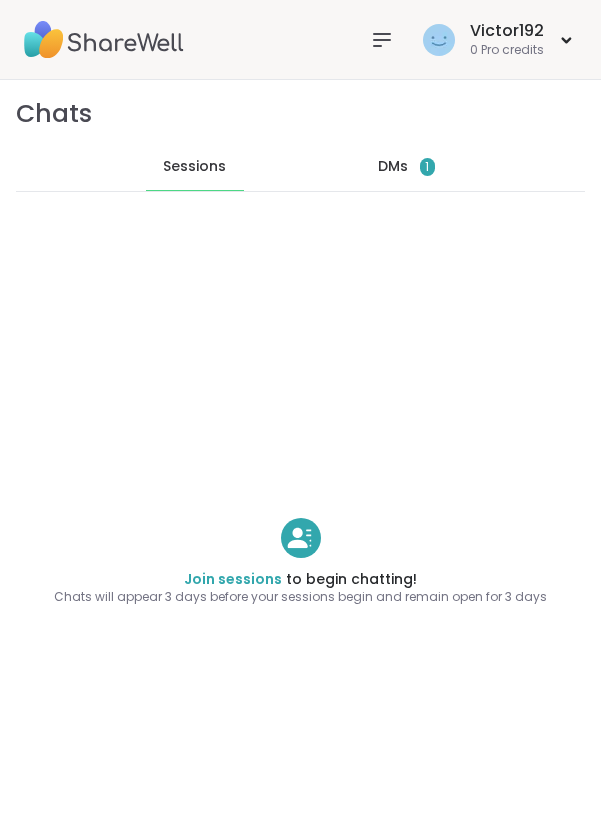 scroll, scrollTop: 0, scrollLeft: 0, axis: both 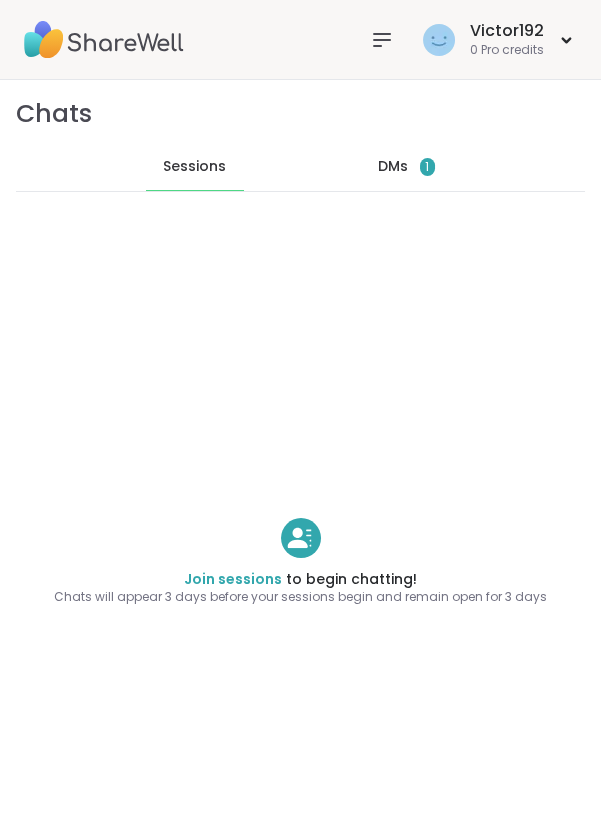click on "1" at bounding box center [427, 167] 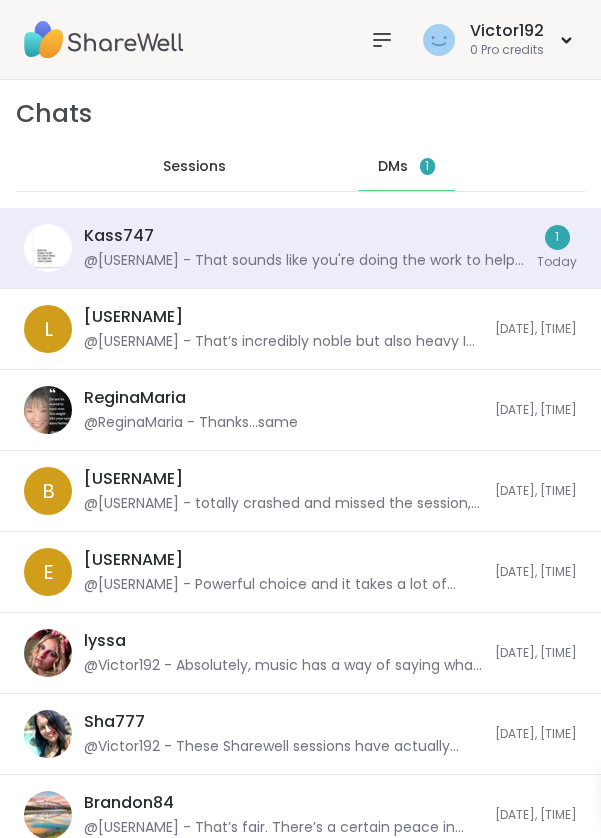 scroll, scrollTop: 17426, scrollLeft: 0, axis: vertical 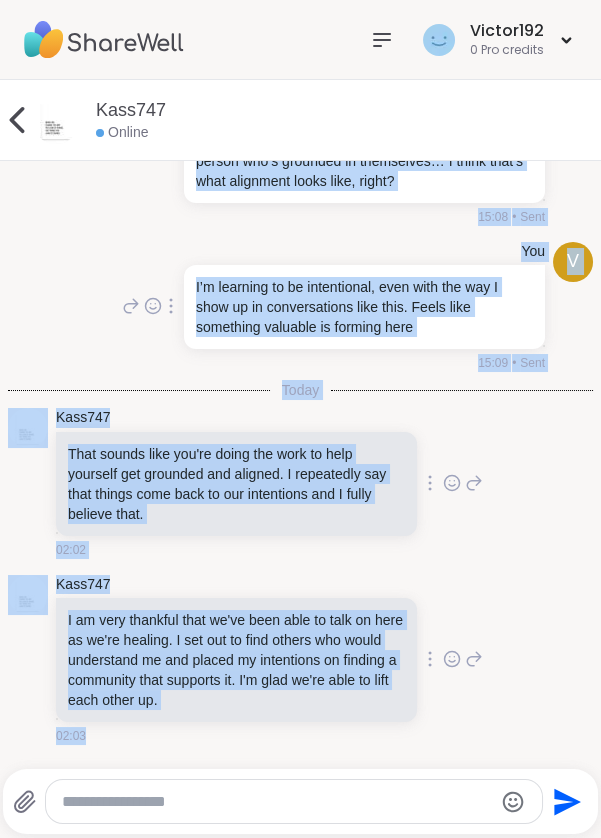 copy on "Absolutely. I think the law of attraction isn’t just about thinking positive it’s about embodying that energy. Becoming the kind of person that the life you want would naturally be drawn to. That’s why I’ve been pruning certain habits, shedding the noise and listening more. Yoga and journaling are powerful tools for that too. There’s something magnetic about a person who’s grounded in themselves… I think that’s what alignment looks like, right? 15:08 • Sent V You I’m learning to be intentional, even with the way I show up in conversations like this. Feels like something valuable is forming here 15:09 • Sent Today Kass747 That sounds like you're doing the work to help yourself get grounded and aligned. I repeatedly say that things come back to our intentions and I fully believe that. 02:02 Kass747 I am very thankful that we've been able to talk on here as we're healing. I set out to find others who would understand me and placed my intentions on finding a community that supports it. I'm glad we're able to l..." 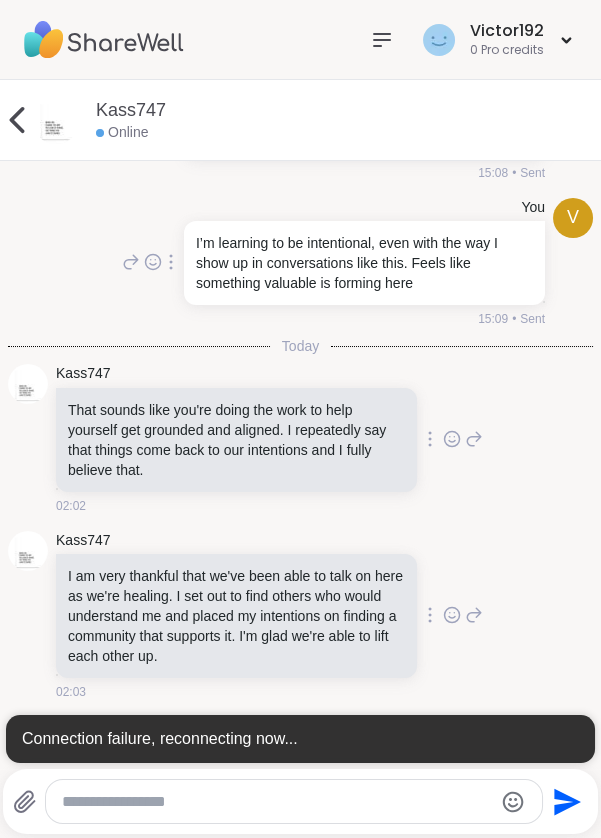 scroll, scrollTop: 10375, scrollLeft: 0, axis: vertical 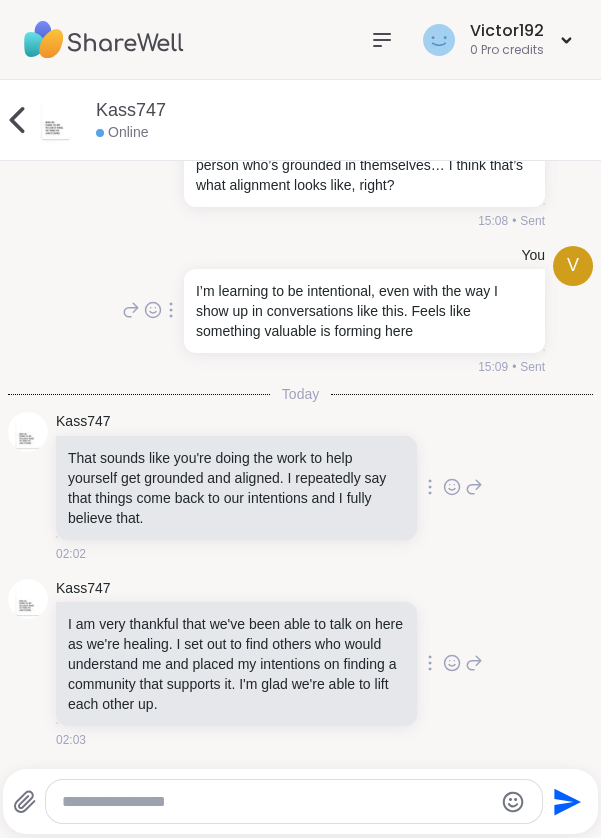 click at bounding box center (277, 802) 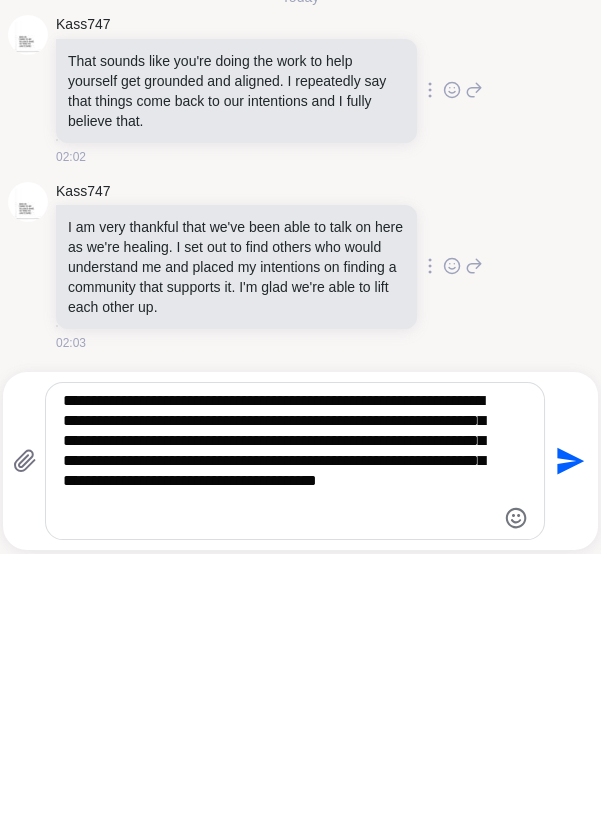 scroll, scrollTop: 0, scrollLeft: 0, axis: both 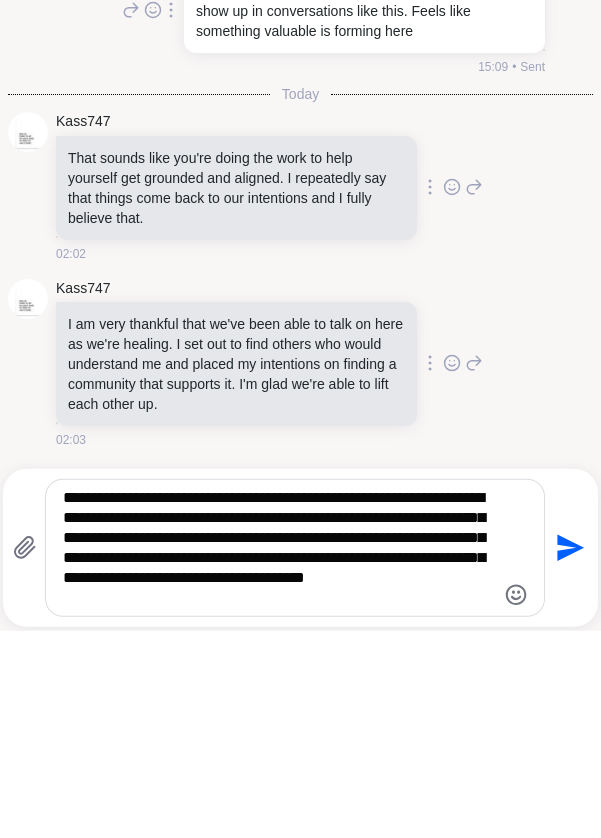 click on "**********" at bounding box center [278, 755] 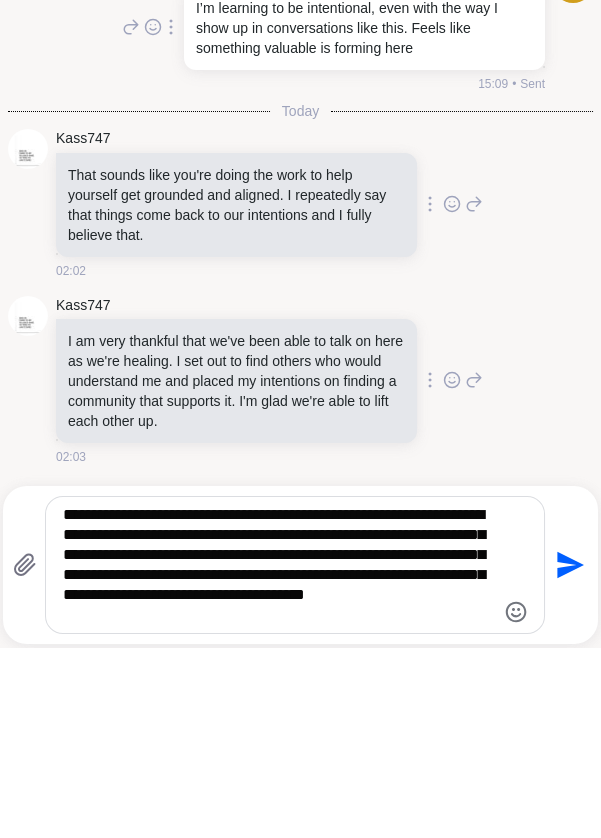 click on "**********" at bounding box center [278, 755] 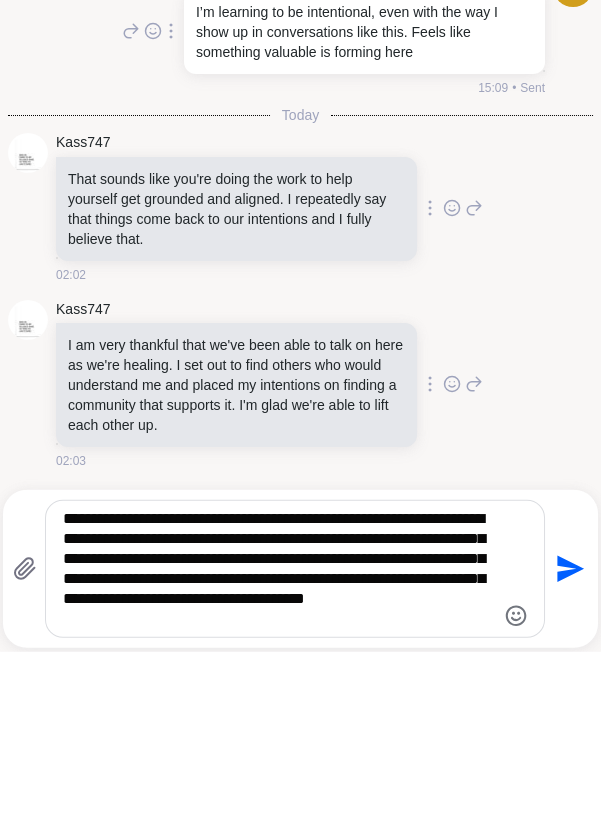 click on "**********" at bounding box center (278, 755) 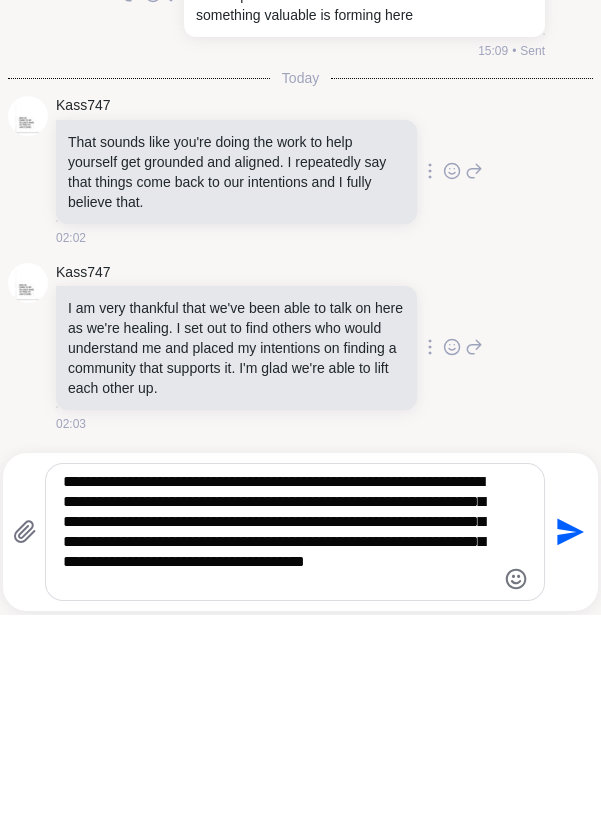click on "**********" at bounding box center [278, 755] 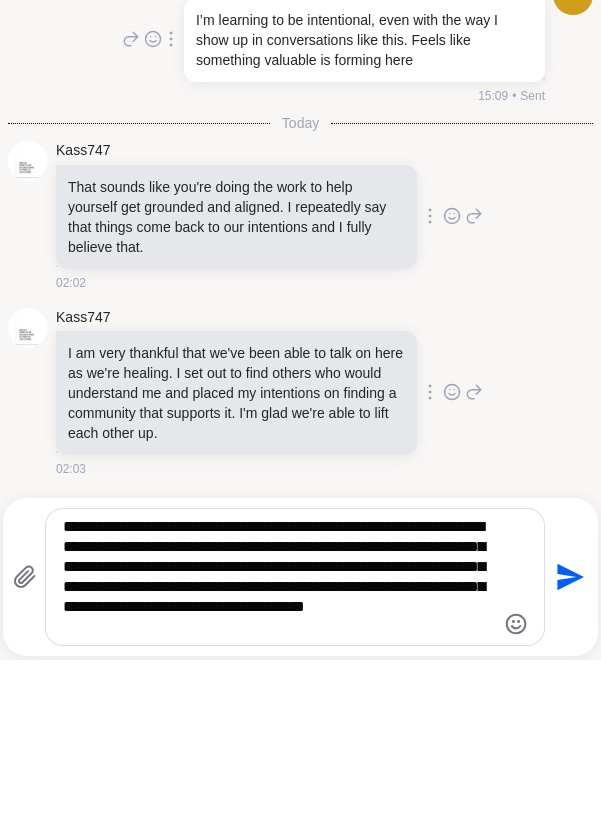 click on "**********" at bounding box center (278, 755) 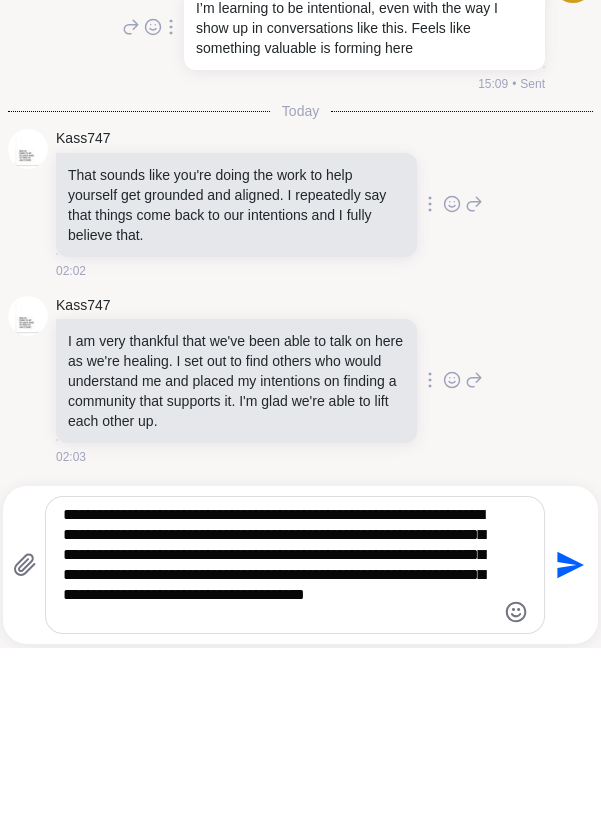scroll, scrollTop: 10429, scrollLeft: 0, axis: vertical 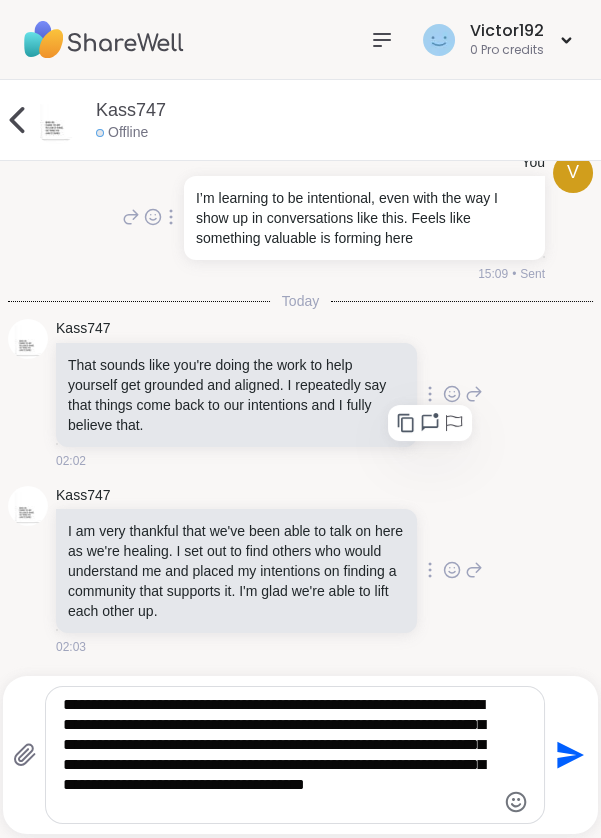 click on "Kass747 That sounds like you're doing the work to help yourself get grounded and aligned. I repeatedly say that things come back to our intentions and I fully believe that. 02:02" at bounding box center (300, 394) 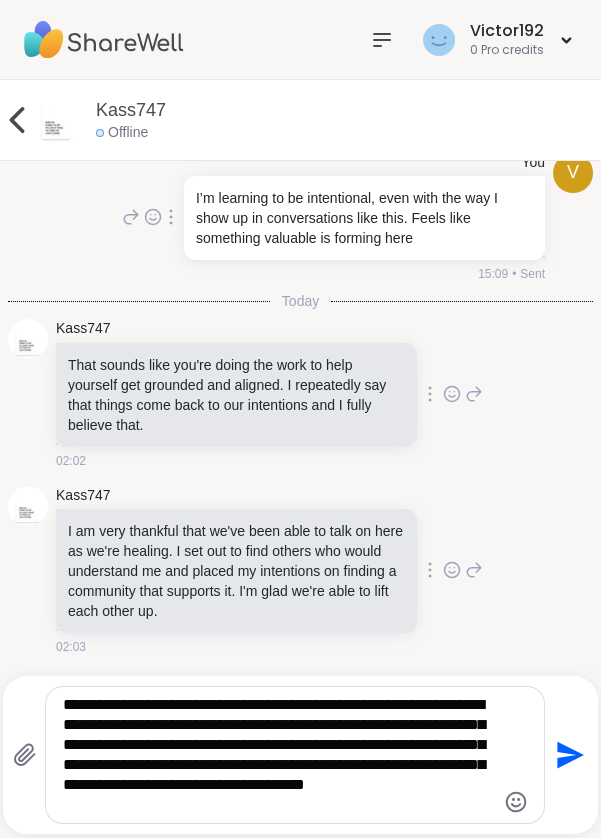 click 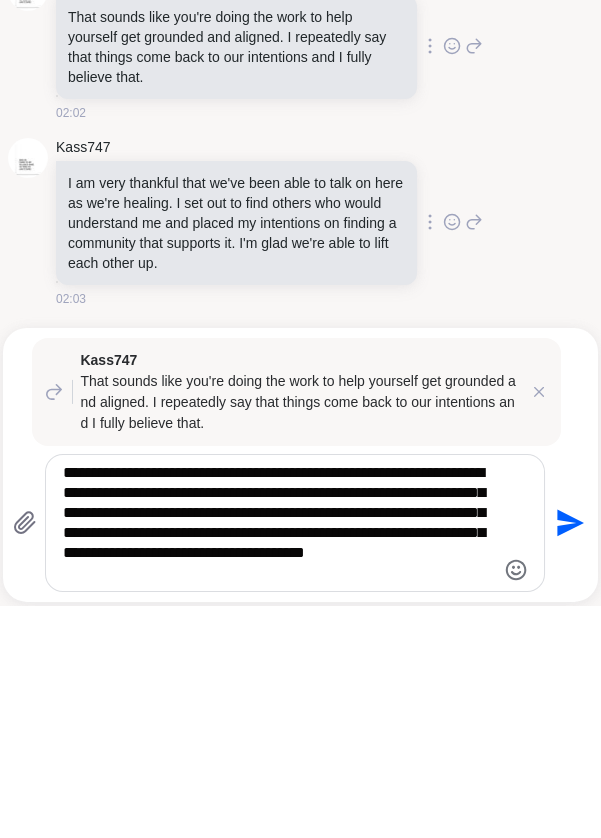 click on "**********" at bounding box center (278, 755) 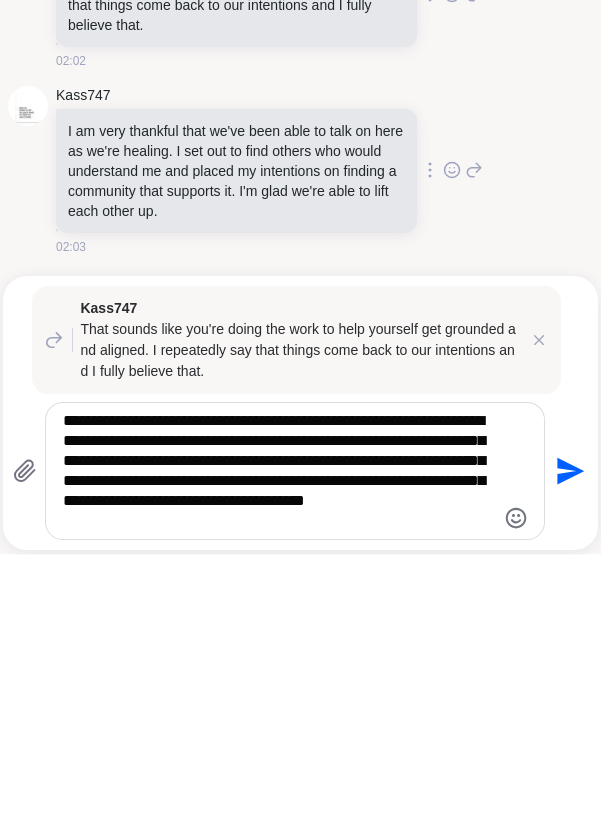 type 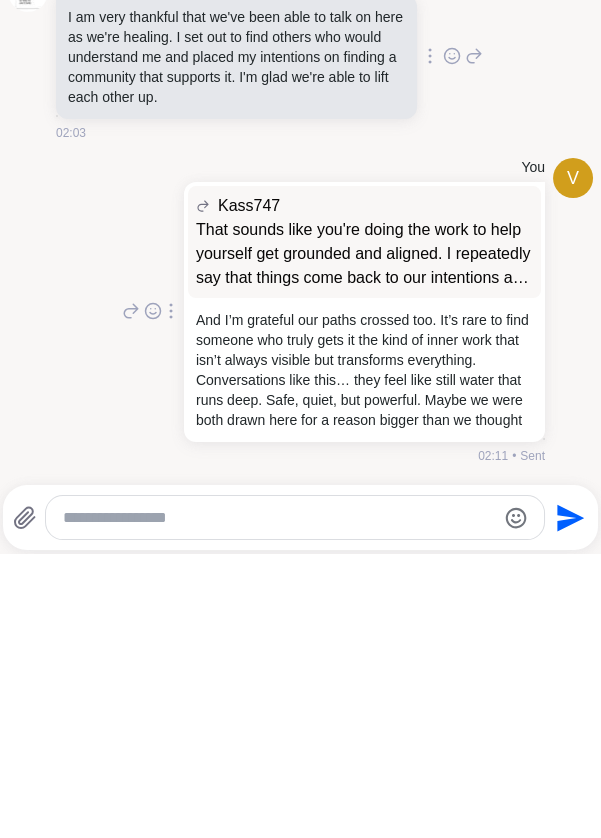 scroll, scrollTop: 10698, scrollLeft: 0, axis: vertical 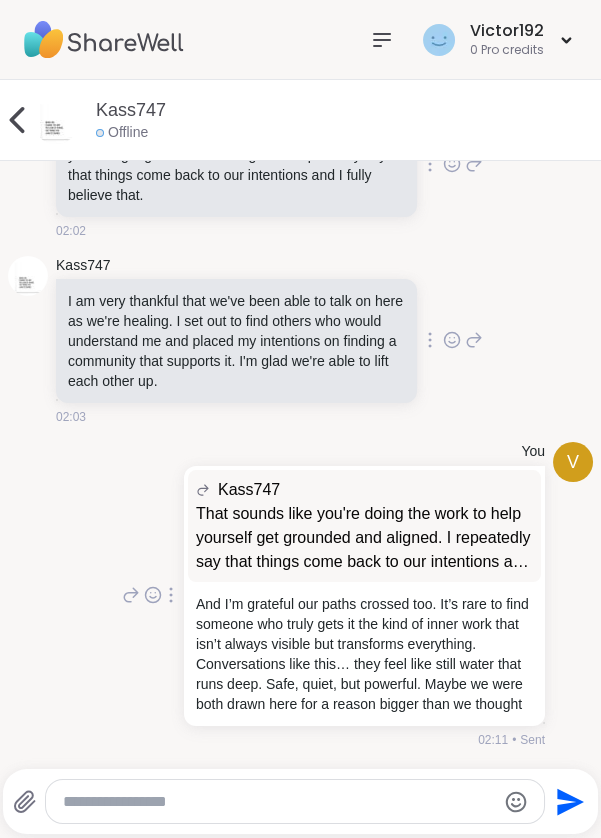 click 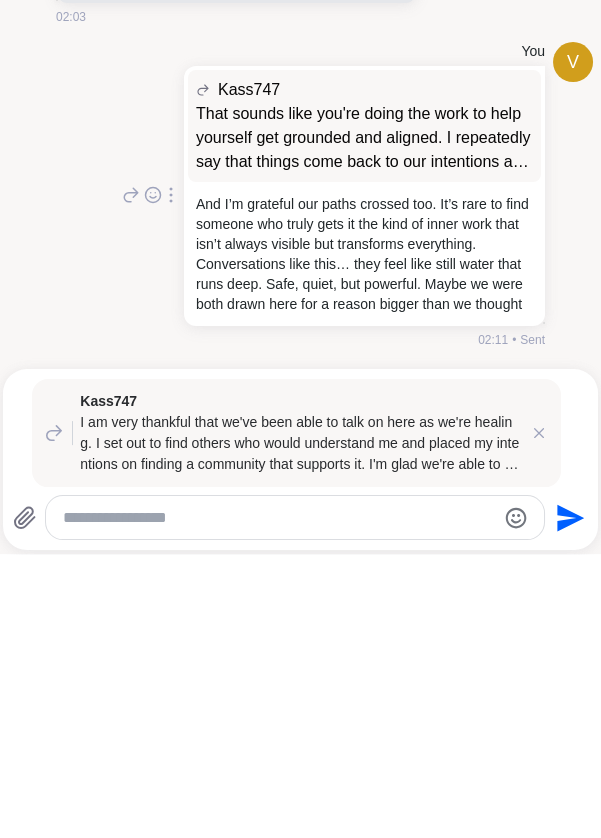 scroll, scrollTop: 10813, scrollLeft: 0, axis: vertical 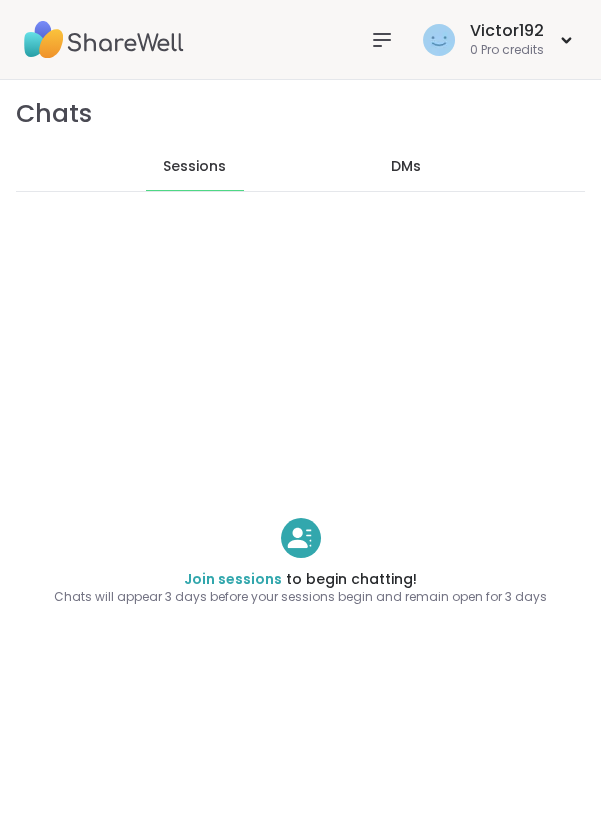 click on "DMs" at bounding box center [407, 167] 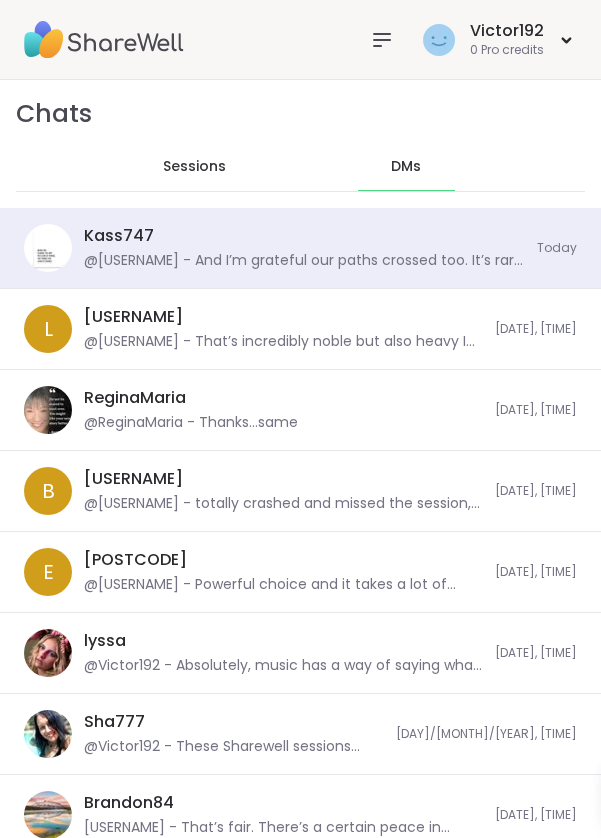 click on "@[USERNAME] - And I’m grateful our paths crossed too. It’s rare to find someone who truly gets it the kind of inner work that isn’t always visible but transforms everything. Conversations like this… they feel like still water that runs deep. Safe, quiet, but powerful. Maybe we were both drawn here for a reason bigger than we thought" at bounding box center [304, 261] 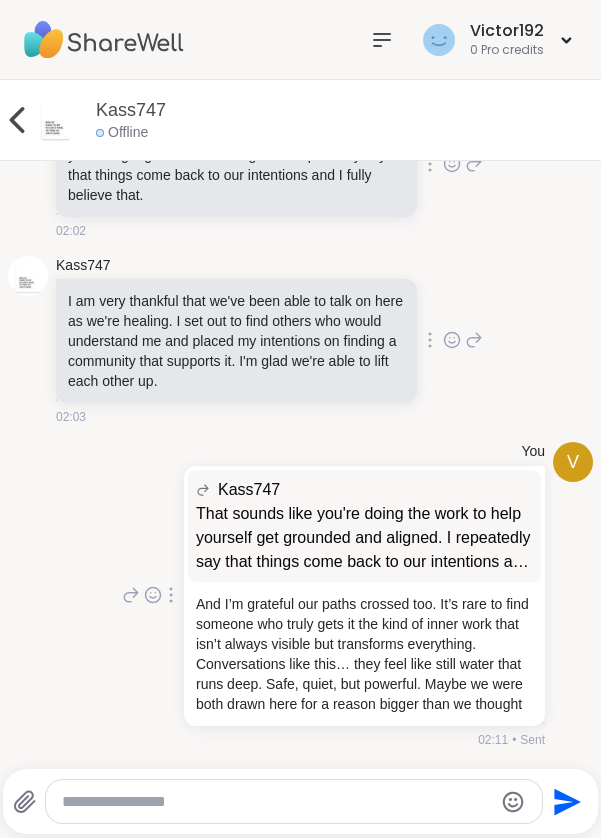 scroll, scrollTop: 10698, scrollLeft: 0, axis: vertical 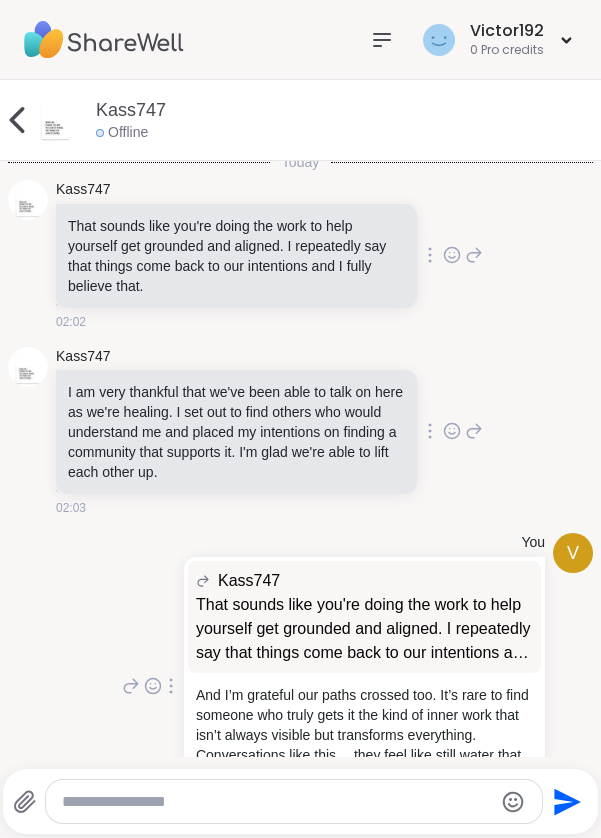 click at bounding box center (277, 802) 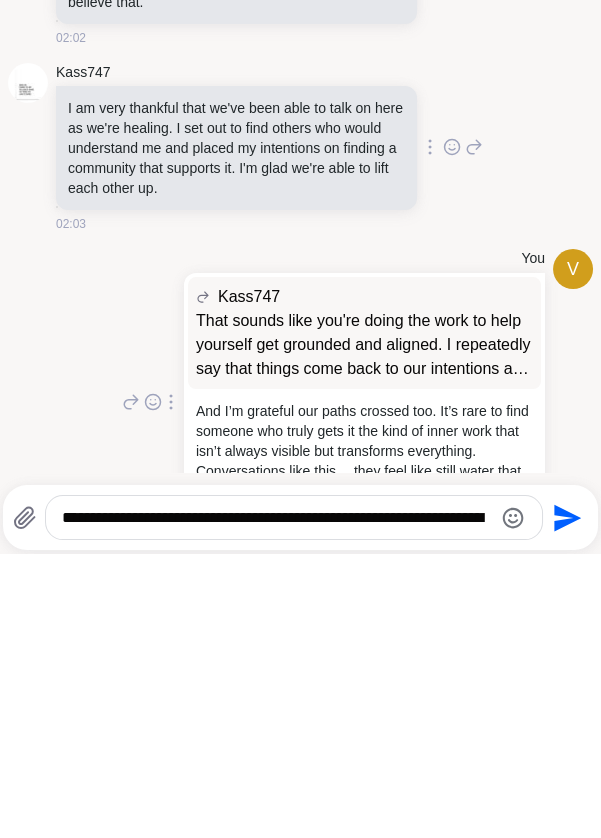 scroll, scrollTop: 0, scrollLeft: 0, axis: both 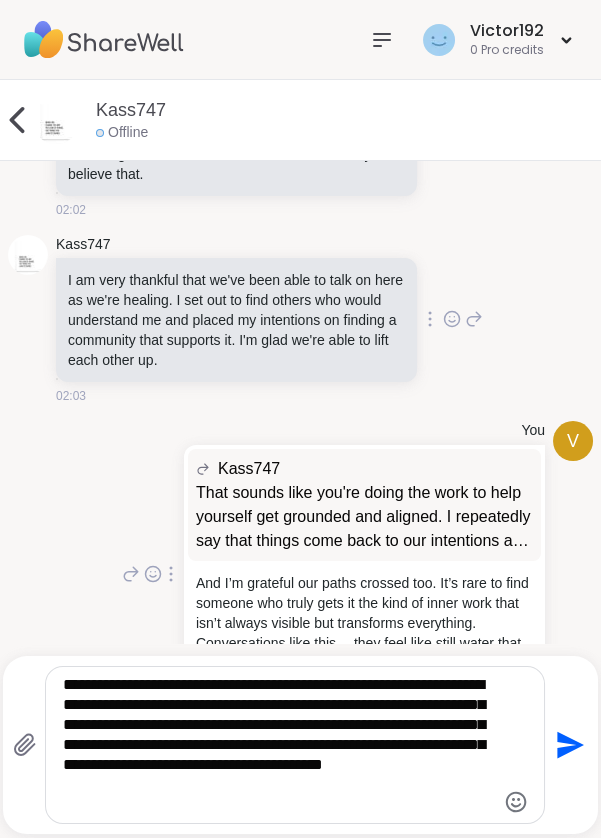 click on "**********" at bounding box center [278, 745] 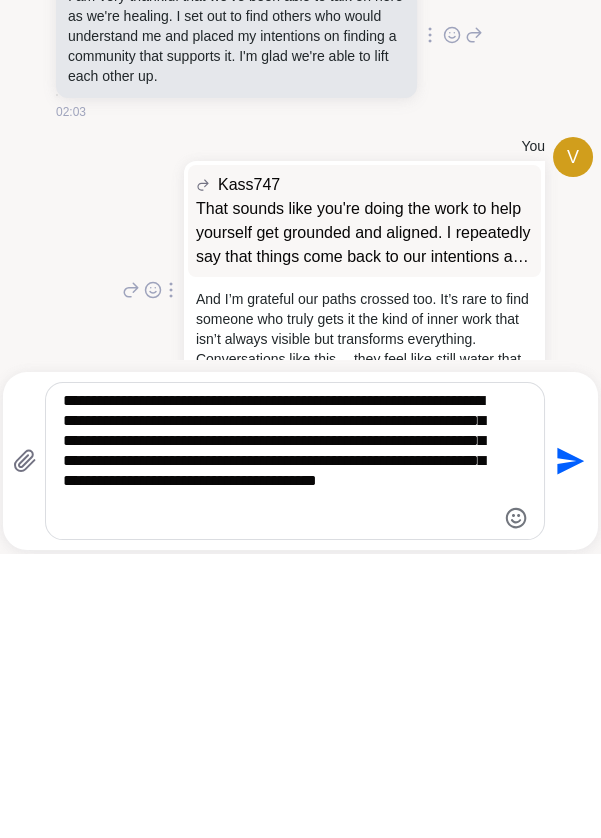 scroll, scrollTop: 10790, scrollLeft: 0, axis: vertical 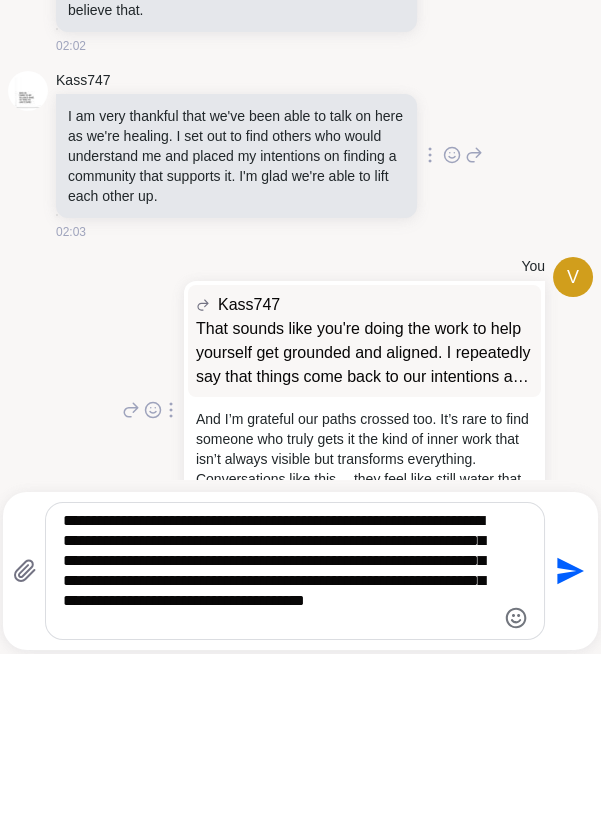 click on "**********" at bounding box center [278, 755] 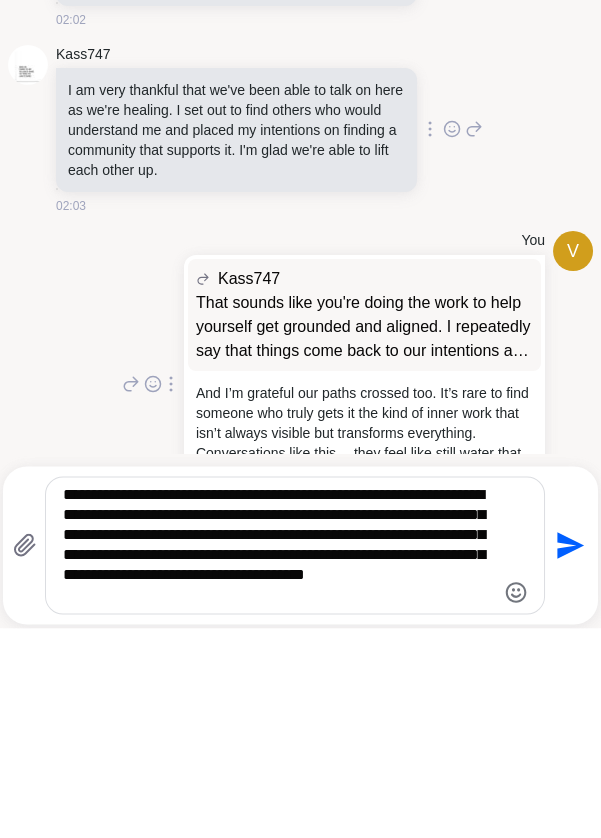 click on "**********" at bounding box center [278, 755] 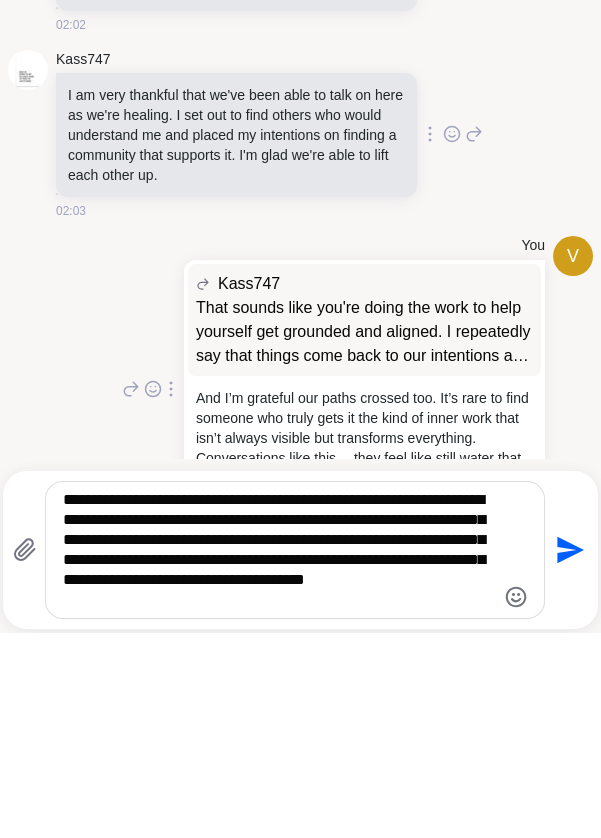 click on "**********" at bounding box center (278, 755) 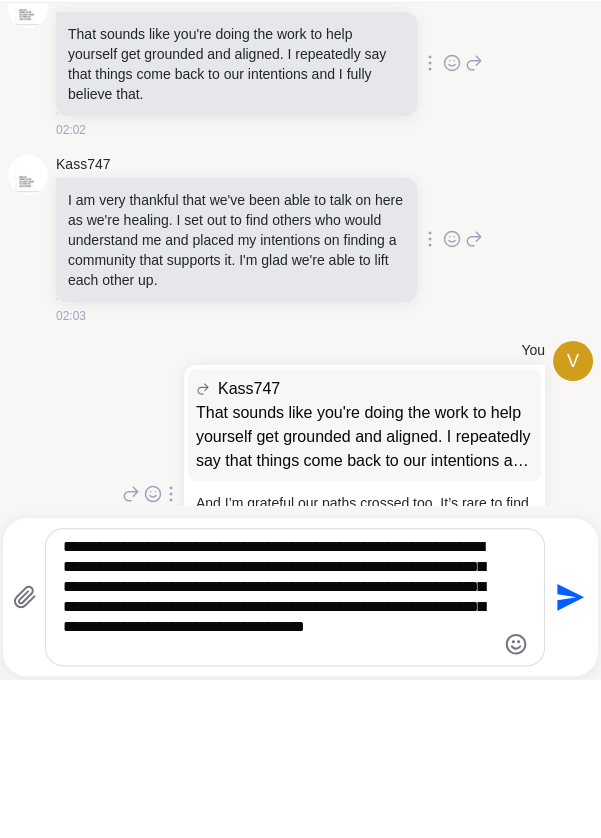 scroll, scrollTop: 10790, scrollLeft: 0, axis: vertical 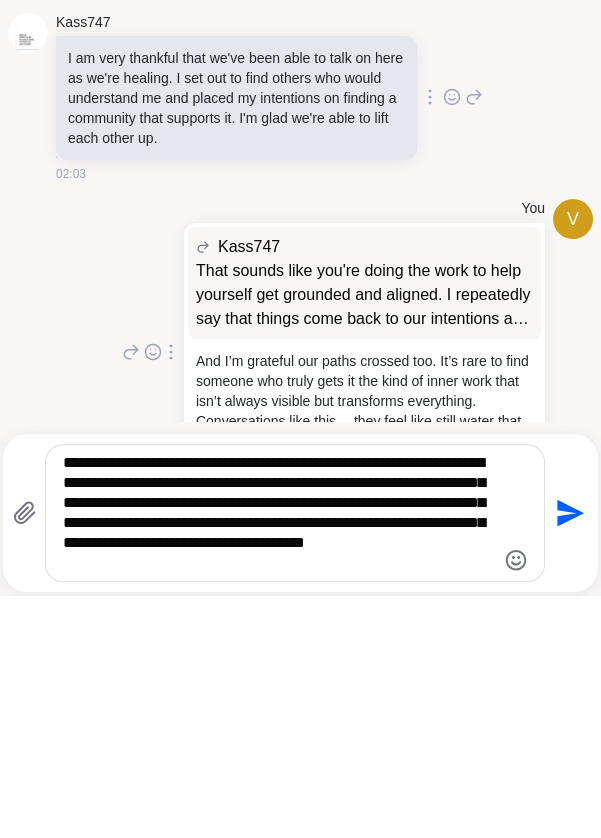 click on "**********" at bounding box center (278, 755) 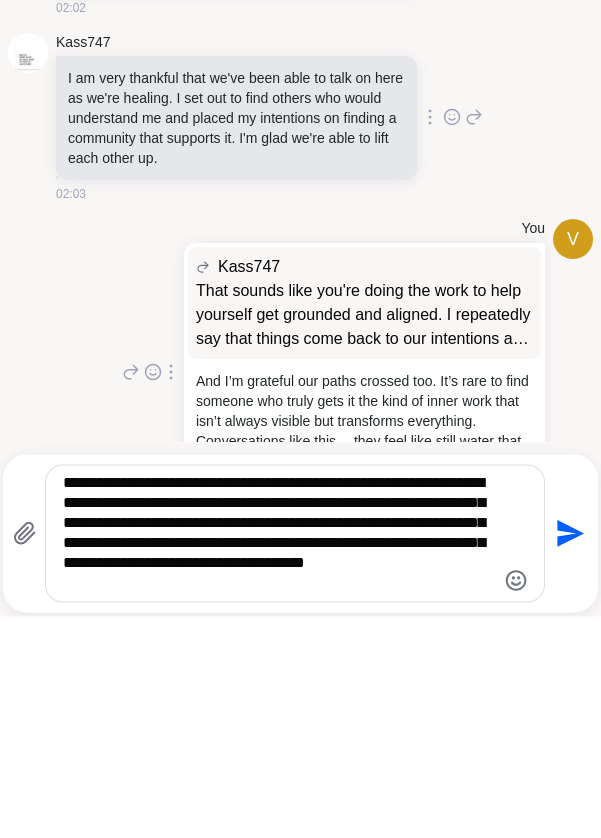 click on "**********" at bounding box center [278, 755] 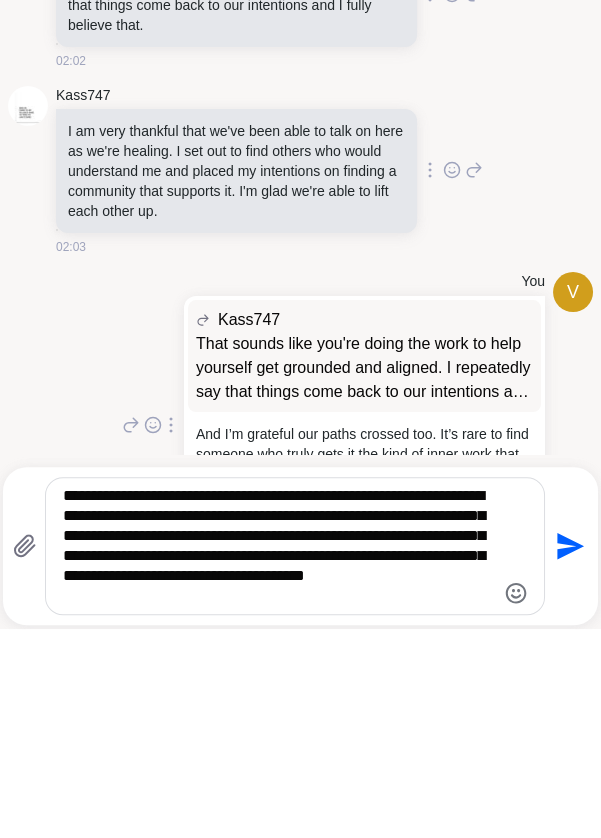 scroll, scrollTop: 10751, scrollLeft: 0, axis: vertical 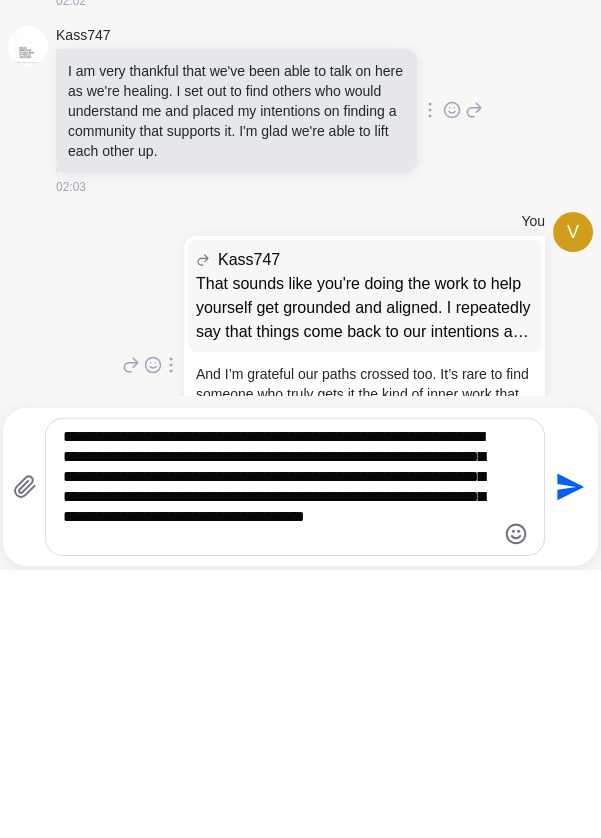 click on "**********" at bounding box center (278, 755) 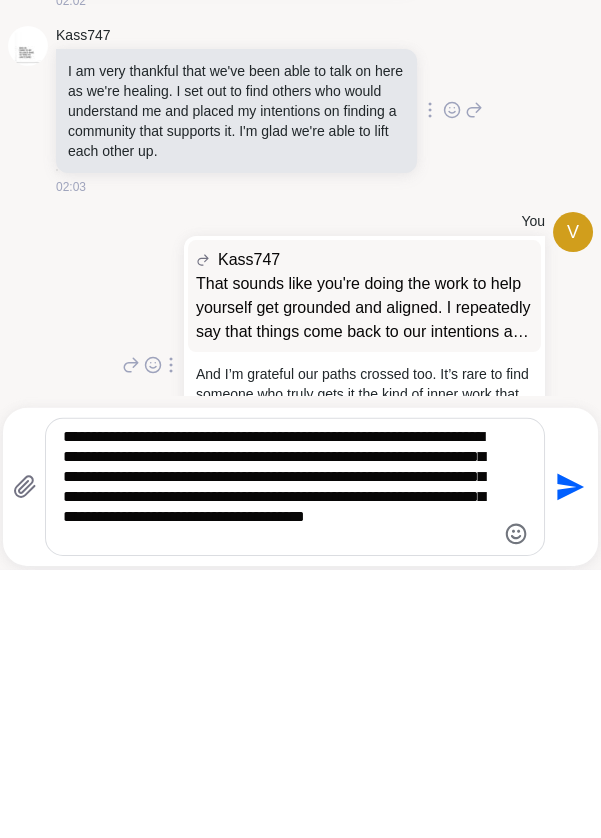click on "**********" at bounding box center [278, 755] 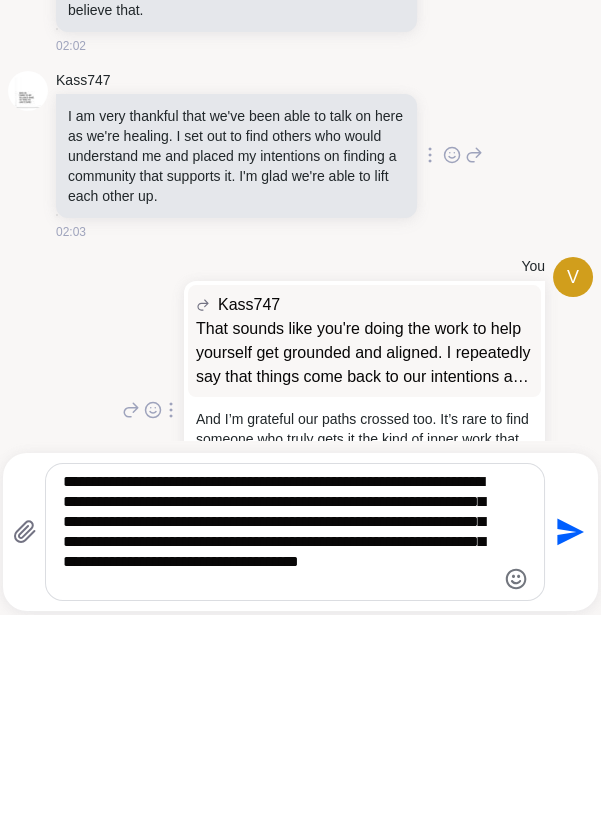 click on "**********" at bounding box center [278, 755] 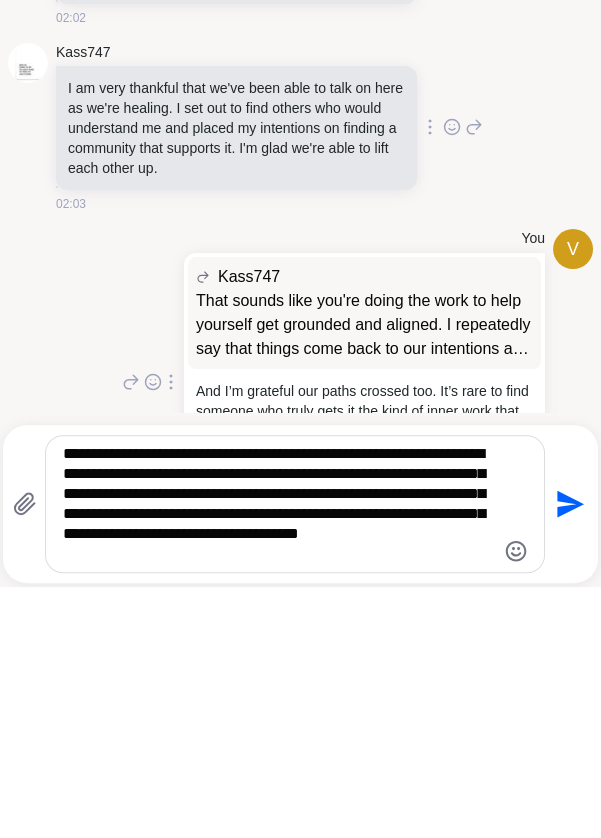 click on "**********" at bounding box center [278, 755] 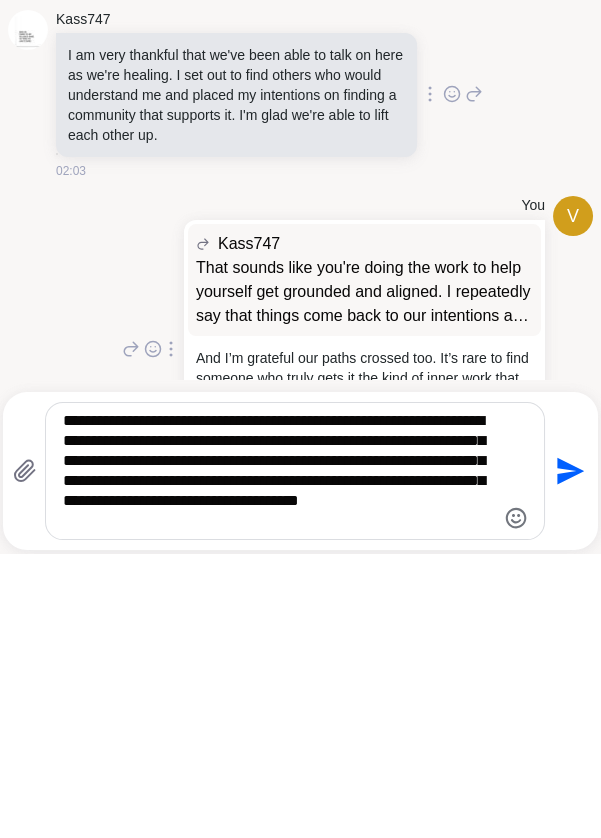 click on "**********" at bounding box center (278, 755) 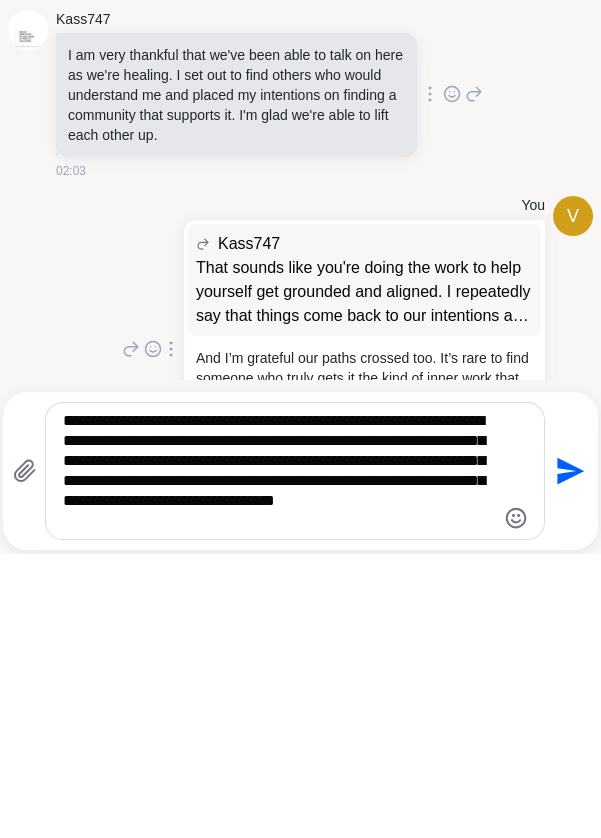 click on "**********" at bounding box center (278, 755) 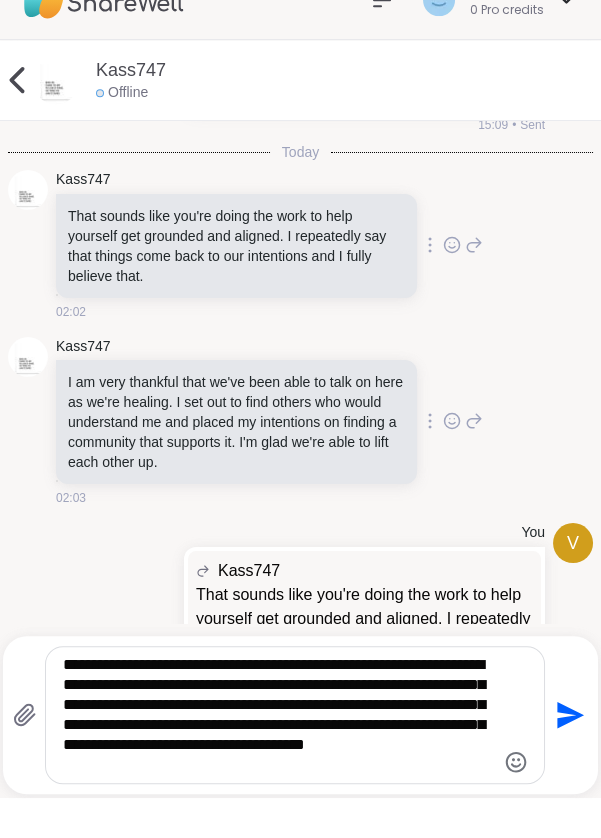 scroll, scrollTop: 10790, scrollLeft: 0, axis: vertical 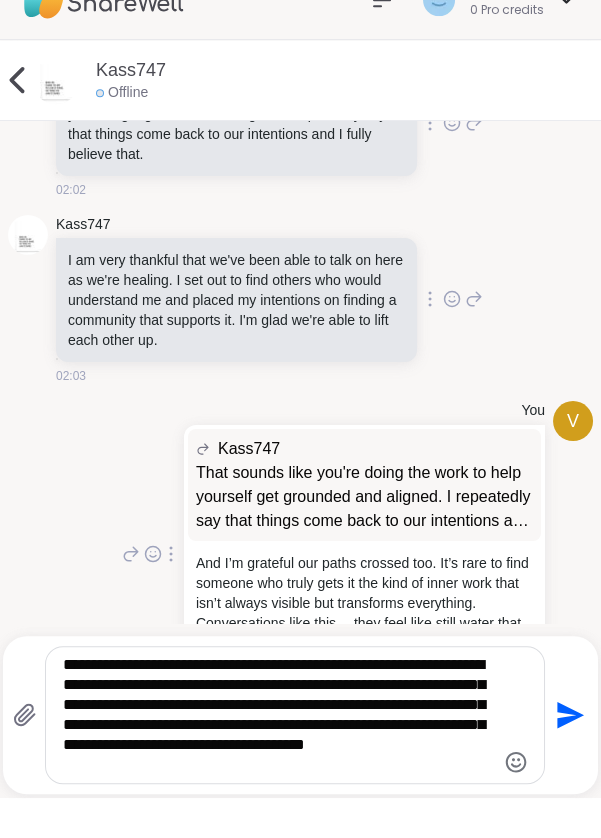 type on "**********" 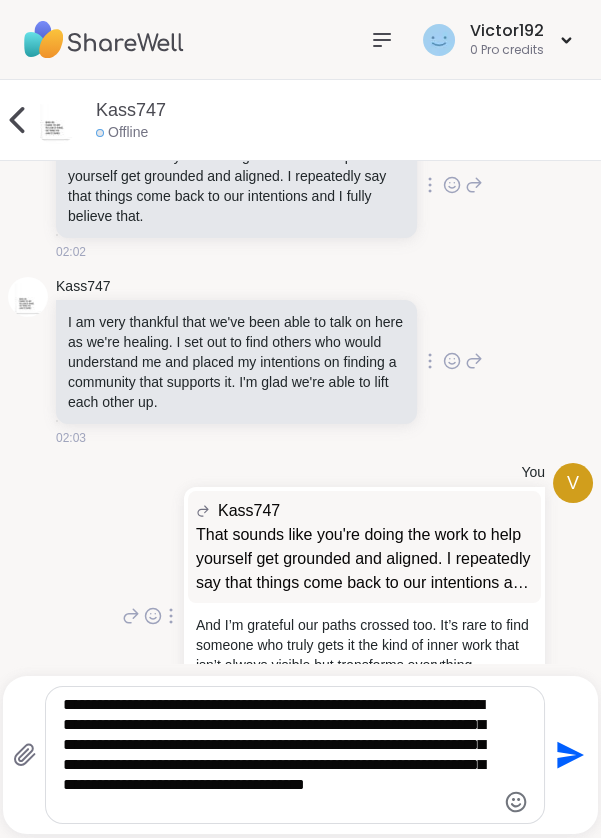 scroll, scrollTop: 10790, scrollLeft: 0, axis: vertical 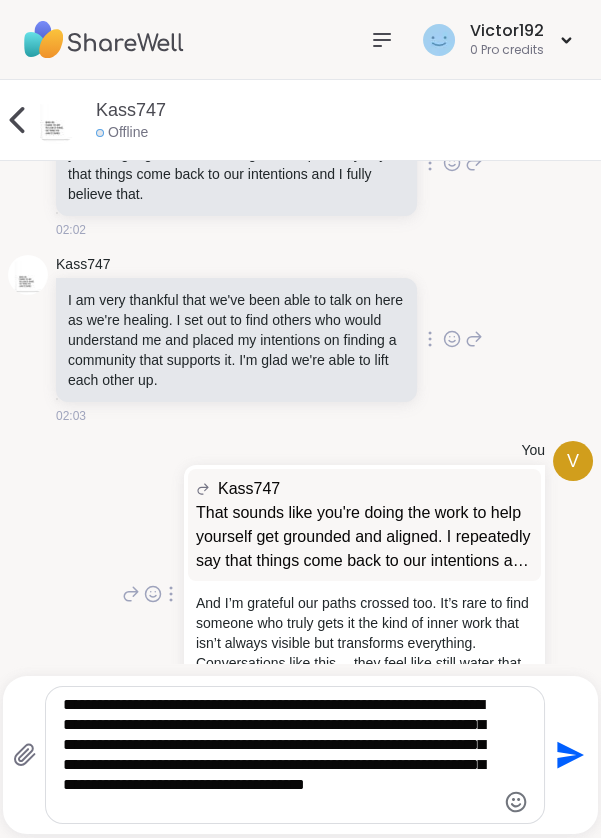 click on "**********" at bounding box center (278, 755) 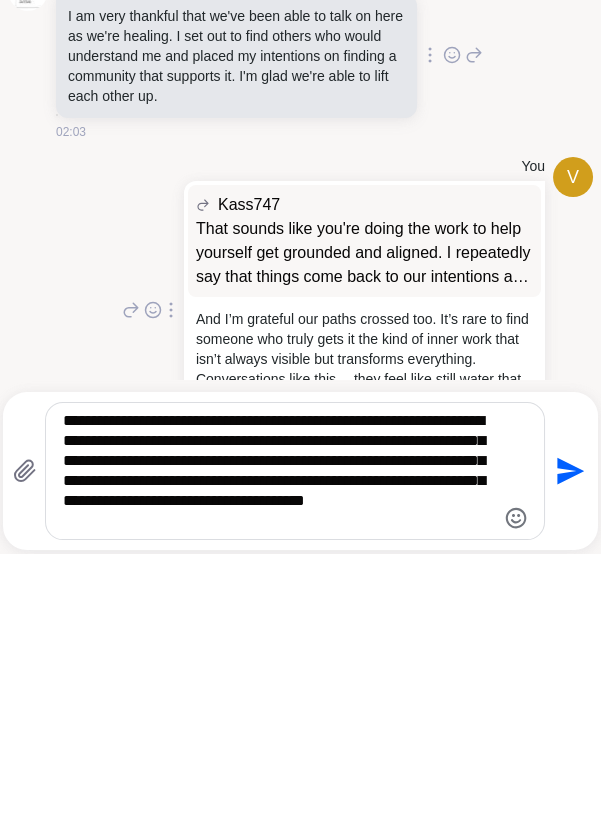 click on "**********" at bounding box center [278, 755] 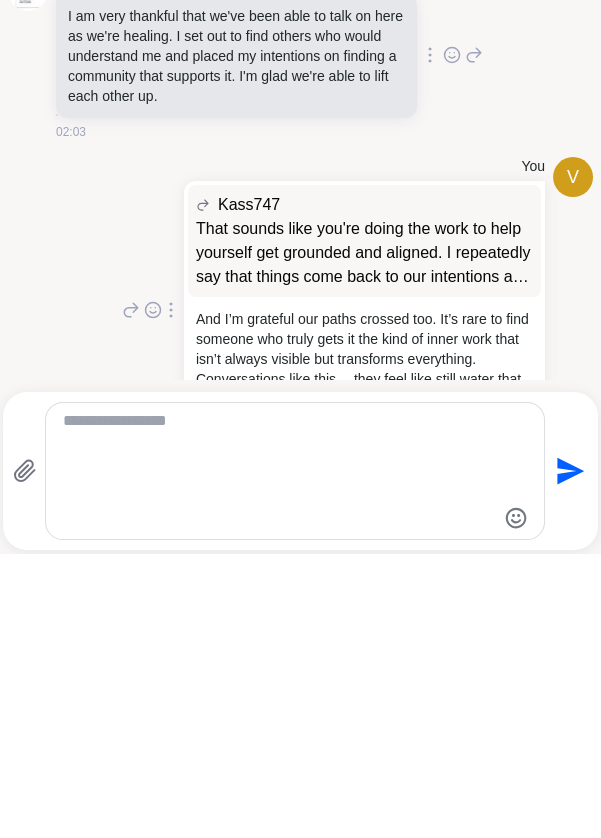 scroll, scrollTop: 10698, scrollLeft: 0, axis: vertical 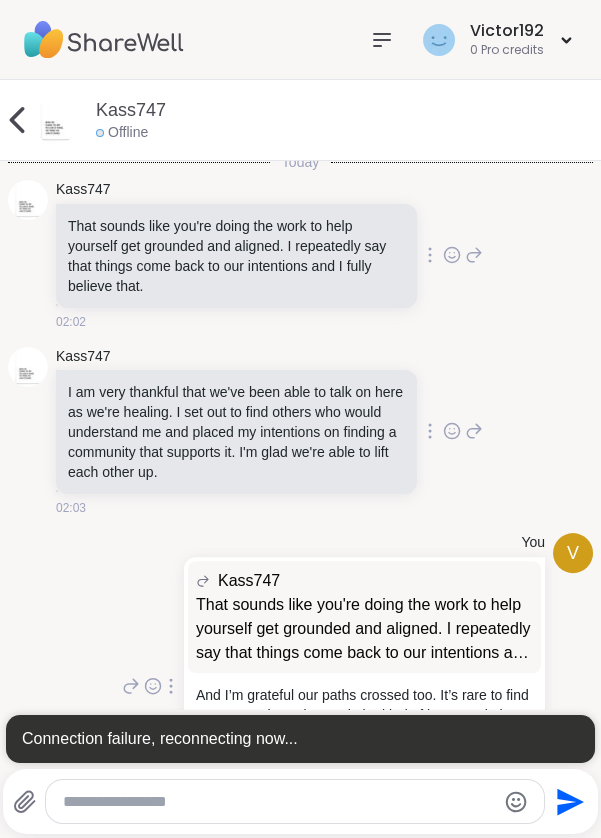 click at bounding box center (278, 802) 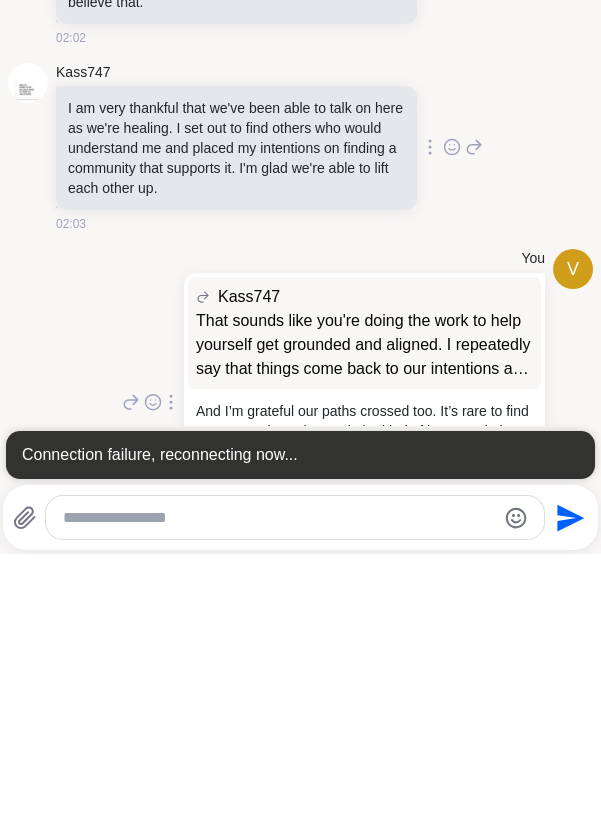 scroll, scrollTop: 10746, scrollLeft: 0, axis: vertical 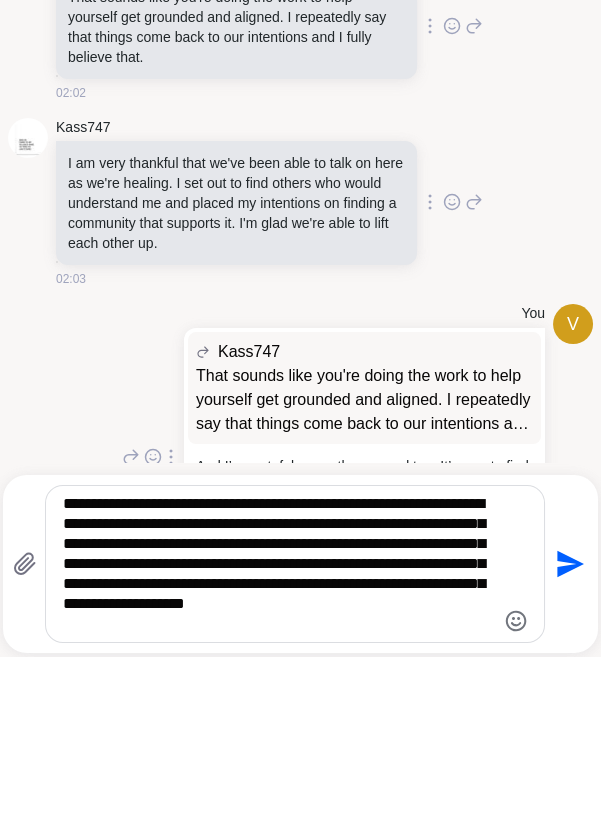 click on "**********" at bounding box center (278, 745) 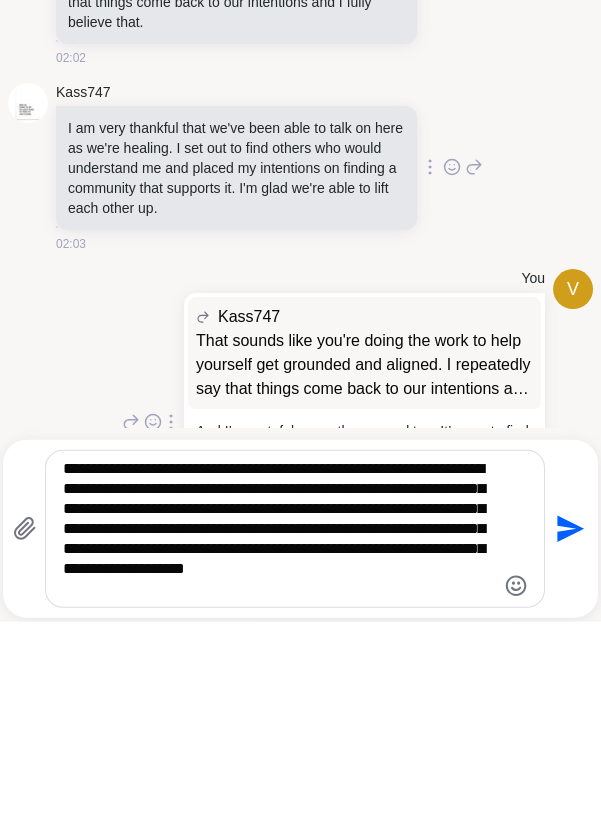 click on "**********" at bounding box center [278, 745] 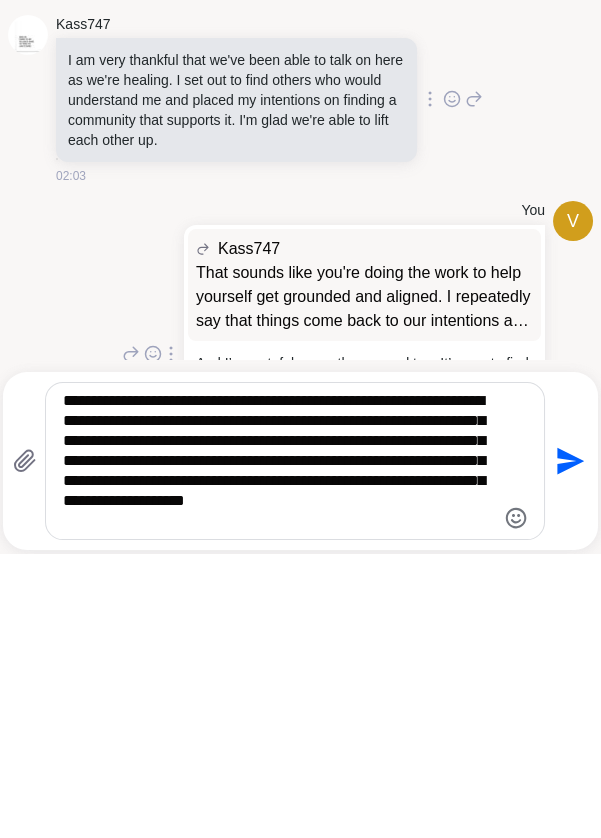 click on "**********" at bounding box center [278, 745] 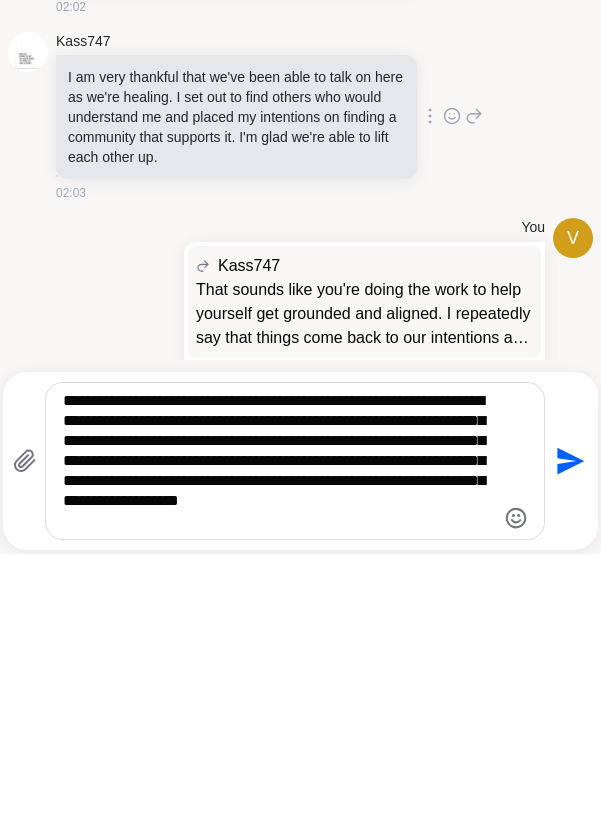 scroll, scrollTop: 10810, scrollLeft: 0, axis: vertical 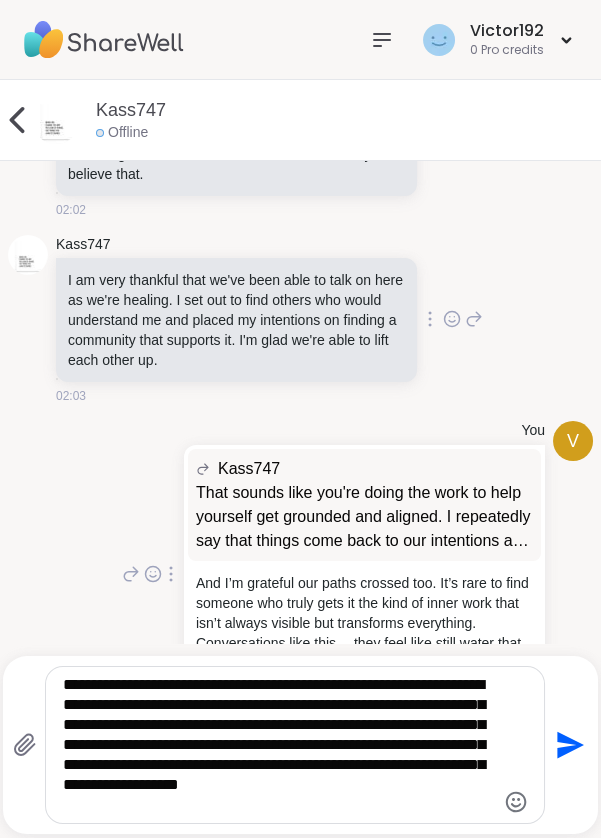 type on "**********" 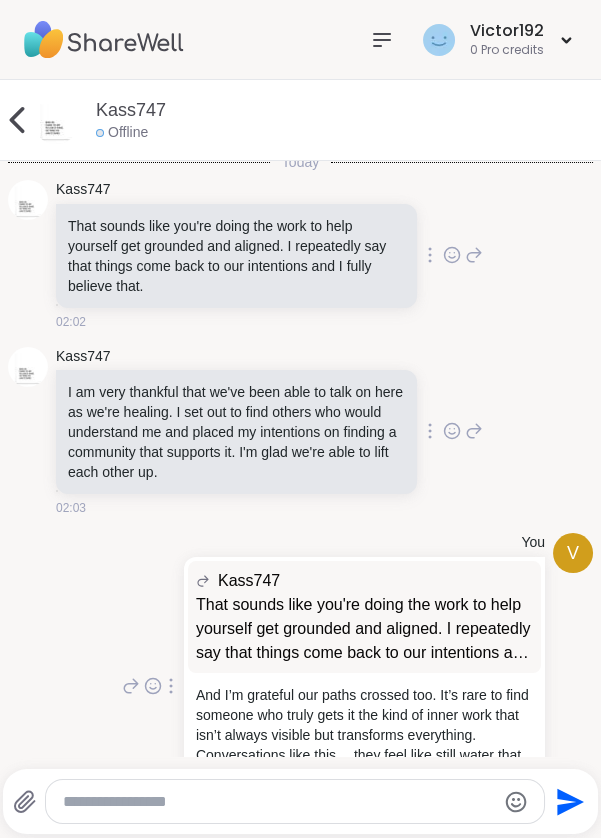 scroll, scrollTop: 10924, scrollLeft: 0, axis: vertical 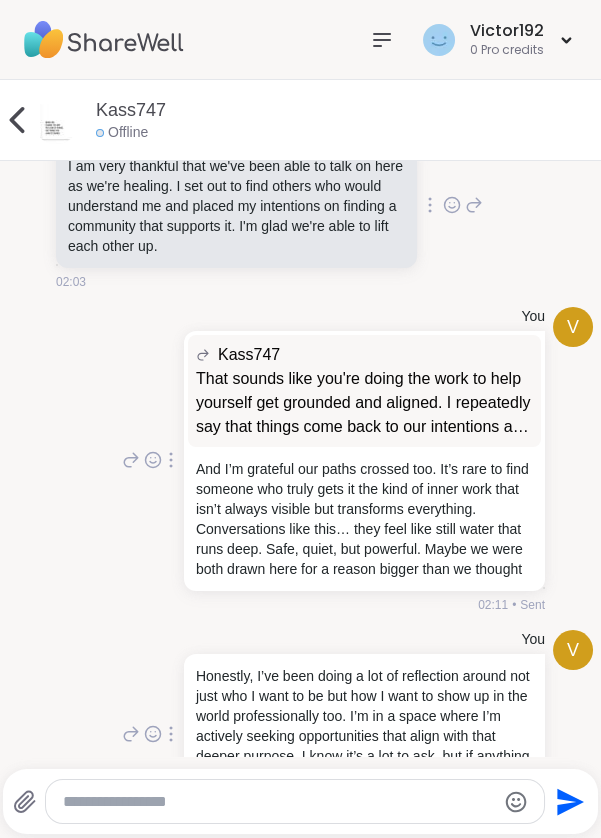click 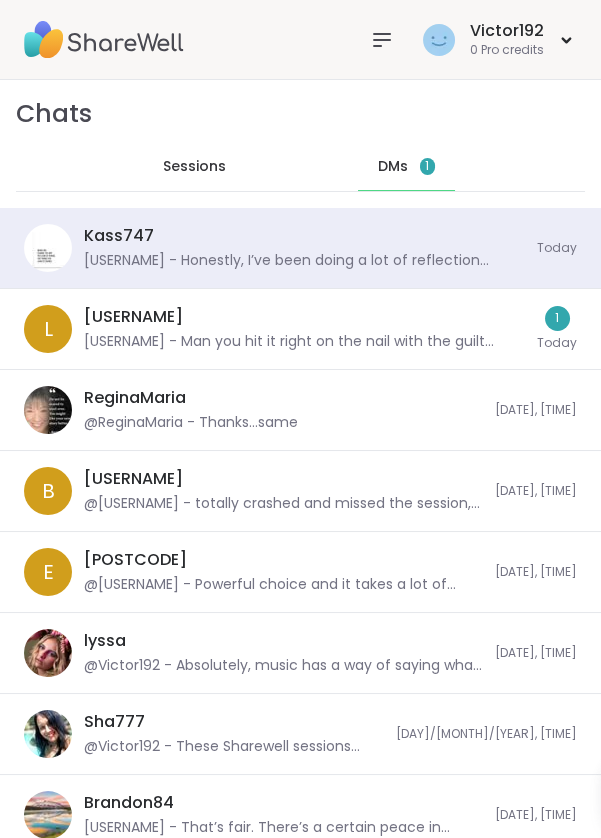 scroll, scrollTop: 30988, scrollLeft: 0, axis: vertical 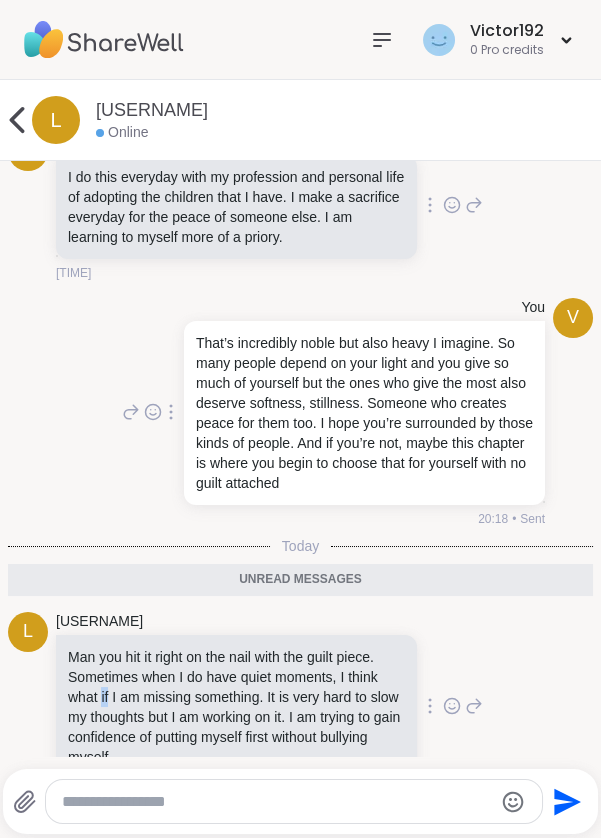 click on "V You That’s incredibly noble but also heavy I imagine. So many people depend on your light and you give so much of yourself but the ones who give the most also deserve softness, stillness. Someone who creates peace for them too. I hope you’re surrounded by those kinds of people.
And if you’re not, maybe this chapter is where you begin to choose that for yourself with no guilt attached 20:18 • Sent" at bounding box center [300, 413] 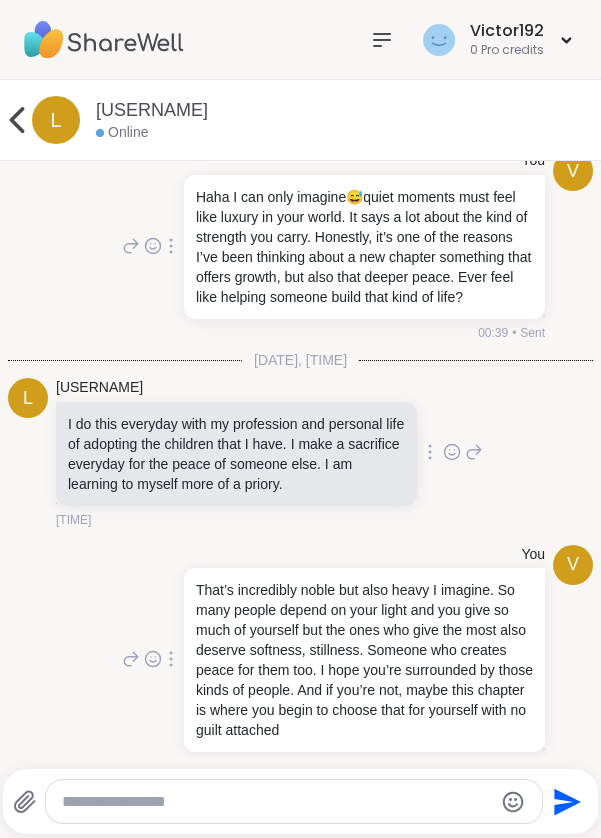 scroll, scrollTop: 10329, scrollLeft: 0, axis: vertical 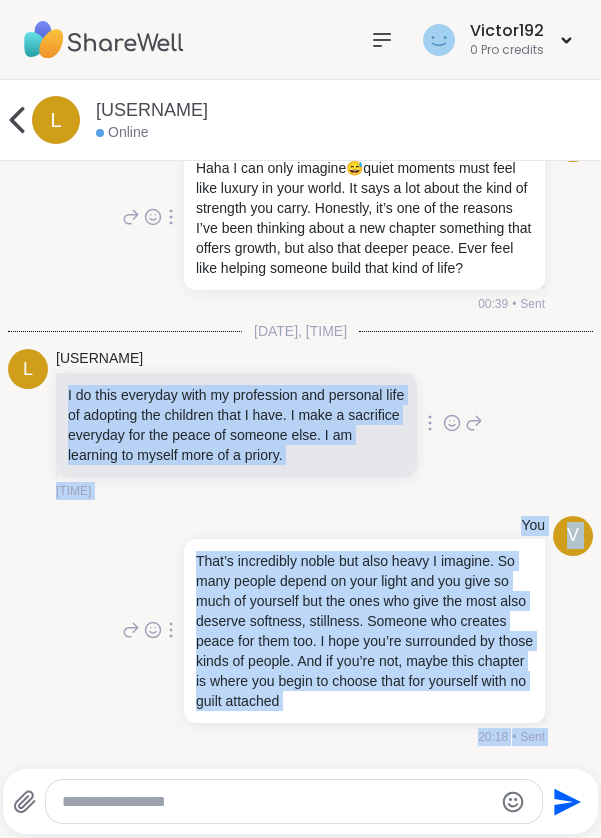 copy on "I do this everyday with my profession and personal life of adopting the children that I have. I make a sacrifice everyday for the peace of someone else. I am learning to myself more of a priory. 20:12 V You That’s incredibly noble but also heavy I imagine. So many people depend on your light and you give so much of yourself but the ones who give the most also deserve softness, stillness. Someone who creates peace for them too. I hope you’re surrounded by those kinds of people.
And if you’re not, maybe this chapter is where you begin to choose that for yourself with no guilt attached 20:18 • Sent Today Unread messages l lmj4272 Man you hit it right on the nail with the guilt piece. Sometimes when I do have quiet moments, I think what if I am missing something. It is very hard to slow my thoughts but I am working on it.  I am trying to gain confidence of putting myself first without bullying myself. 02:23" 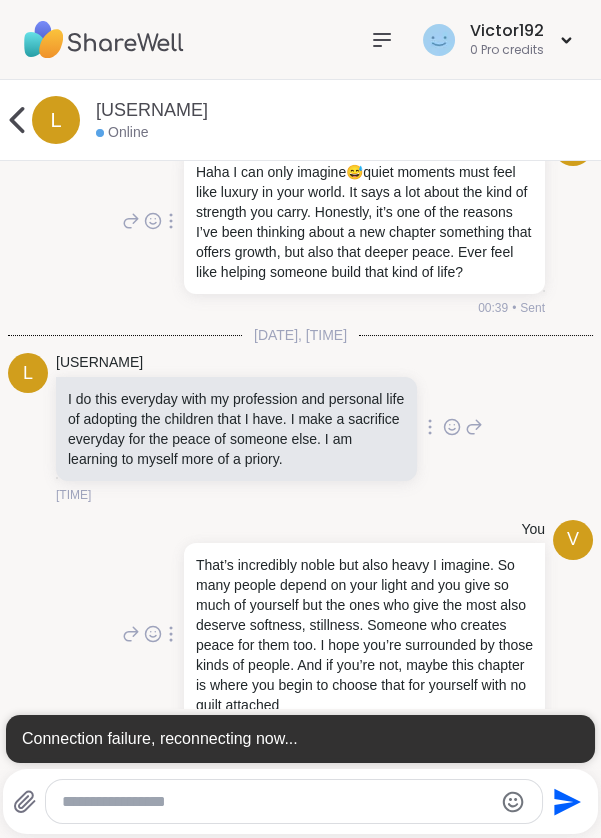scroll, scrollTop: 0, scrollLeft: 0, axis: both 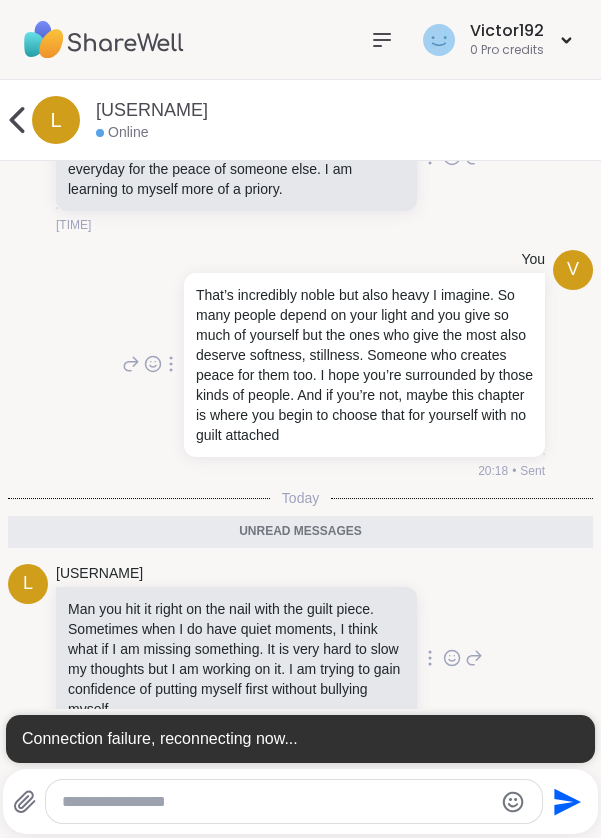 click at bounding box center (277, 802) 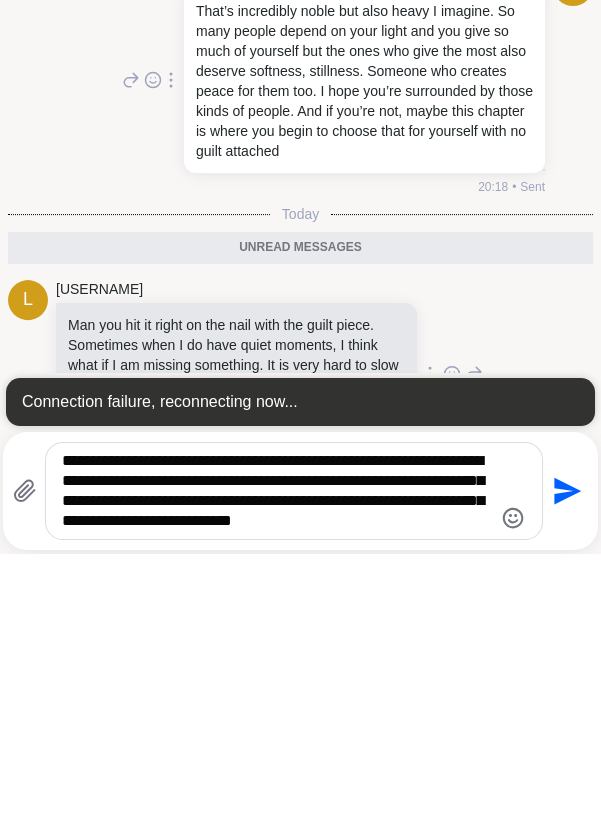 scroll, scrollTop: 0, scrollLeft: 0, axis: both 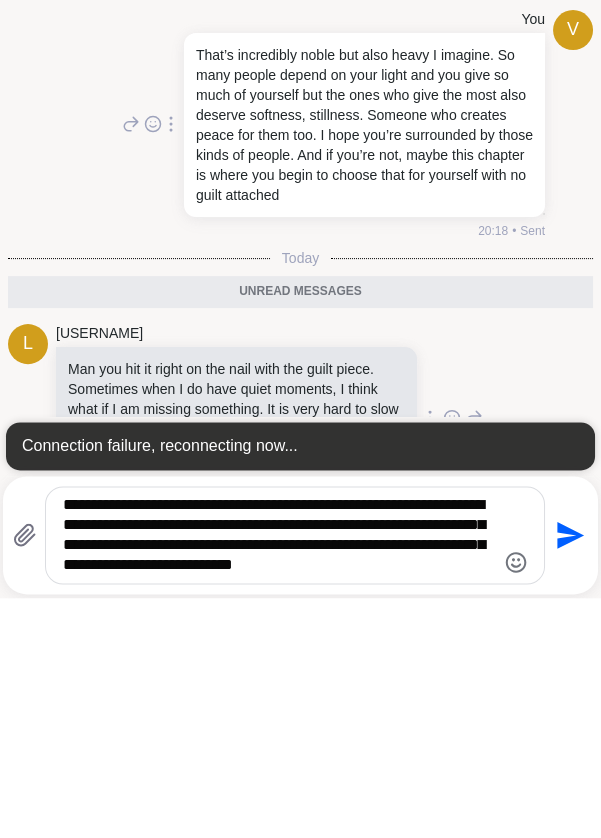 click on "**********" at bounding box center (278, 775) 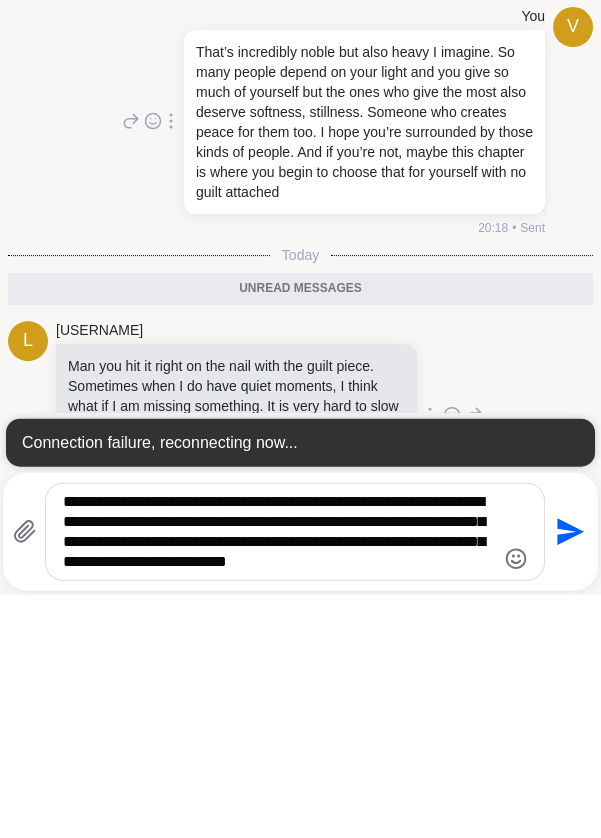 click on "**********" at bounding box center (278, 775) 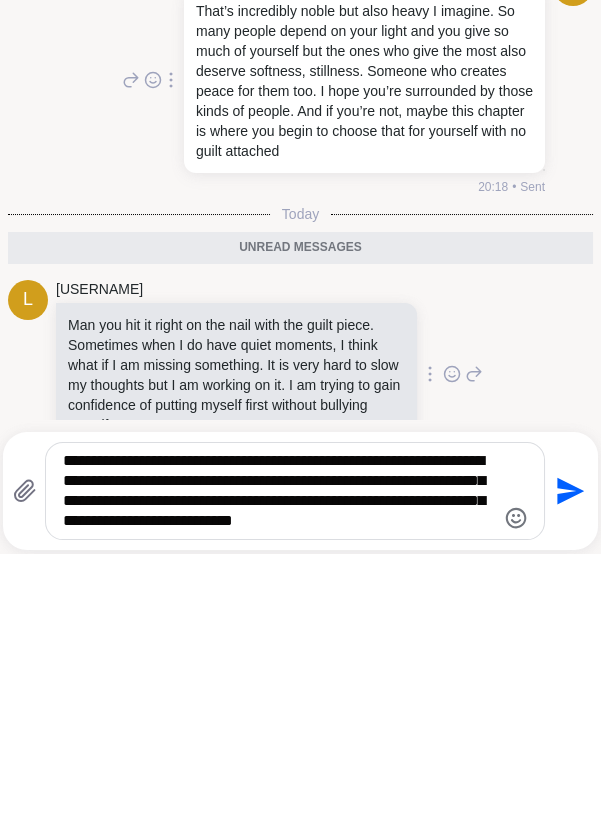 click on "**********" at bounding box center [278, 775] 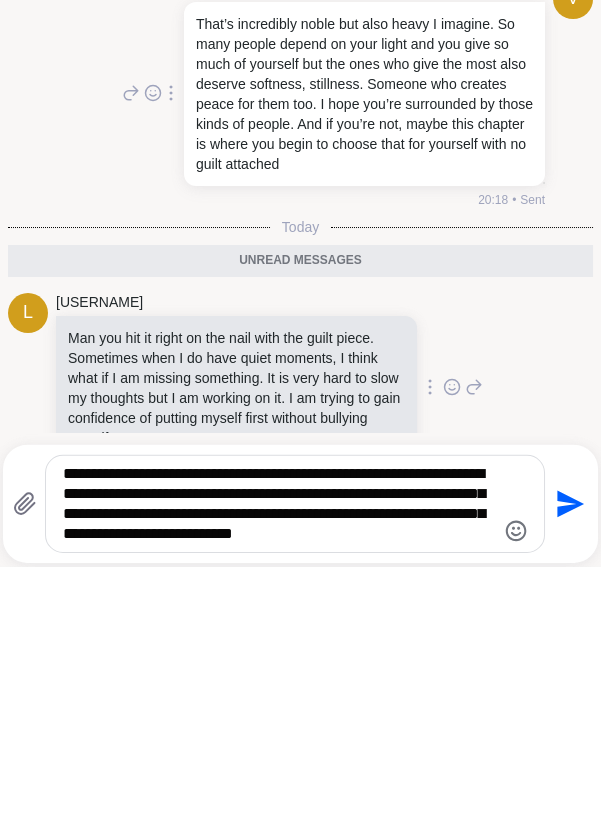 type on "**********" 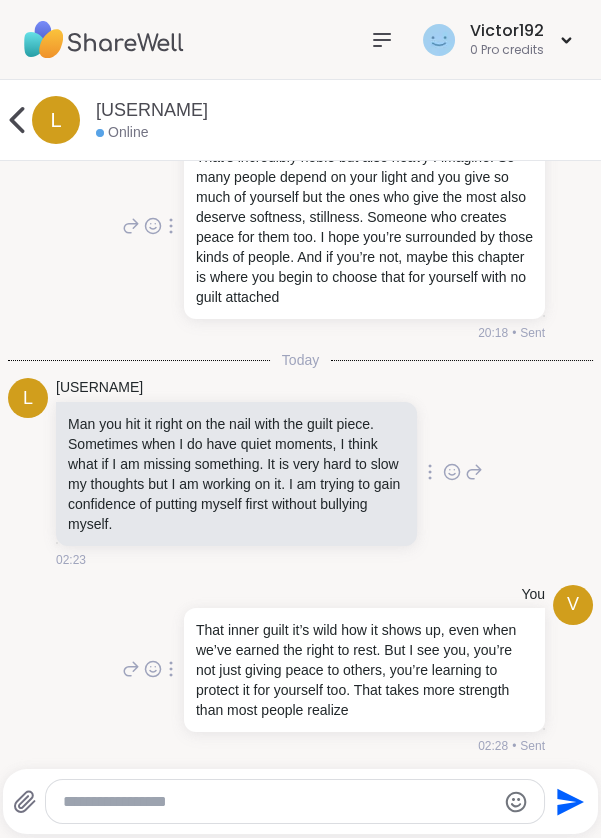 scroll, scrollTop: 10720, scrollLeft: 0, axis: vertical 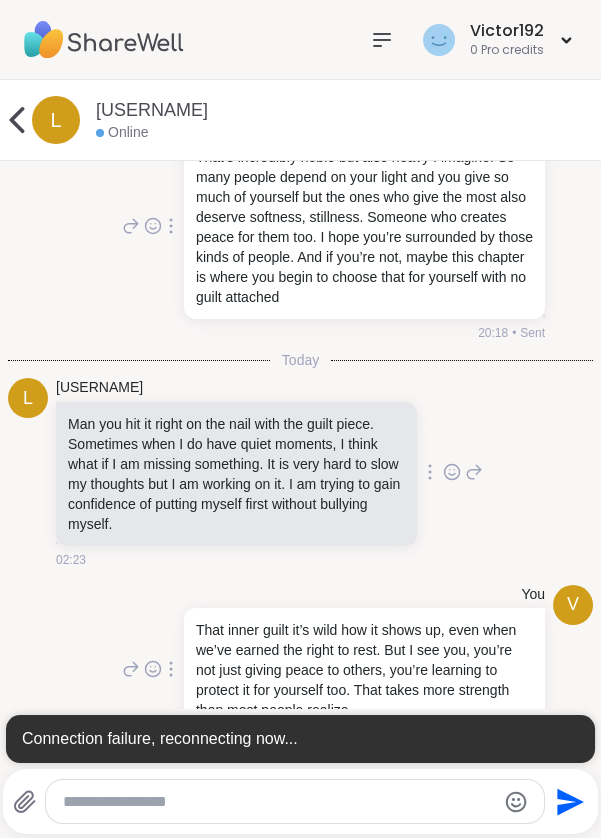 click at bounding box center (278, 802) 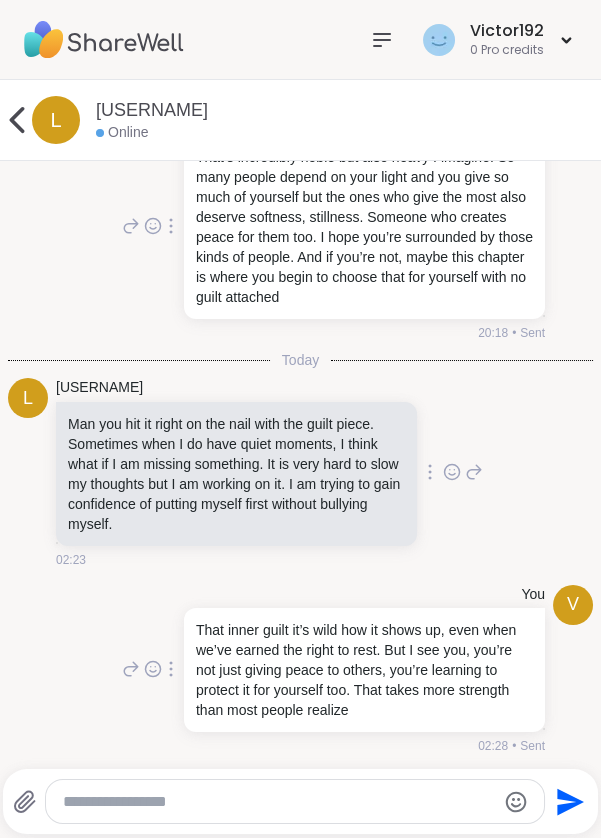 scroll, scrollTop: 10720, scrollLeft: 0, axis: vertical 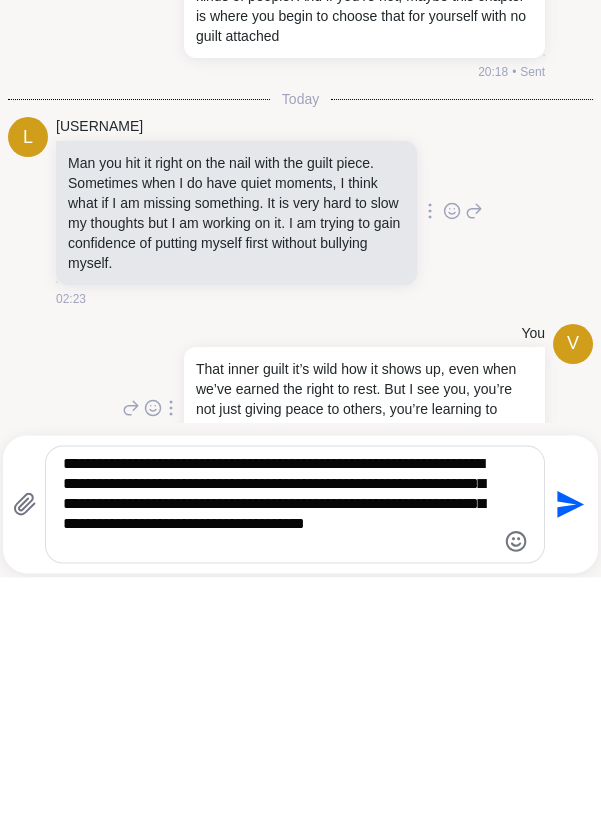 click on "**********" at bounding box center (278, 765) 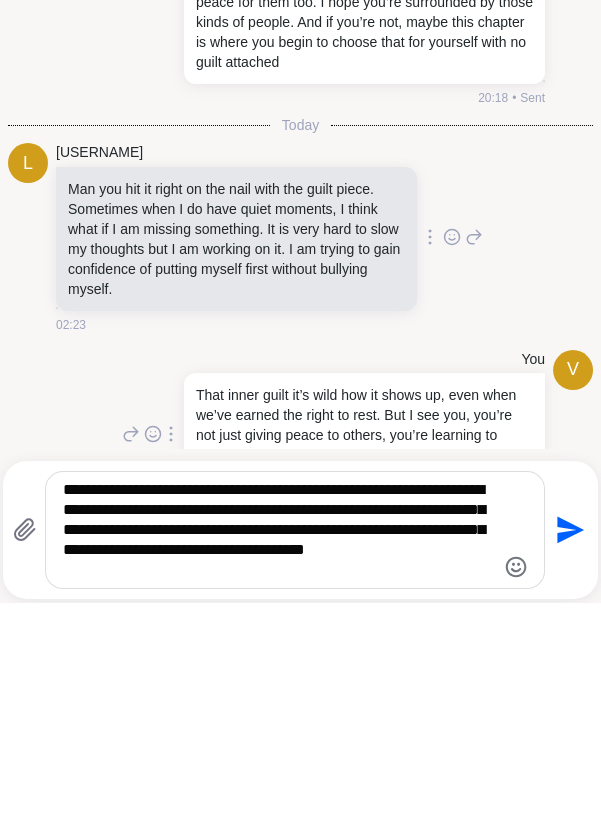 click on "**********" at bounding box center [278, 765] 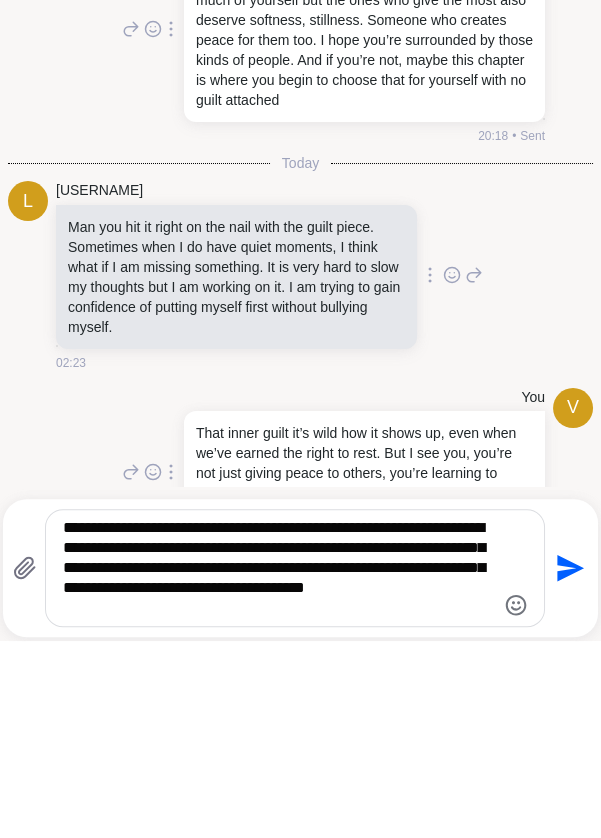 click on "**********" at bounding box center (278, 765) 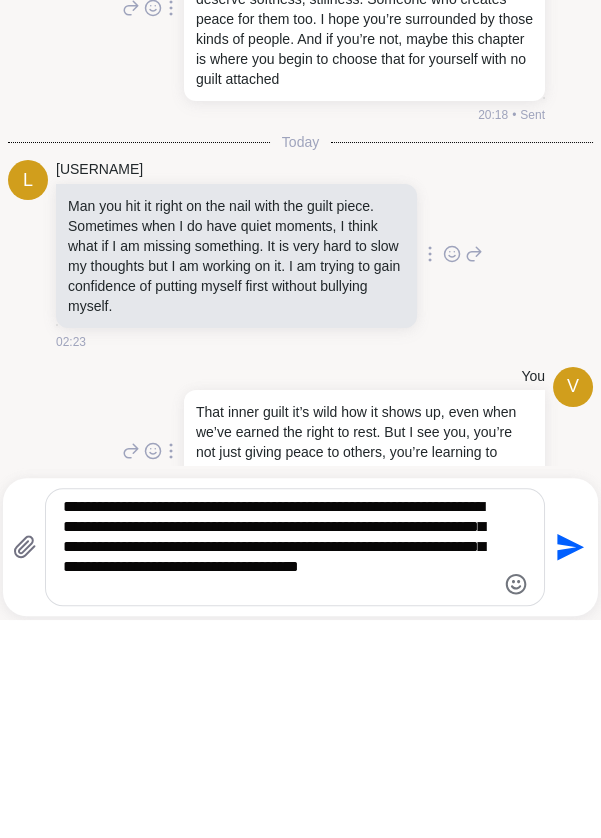 click on "**********" at bounding box center (278, 765) 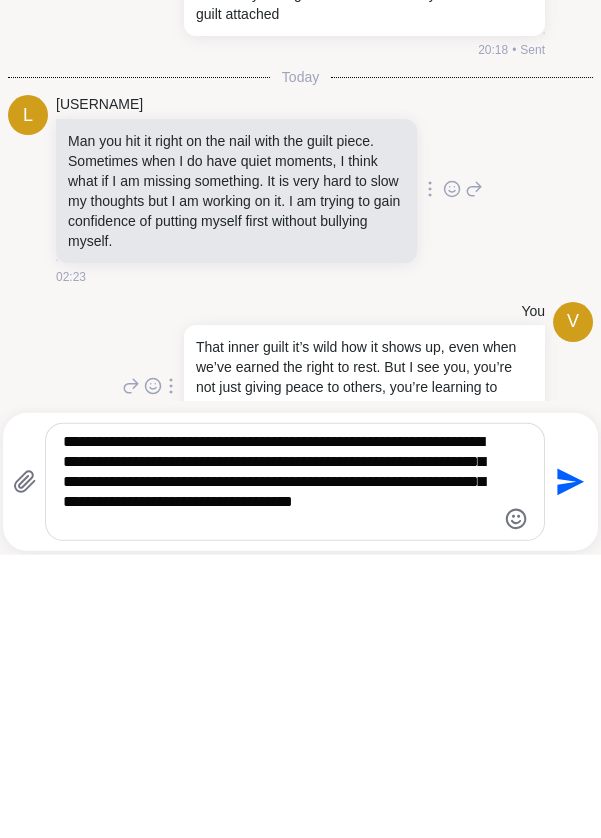 click on "**********" at bounding box center [278, 765] 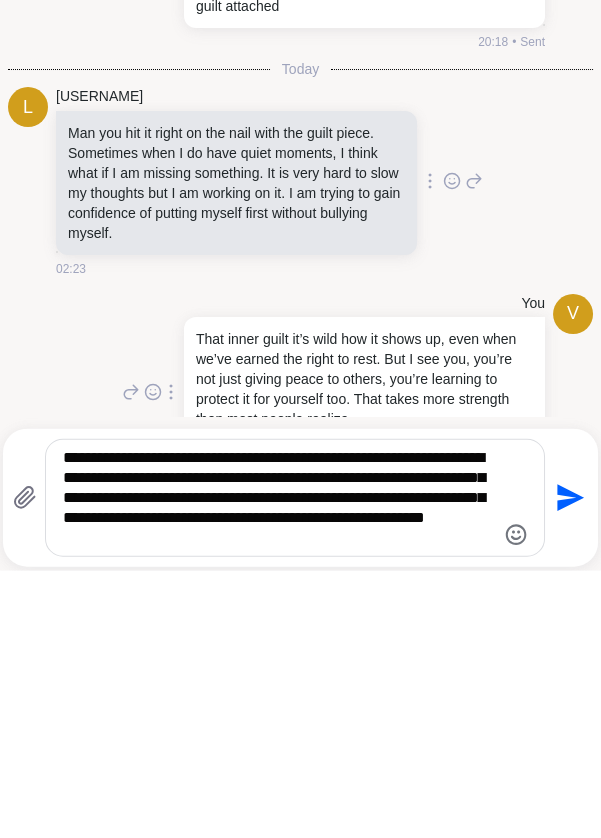 scroll, scrollTop: 10821, scrollLeft: 0, axis: vertical 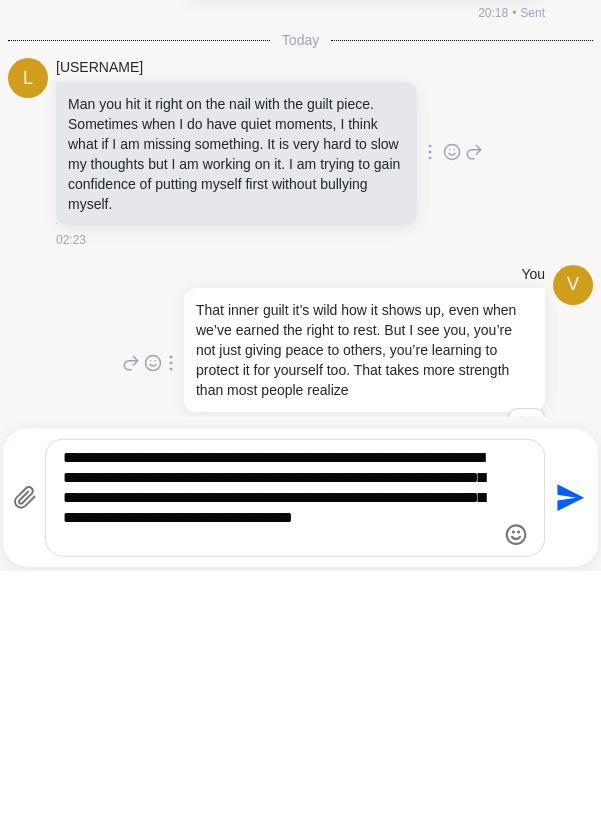 type on "**********" 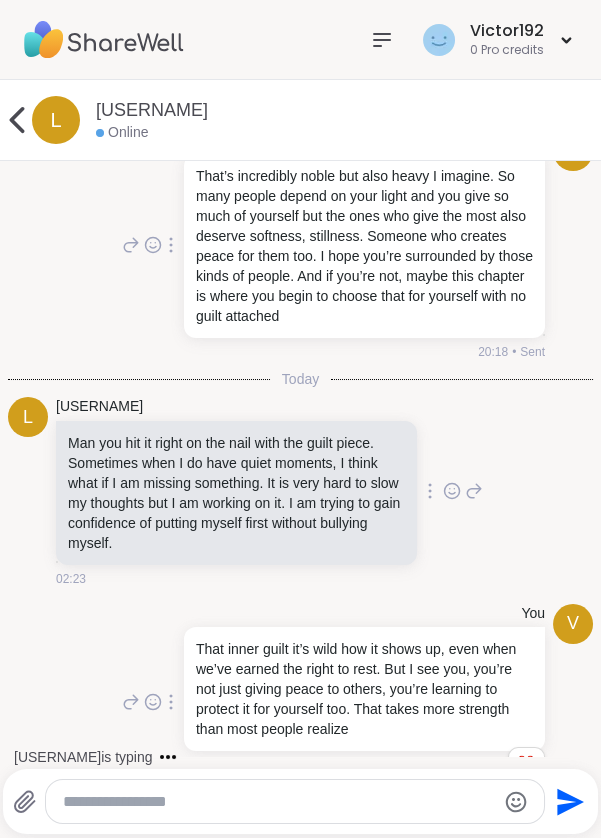 scroll, scrollTop: 10935, scrollLeft: 0, axis: vertical 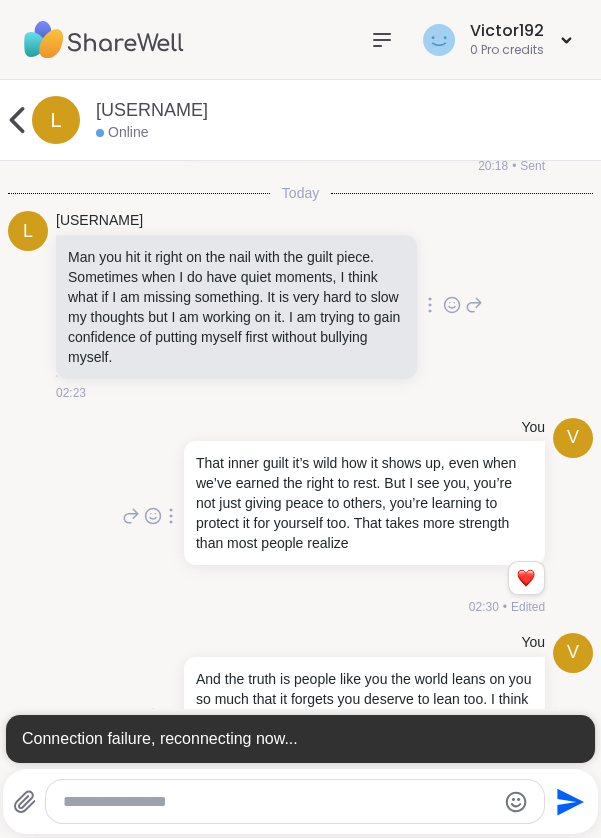 click at bounding box center (278, 802) 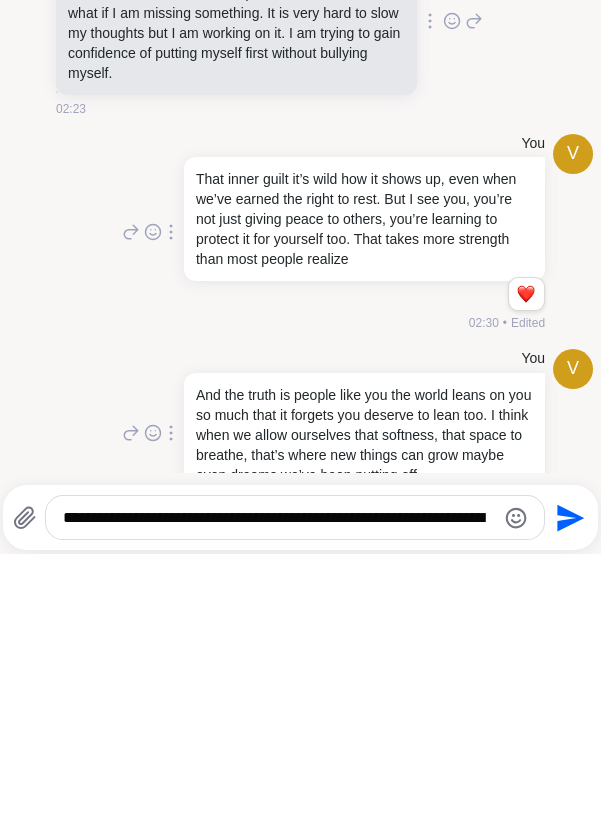 scroll, scrollTop: 0, scrollLeft: 0, axis: both 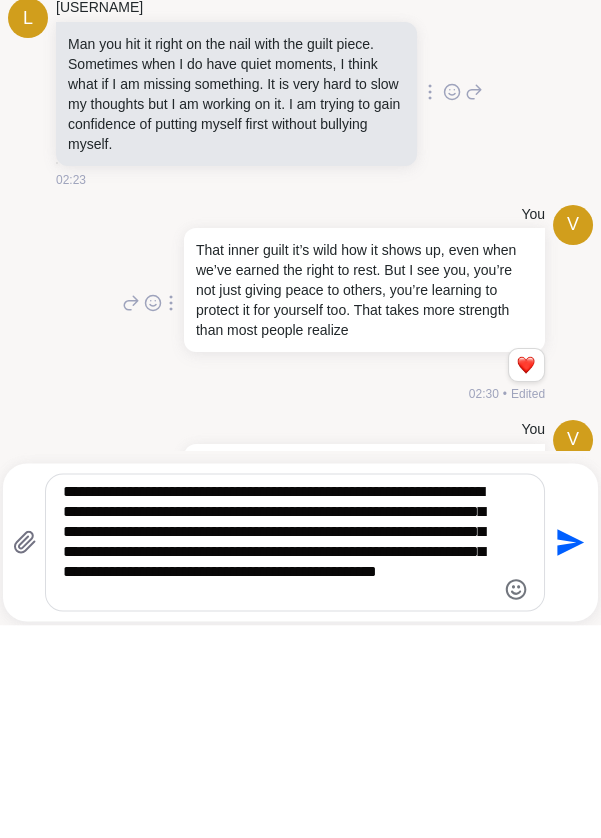 click on "**********" at bounding box center [278, 755] 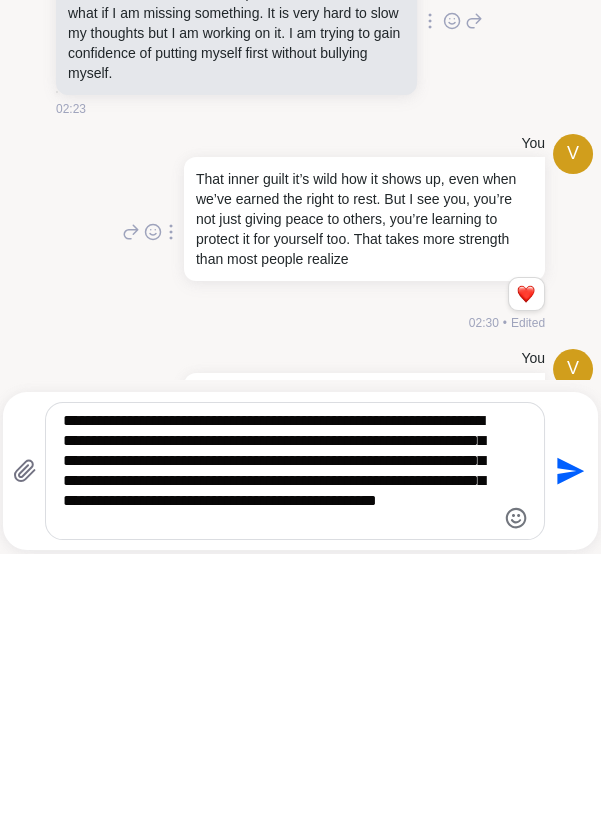 click on "**********" at bounding box center [278, 755] 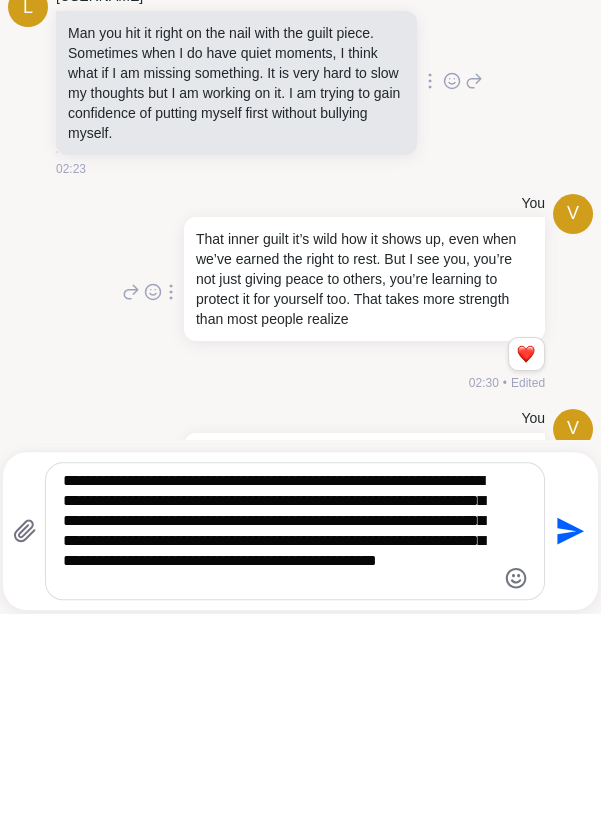 click on "**********" at bounding box center (278, 755) 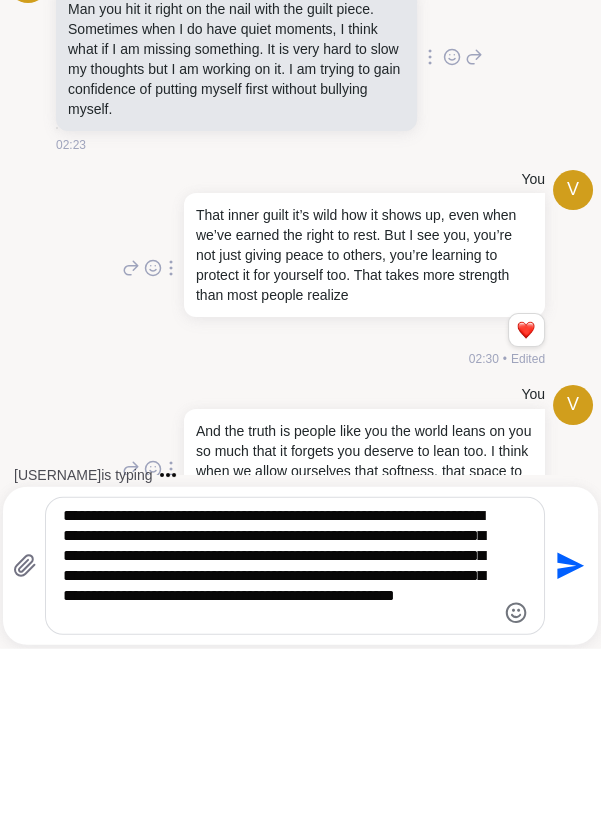 scroll, scrollTop: 11027, scrollLeft: 0, axis: vertical 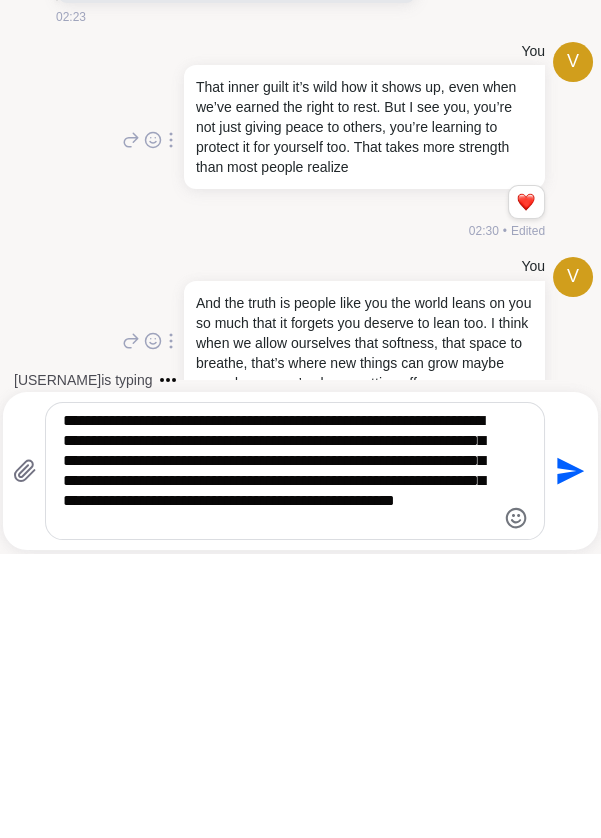 click on "**********" at bounding box center (278, 755) 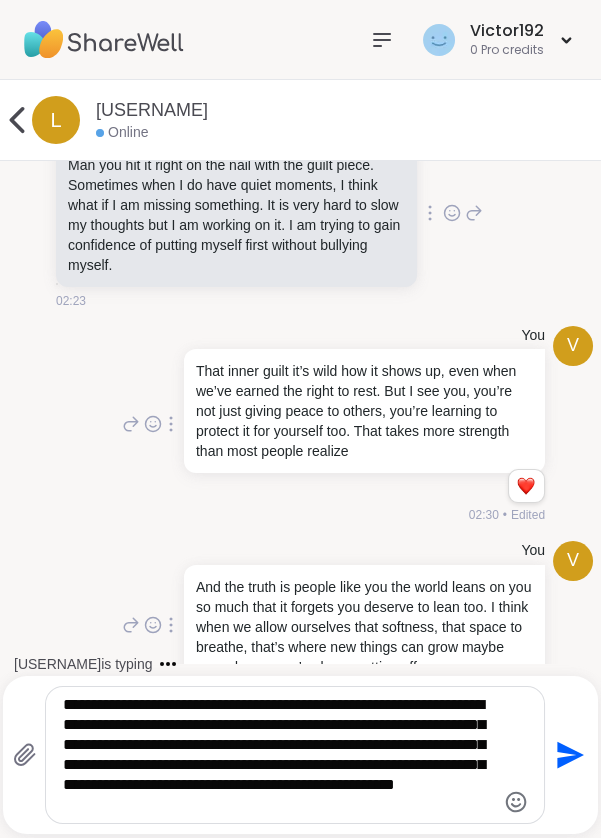 click on "**********" at bounding box center (278, 755) 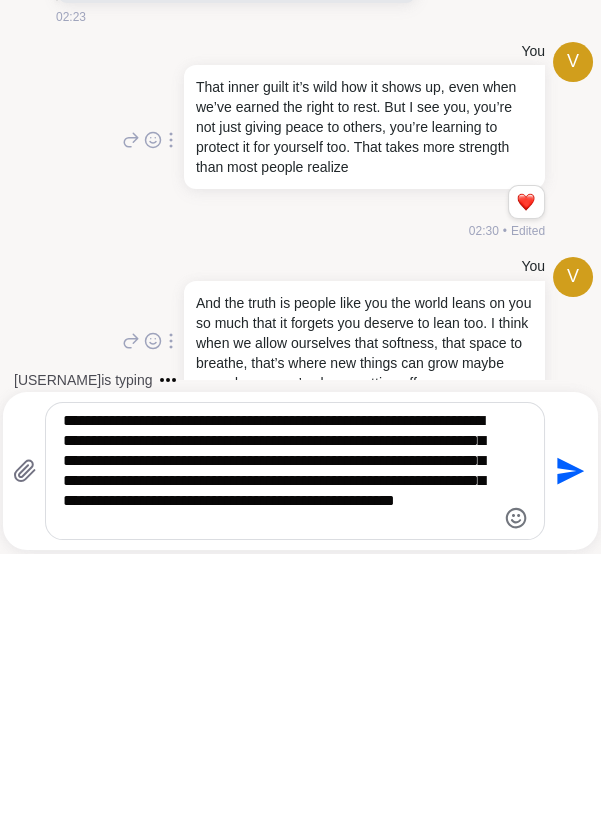 click on "**********" at bounding box center [278, 755] 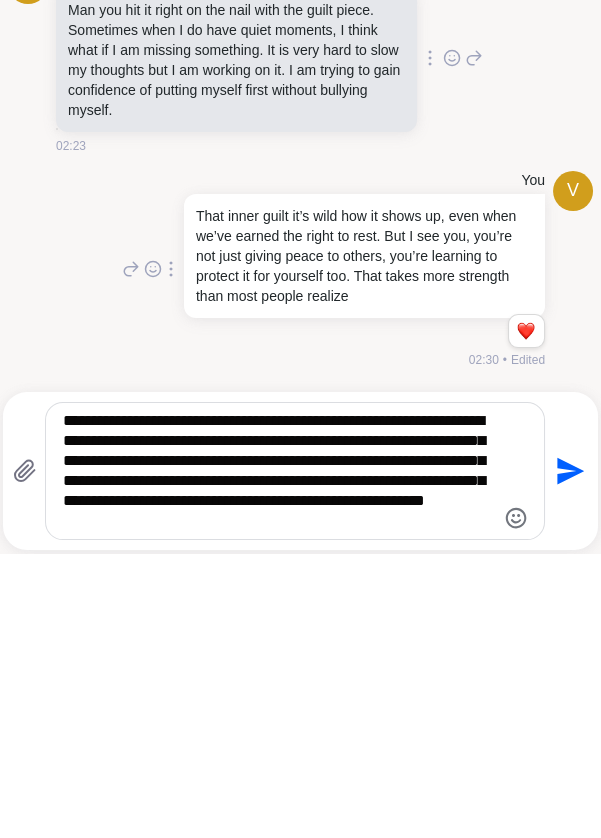 scroll, scrollTop: 11027, scrollLeft: 0, axis: vertical 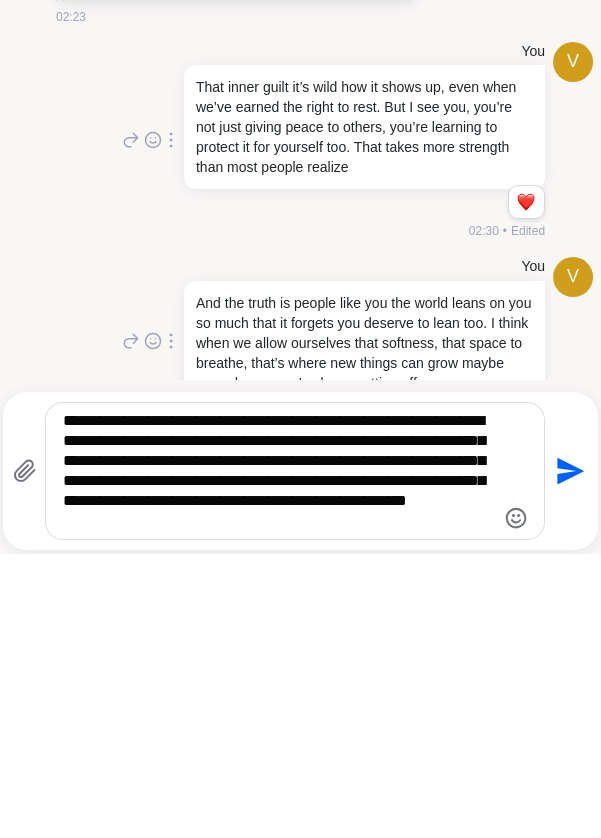 type on "**********" 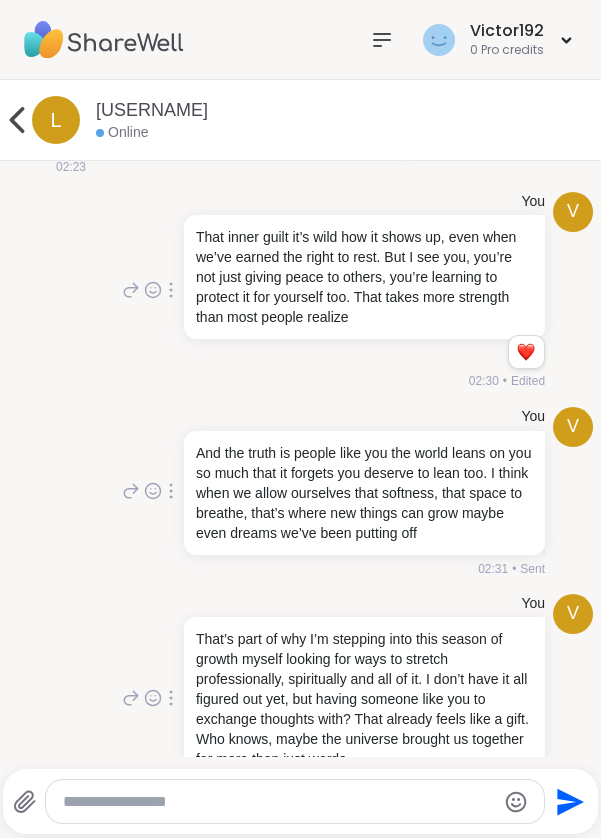 scroll, scrollTop: 11408, scrollLeft: 0, axis: vertical 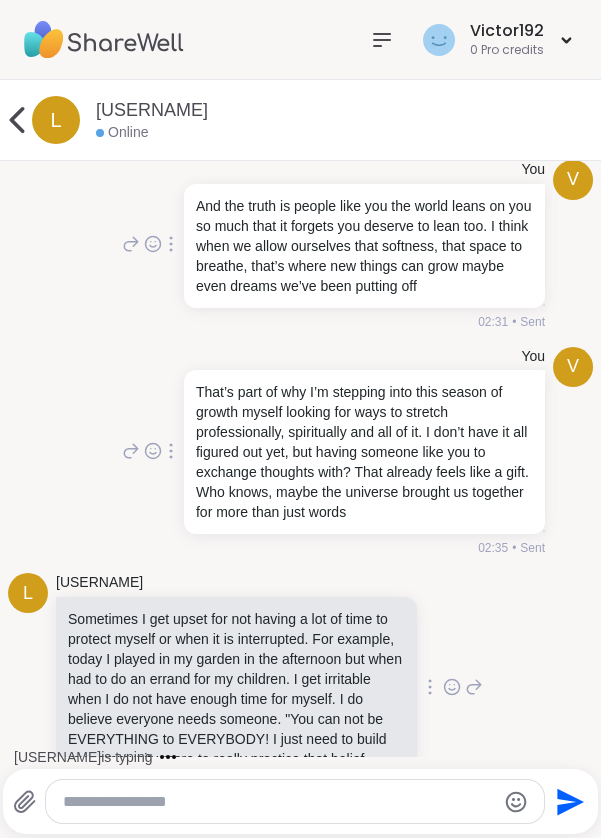 click 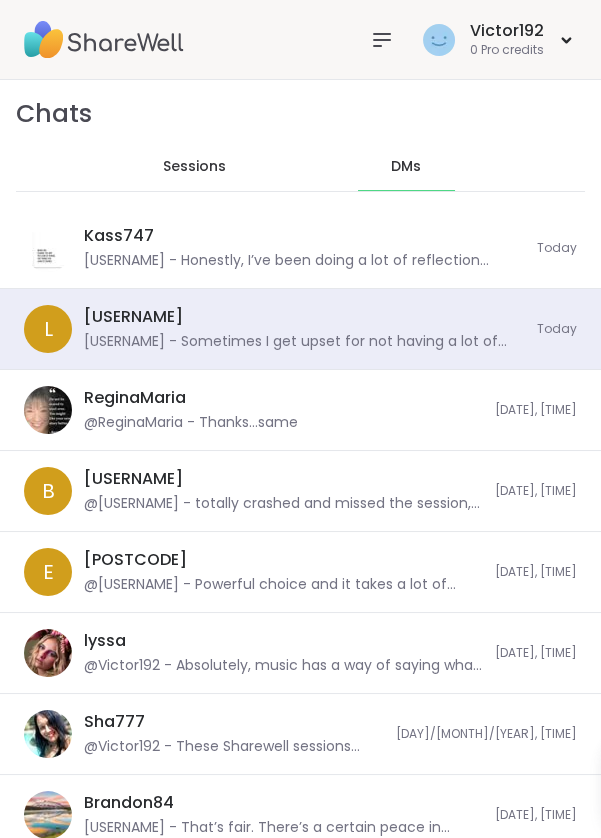 scroll, scrollTop: 31712, scrollLeft: 0, axis: vertical 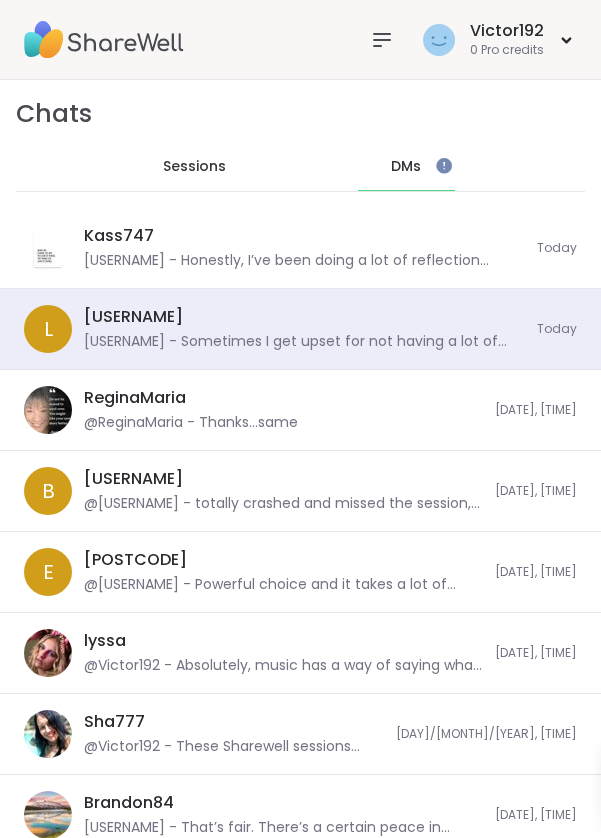 click on "Sessions" at bounding box center (195, 167) 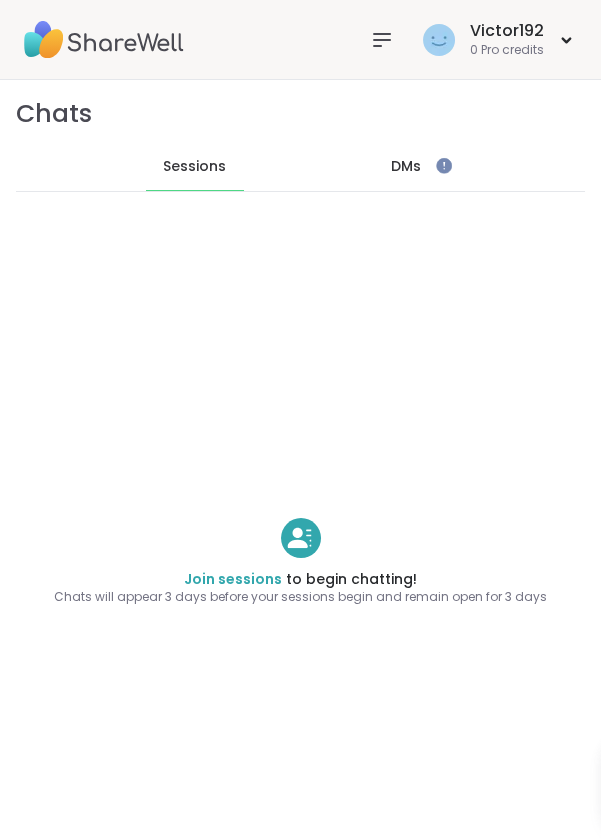 click at bounding box center (382, 40) 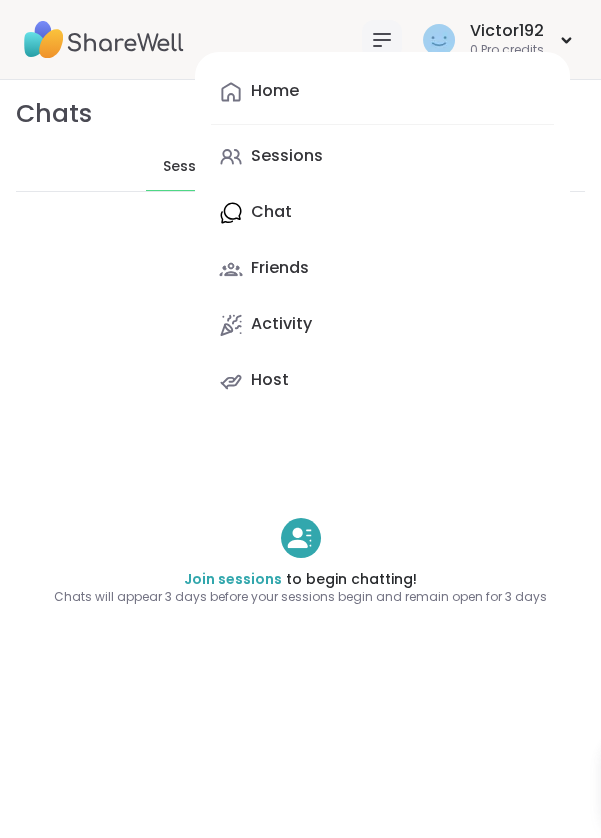 click on "Home" at bounding box center [382, 92] 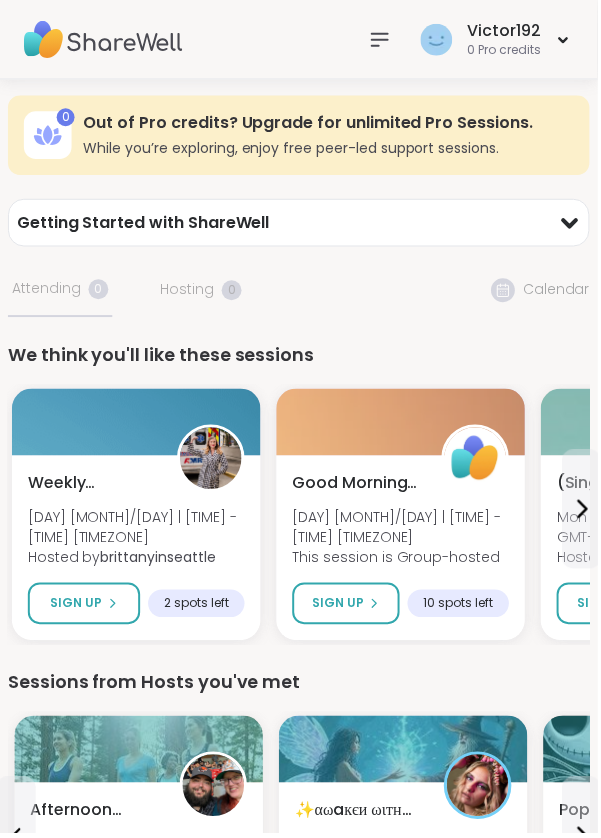 scroll, scrollTop: 0, scrollLeft: 0, axis: both 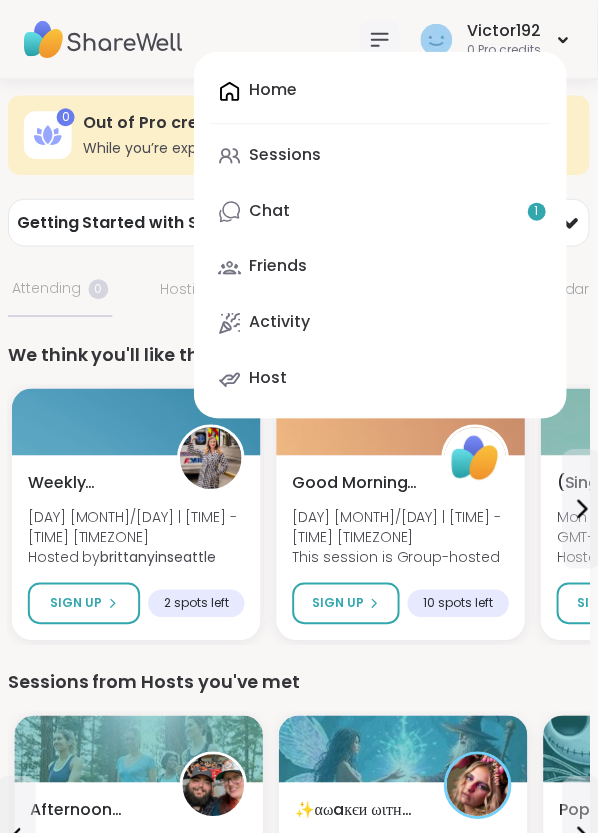 click on "Chat 1" at bounding box center [382, 213] 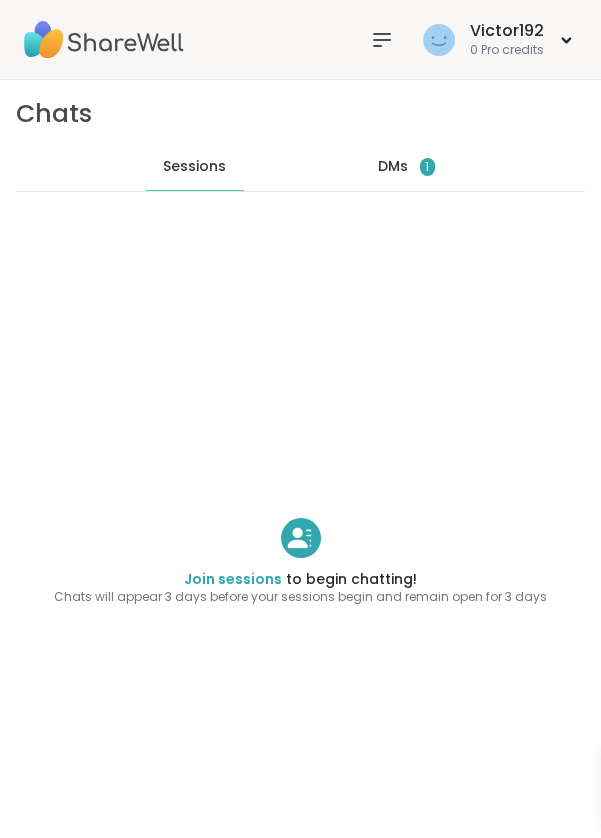 scroll, scrollTop: 33857, scrollLeft: 0, axis: vertical 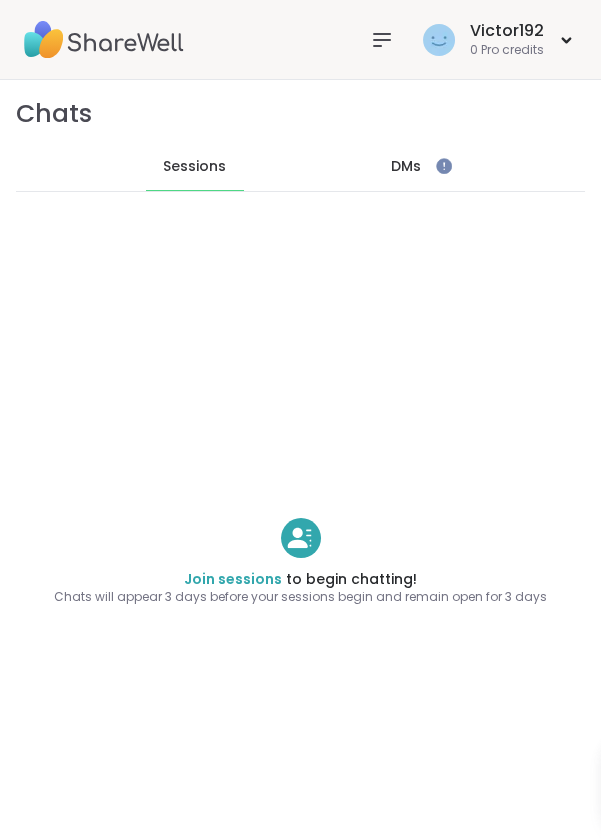 click on "DMs" at bounding box center [406, 167] 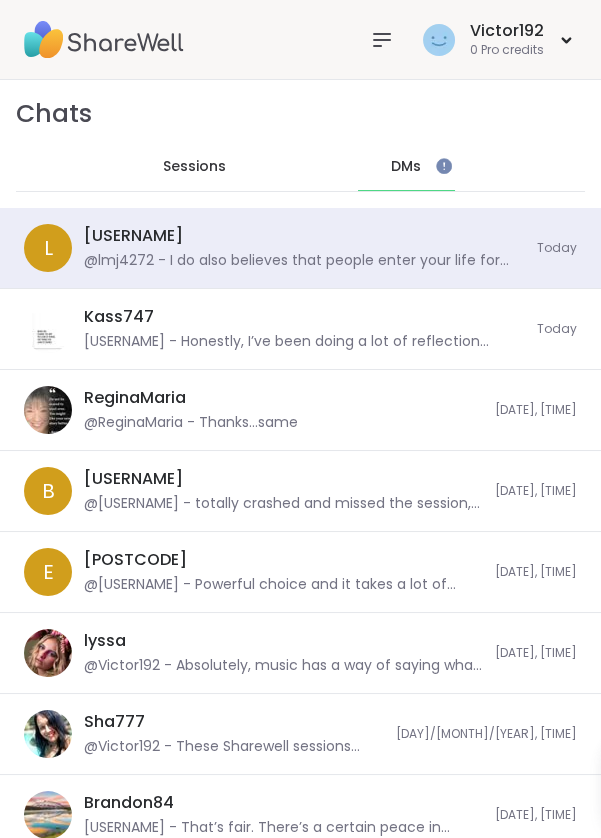 click on "lmj4272 @lmj4272 - I do also believes that people enter your life for reason. It can be a lesson or blessing. I am deciding that maybe I can learn something from these interactions." at bounding box center (304, 248) 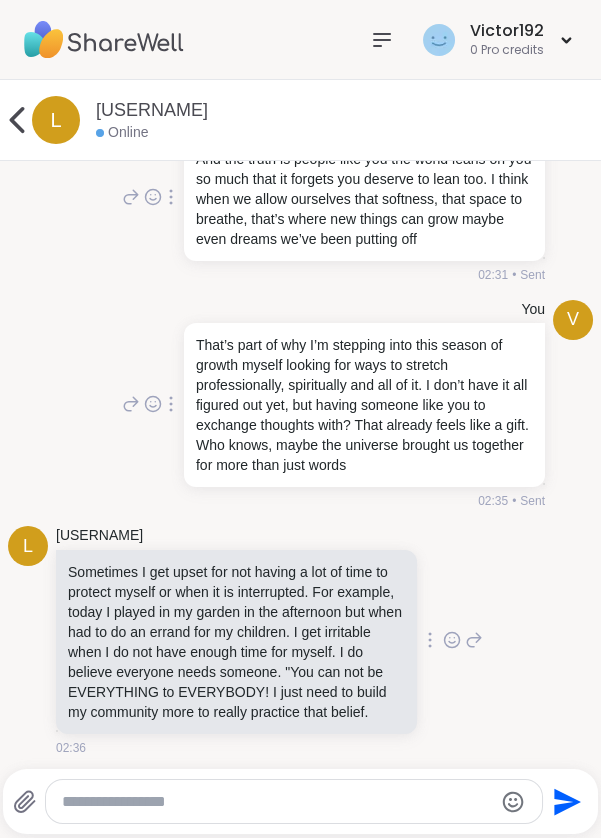 scroll, scrollTop: 11457, scrollLeft: 0, axis: vertical 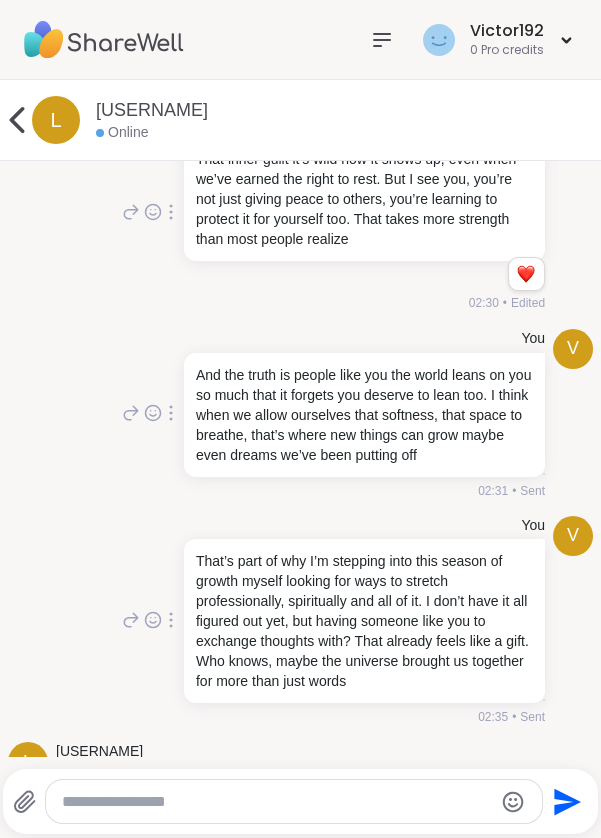 click on "V You That’s part of why I’m stepping into this season of growth myself looking for ways to stretch professionally, spiritually and all of it. I don’t have it all figured out yet, but having someone like you to exchange thoughts with? That already feels like a gift. Who knows, maybe the universe brought us together for more than just words 02:35 • Sent" at bounding box center [300, 621] 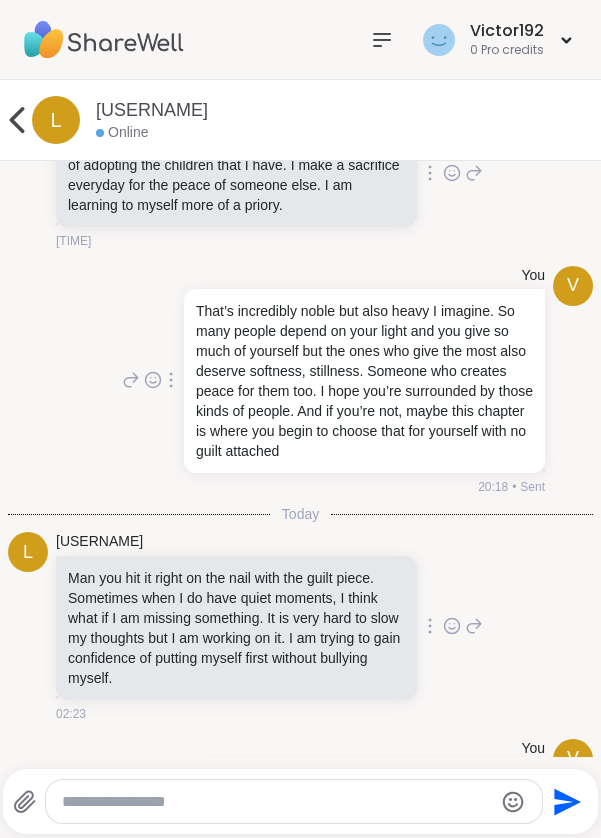 scroll, scrollTop: 10613, scrollLeft: 0, axis: vertical 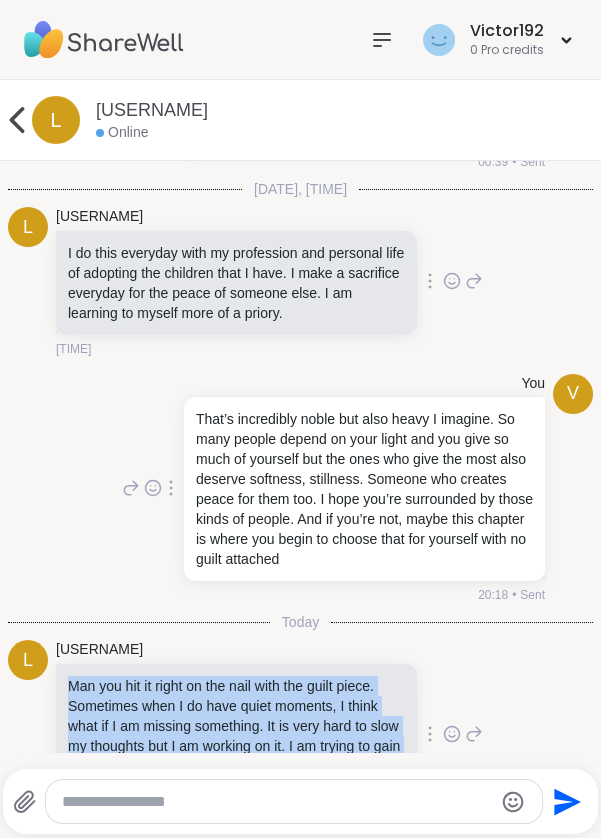 copy on "Man you hit it right on the nail with the guilt piece. Sometimes when I do have quiet moments, I think what if I am missing something. It is very hard to slow my thoughts but I am working on it.  I am trying to gain confidence of putting myself first without bullying myself. 02:23 V You That inner guilt it’s wild how it shows up, even when we’ve earned the right to rest. But I see you, you’re not just giving peace to others, you’re learning to protect it for yourself too. That takes more strength than most people realize   1 1 02:30 • Edited V You And the truth is people like you the world leans on you so much that it forgets you deserve to lean too. I think when we allow ourselves that softness, that space to breathe, that’s where new things can grow maybe even dreams we’ve been putting off 02:31 • Sent V You That’s part of why I’m stepping into this season of growth myself looking for ways to stretch professionally, spiritually and all of it. I don’t have it all figured out yet, but having someone like y..." 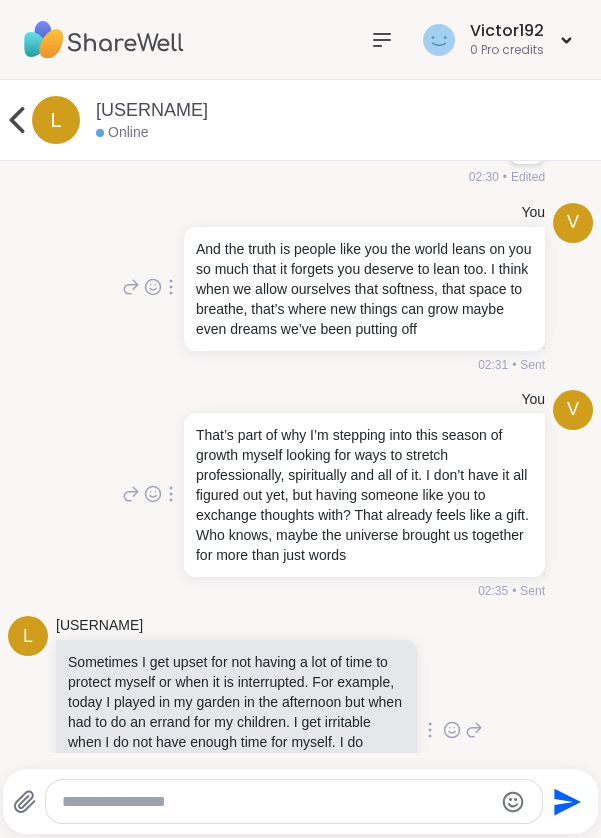 scroll, scrollTop: 11640, scrollLeft: 0, axis: vertical 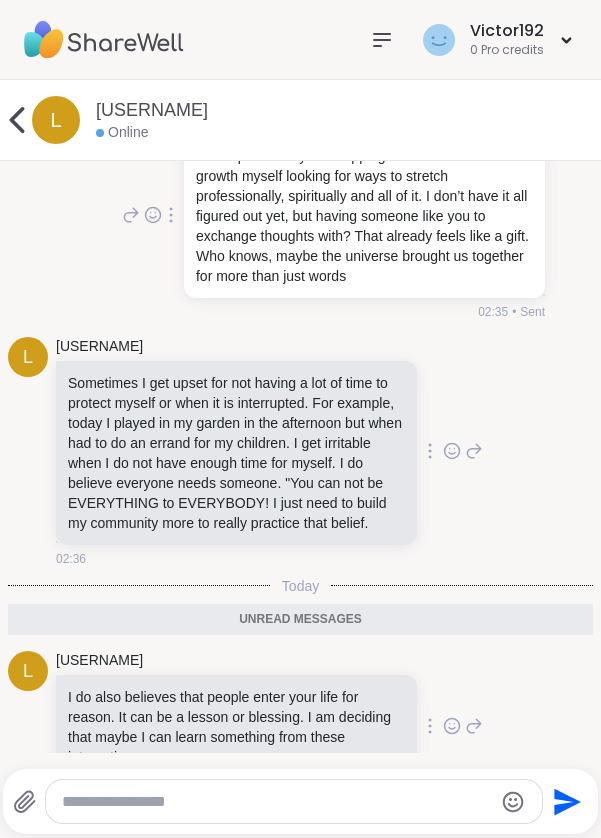click at bounding box center (277, 802) 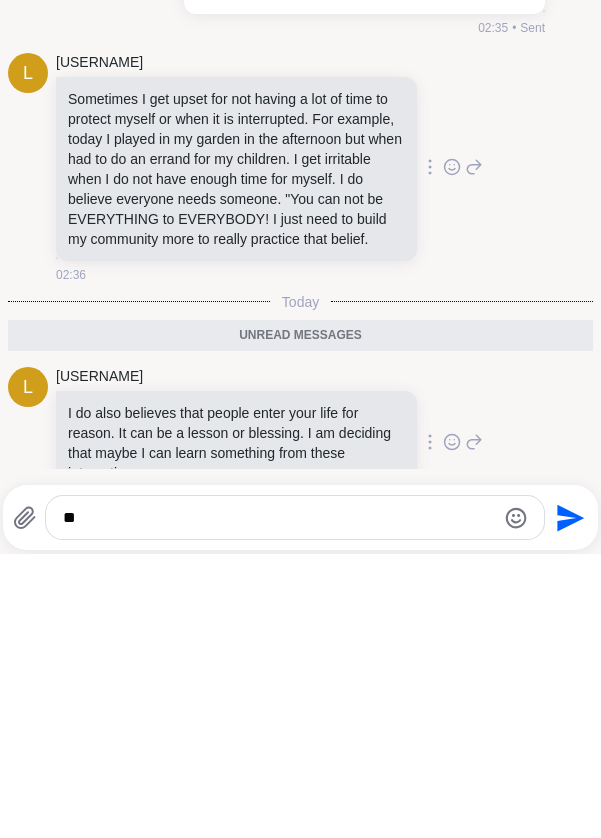 type on "*" 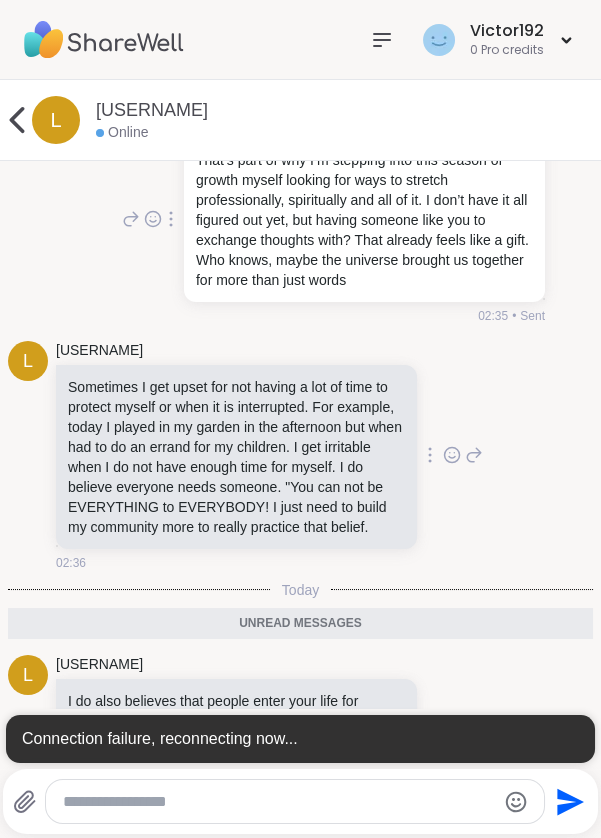 scroll, scrollTop: 0, scrollLeft: 0, axis: both 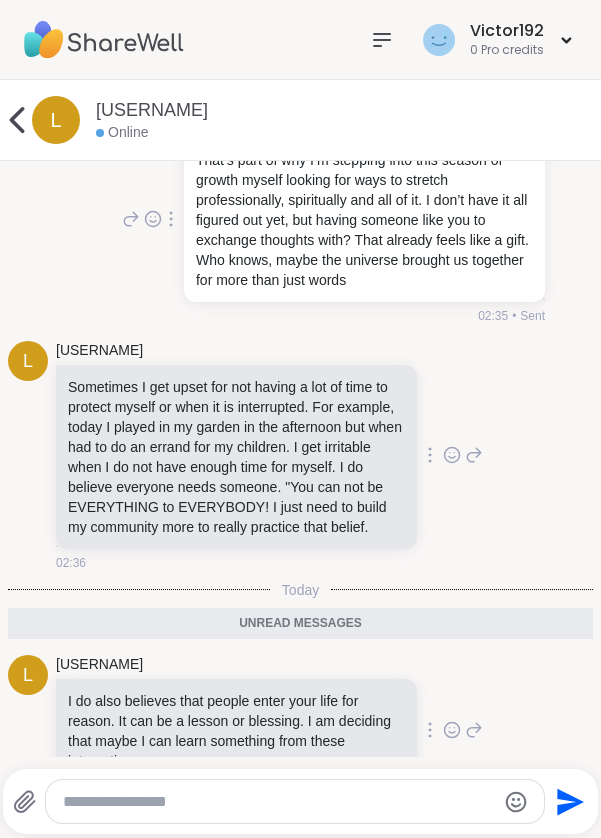 click at bounding box center (278, 802) 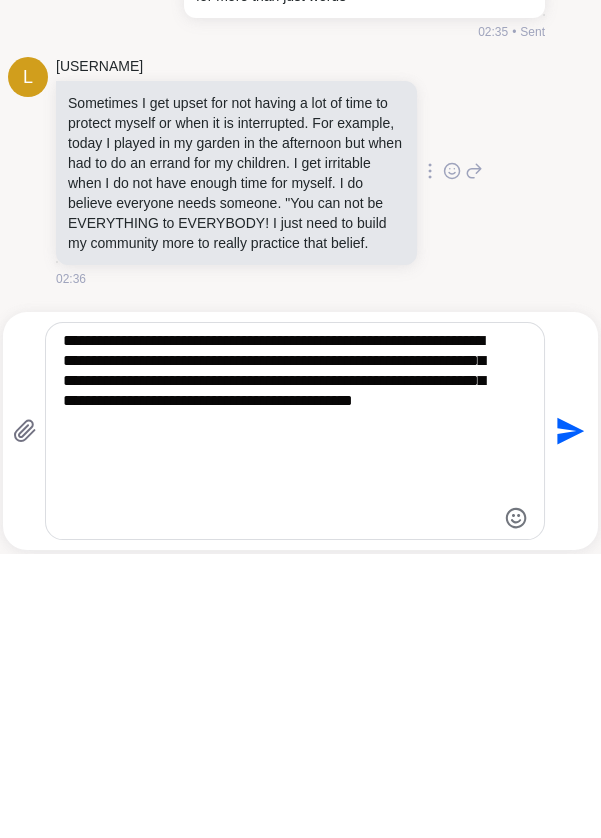 scroll, scrollTop: 0, scrollLeft: 0, axis: both 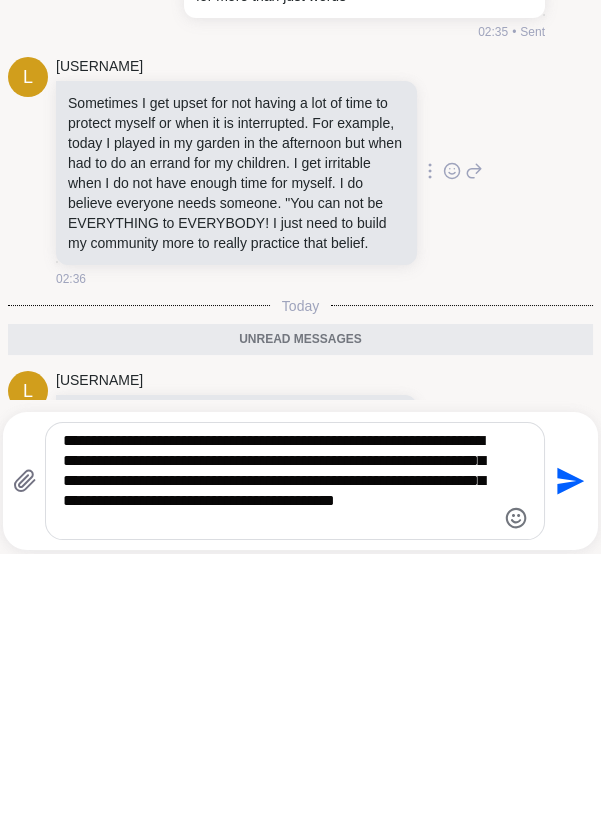 click on "**********" at bounding box center [278, 765] 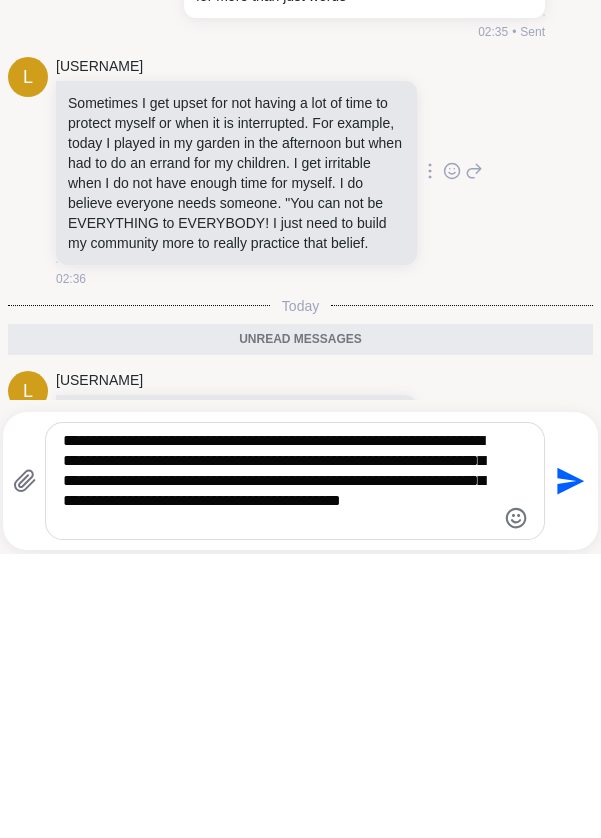 click on "**********" at bounding box center [278, 765] 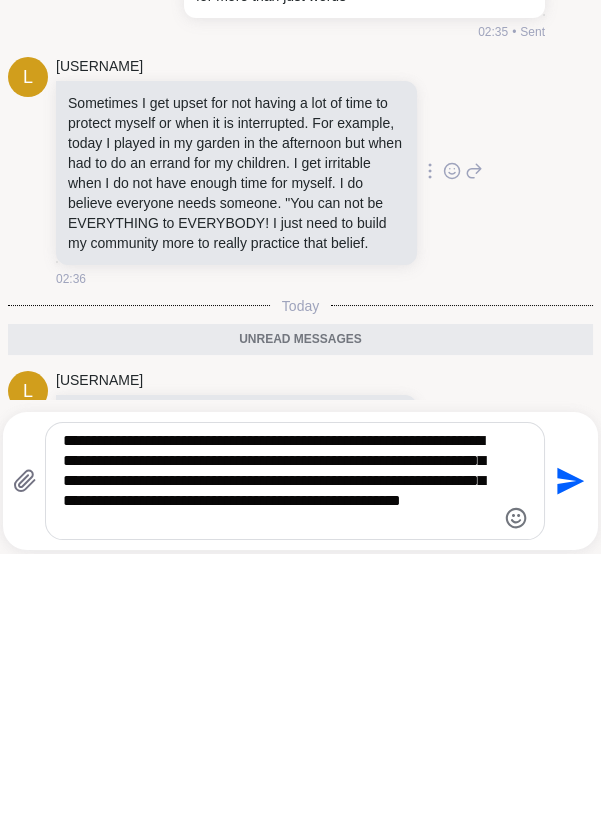 click on "**********" at bounding box center (278, 765) 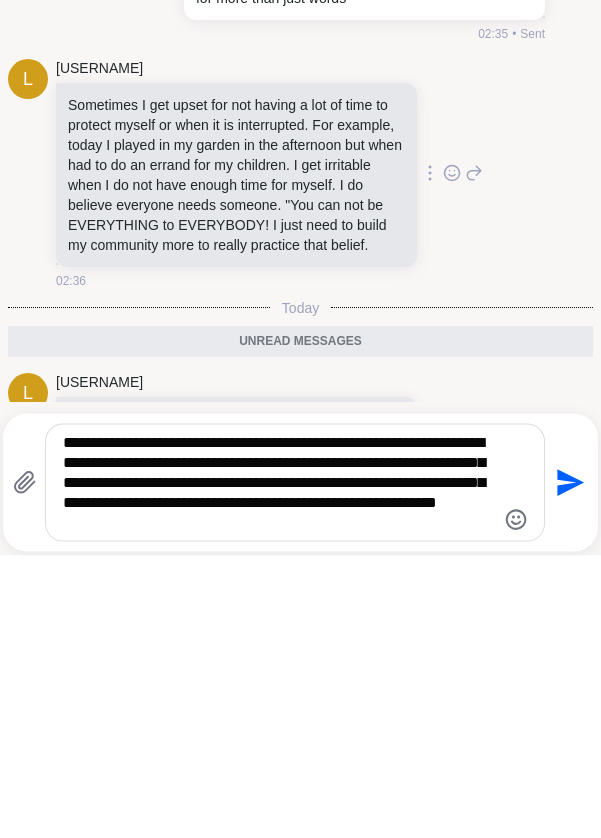 click on "**********" at bounding box center (278, 765) 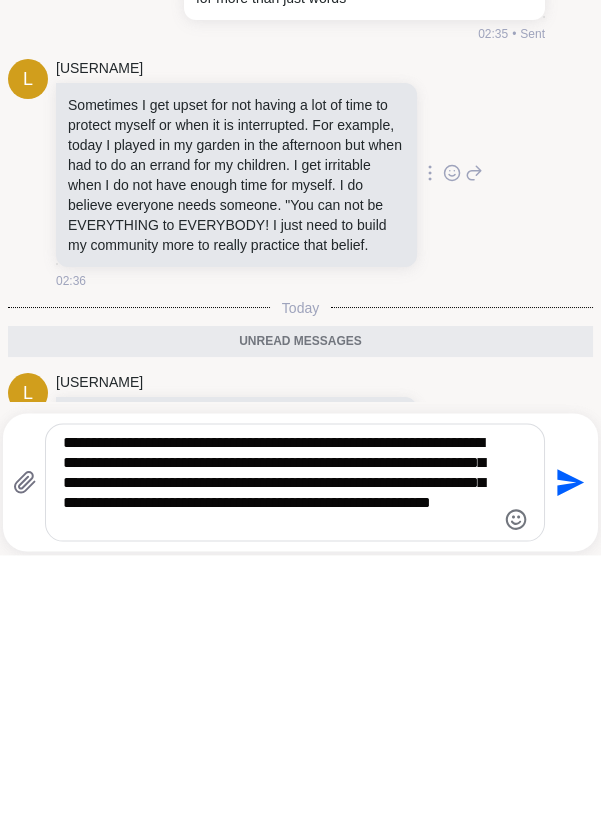 click on "**********" at bounding box center (278, 765) 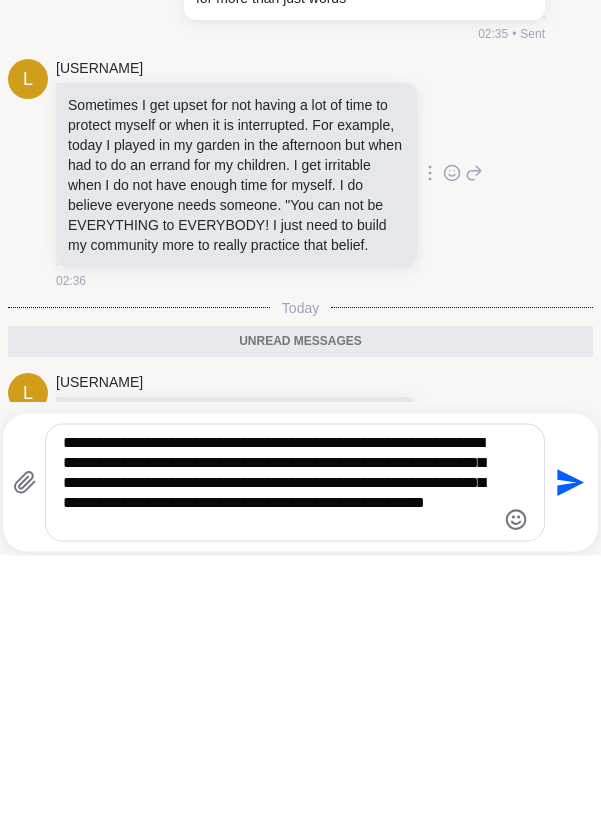 click on "**********" at bounding box center (278, 765) 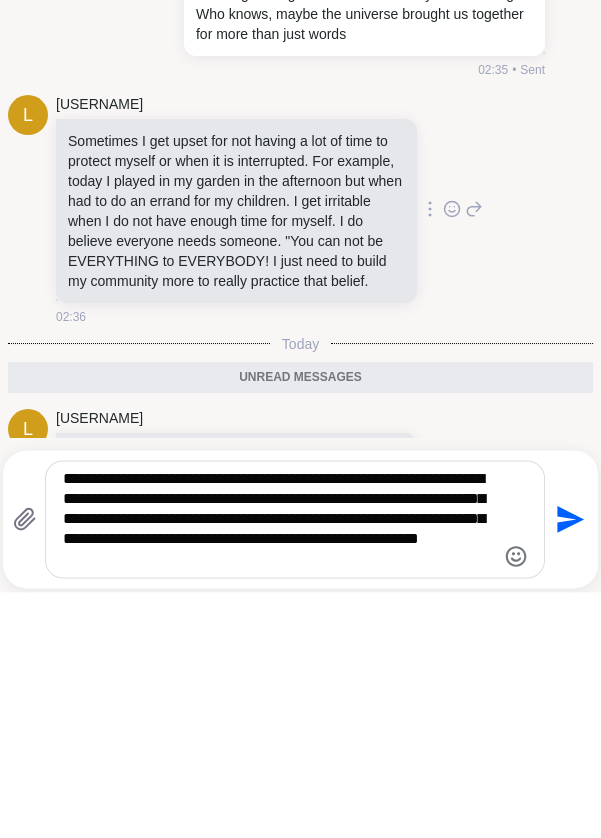 click on "**********" at bounding box center [278, 765] 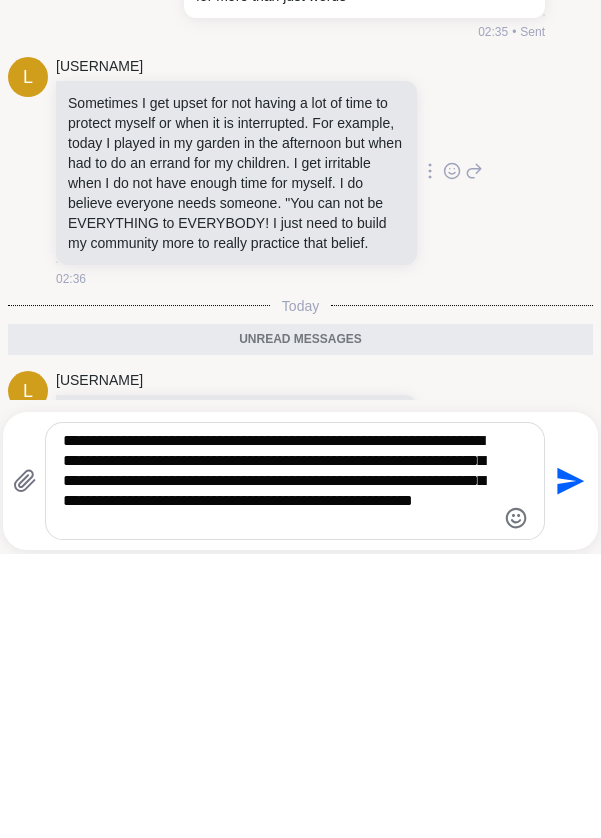 scroll, scrollTop: 11713, scrollLeft: 0, axis: vertical 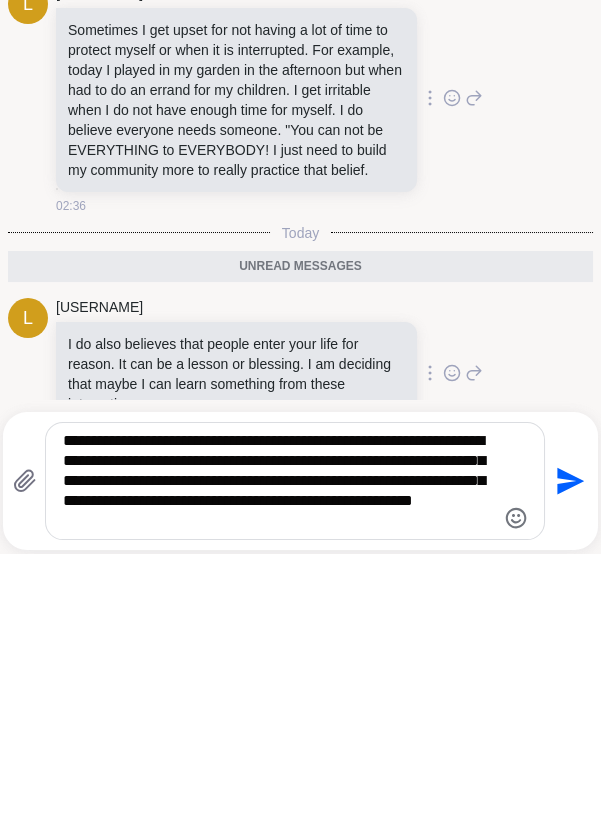 type on "**********" 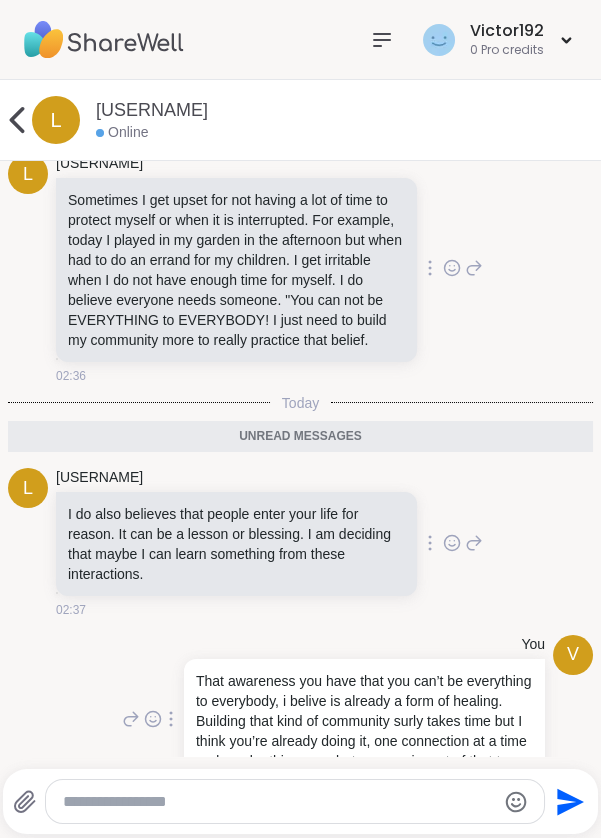 scroll, scrollTop: 11779, scrollLeft: 0, axis: vertical 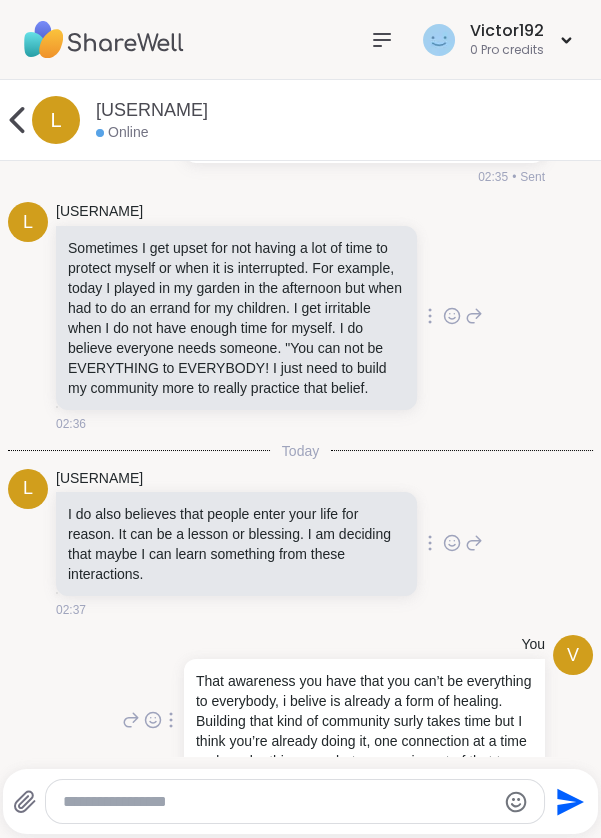 click at bounding box center [278, 802] 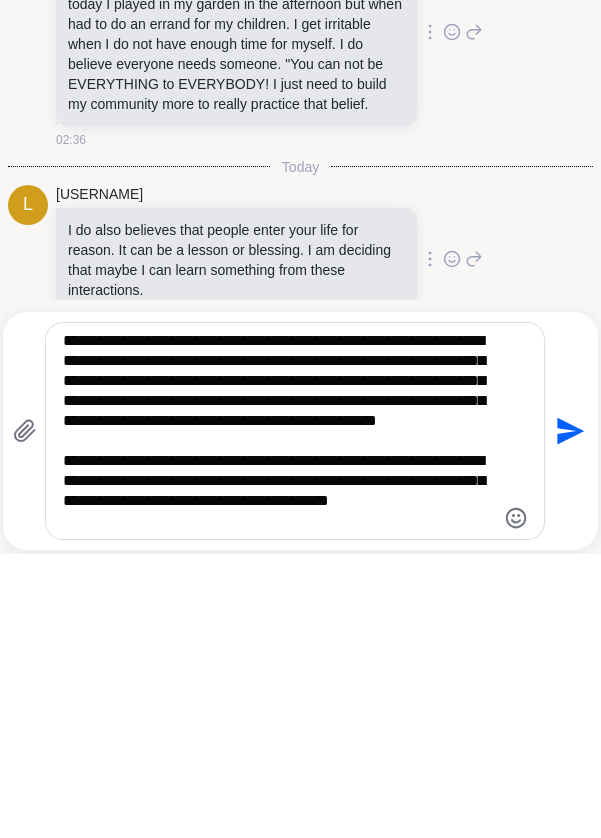 scroll, scrollTop: 0, scrollLeft: 0, axis: both 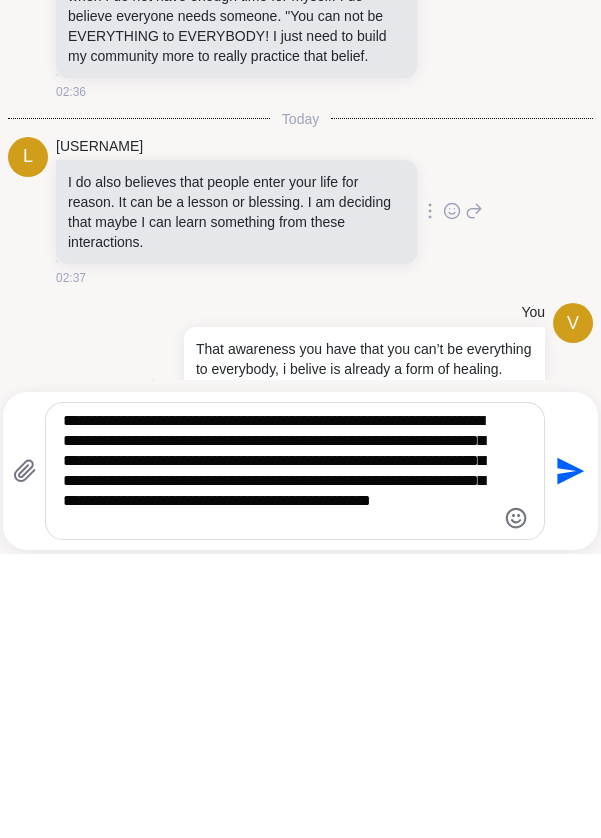 click on "**********" at bounding box center (278, 755) 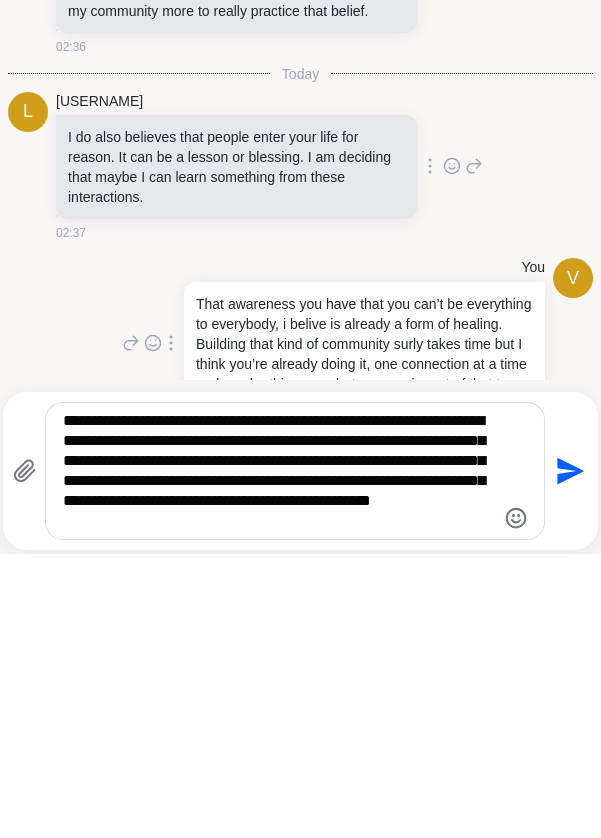 click on "**********" at bounding box center (278, 755) 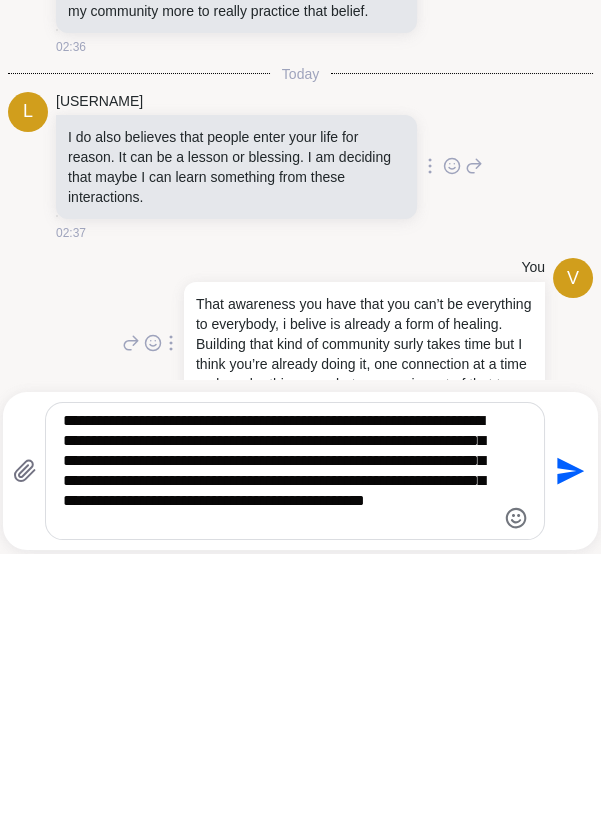 click on "**********" at bounding box center (278, 755) 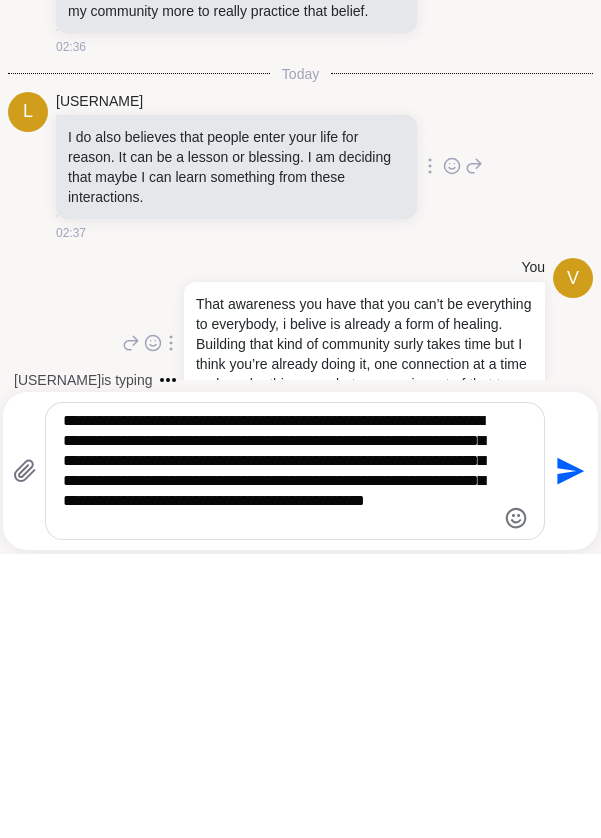 click on "**********" at bounding box center [278, 755] 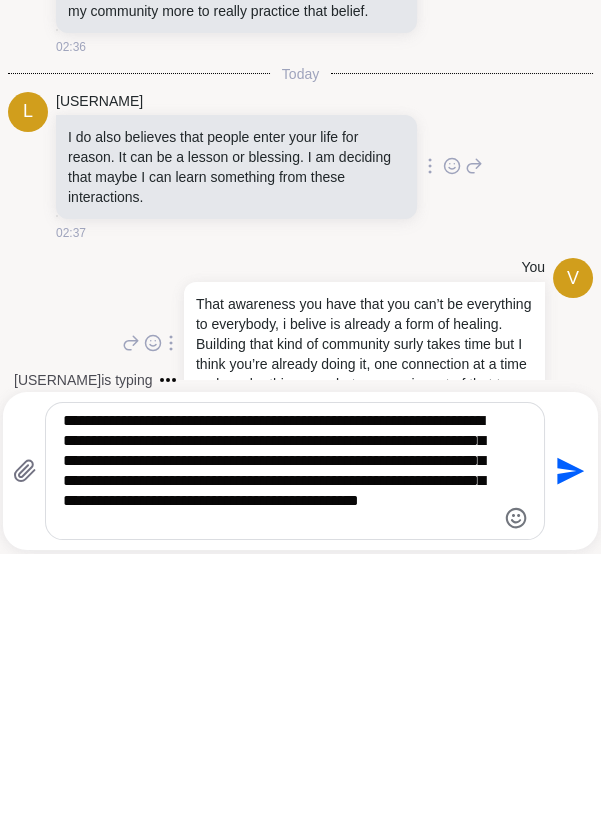 click on "**********" at bounding box center (278, 755) 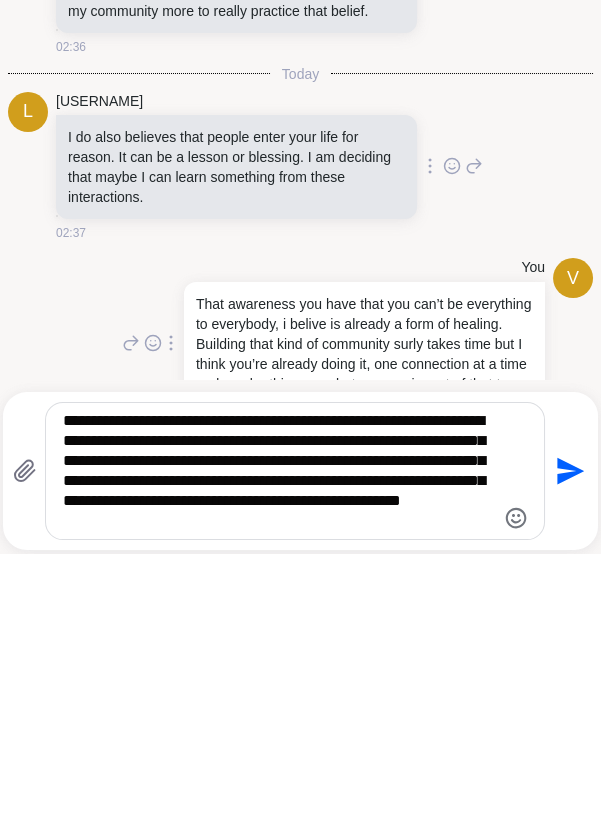 click 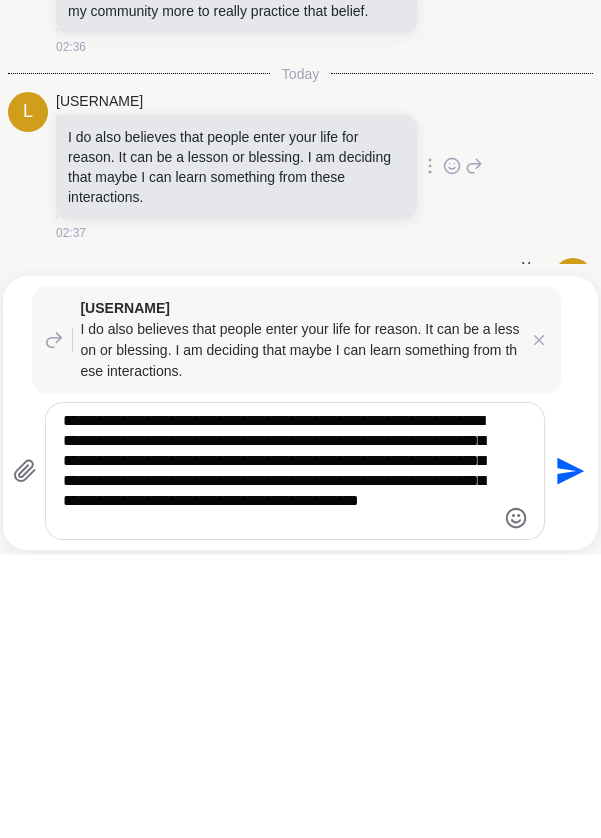 type on "**********" 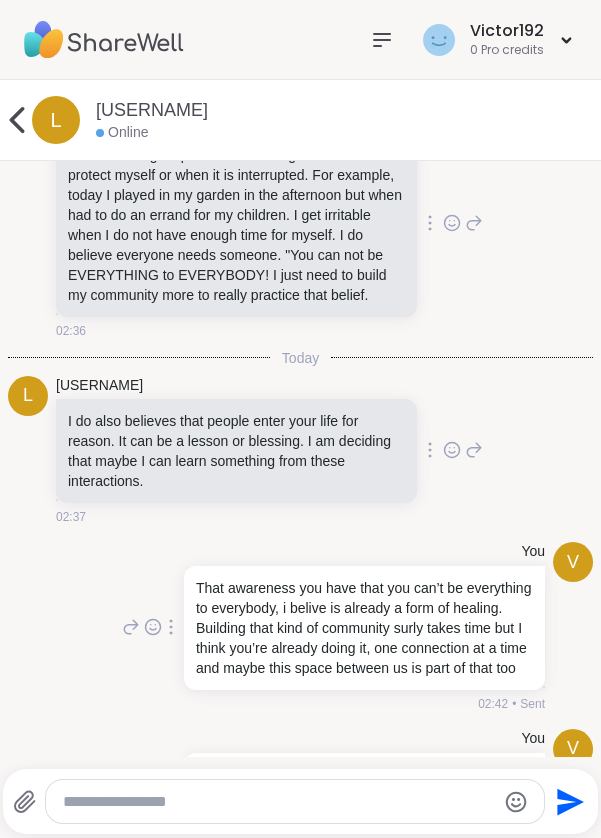 scroll, scrollTop: 12121, scrollLeft: 0, axis: vertical 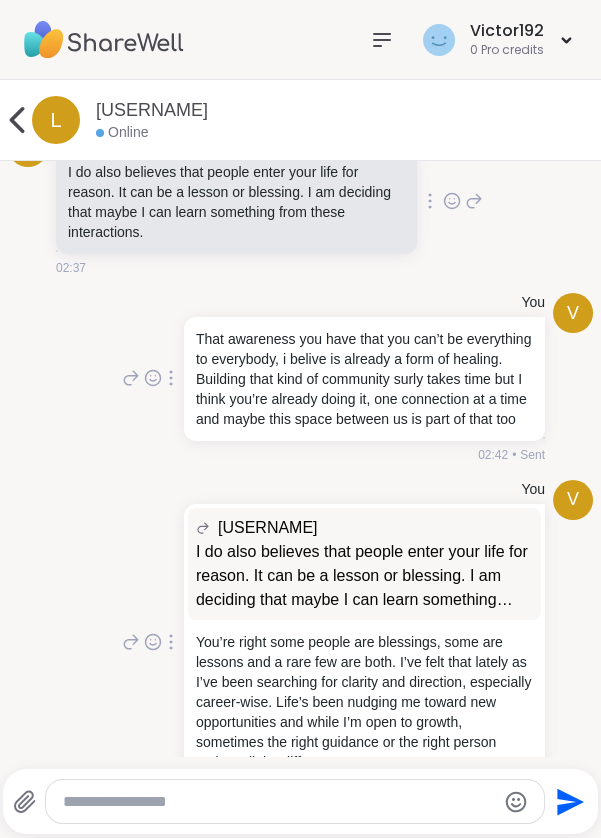 click at bounding box center (278, 802) 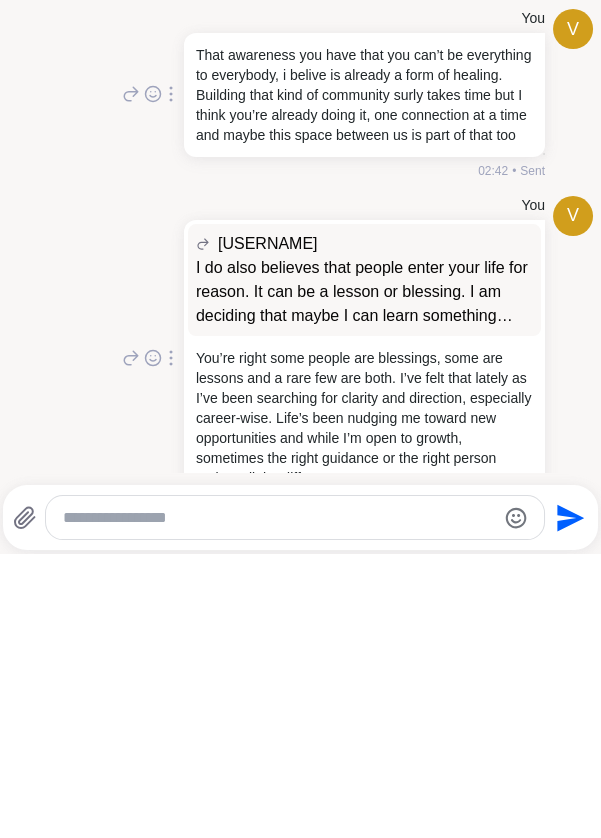 click at bounding box center (278, 802) 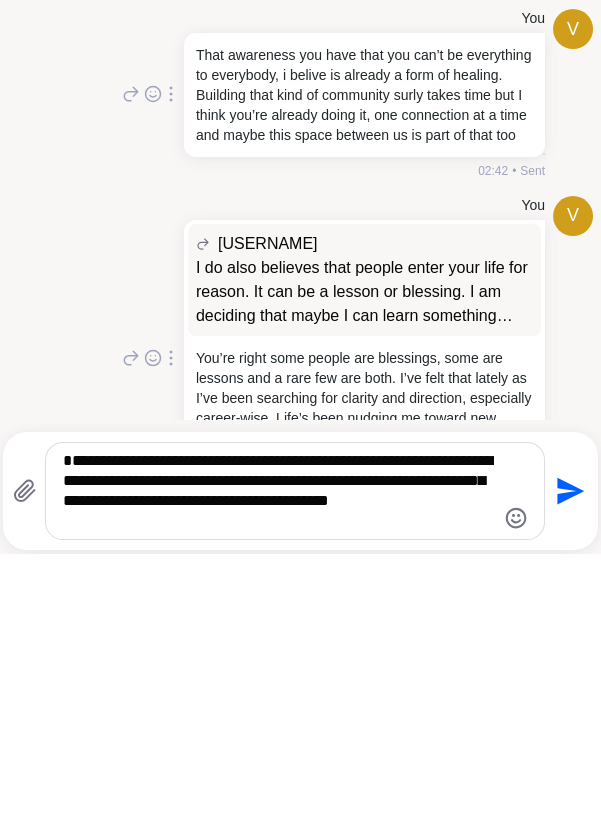 scroll, scrollTop: 12174, scrollLeft: 0, axis: vertical 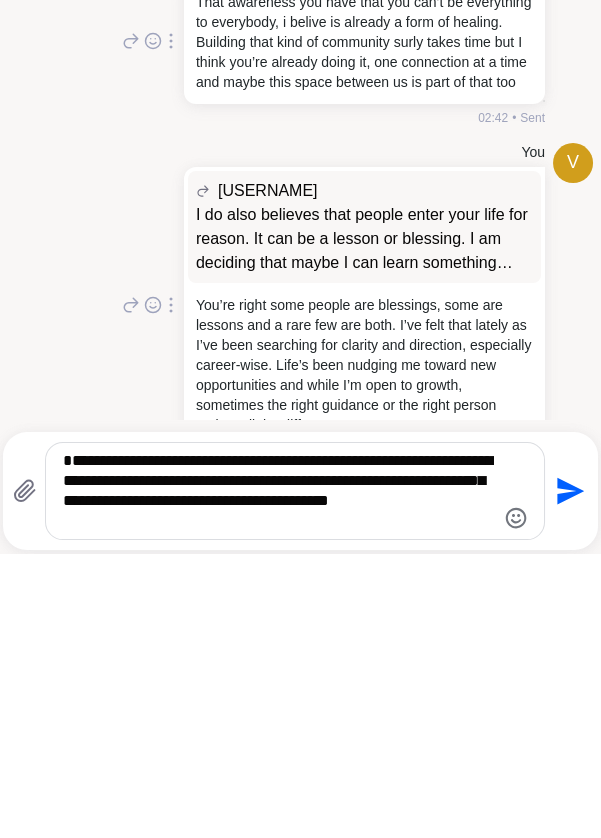click on "**********" at bounding box center [278, 775] 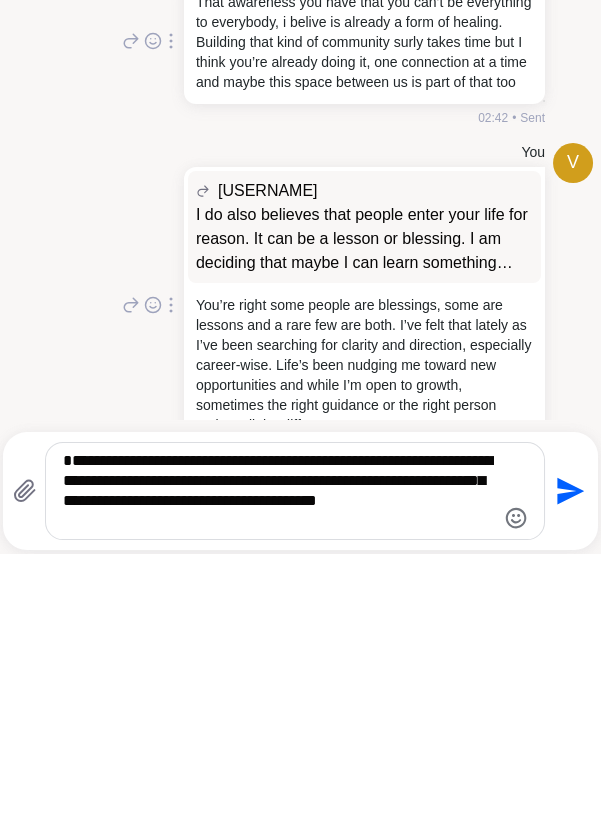 scroll, scrollTop: 12153, scrollLeft: 0, axis: vertical 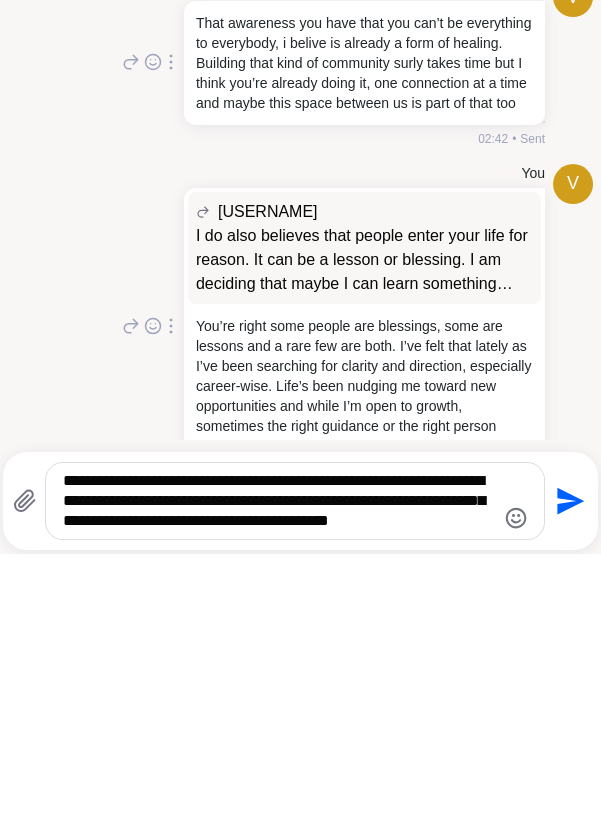 click on "**********" at bounding box center [278, 785] 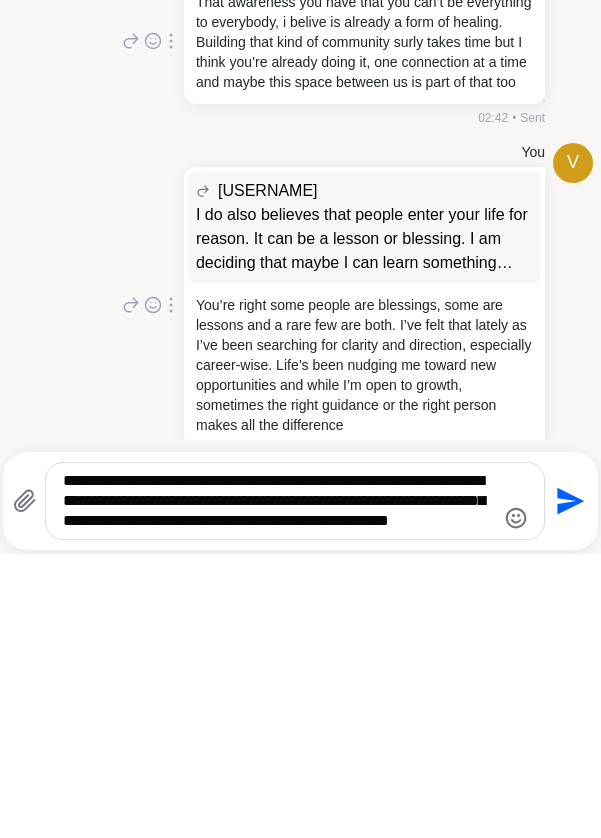 scroll, scrollTop: 12153, scrollLeft: 0, axis: vertical 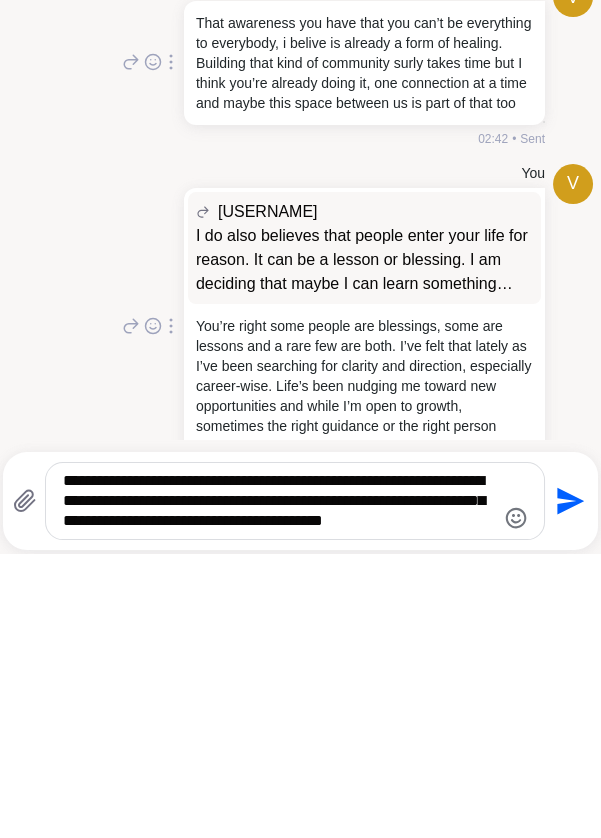 type on "**********" 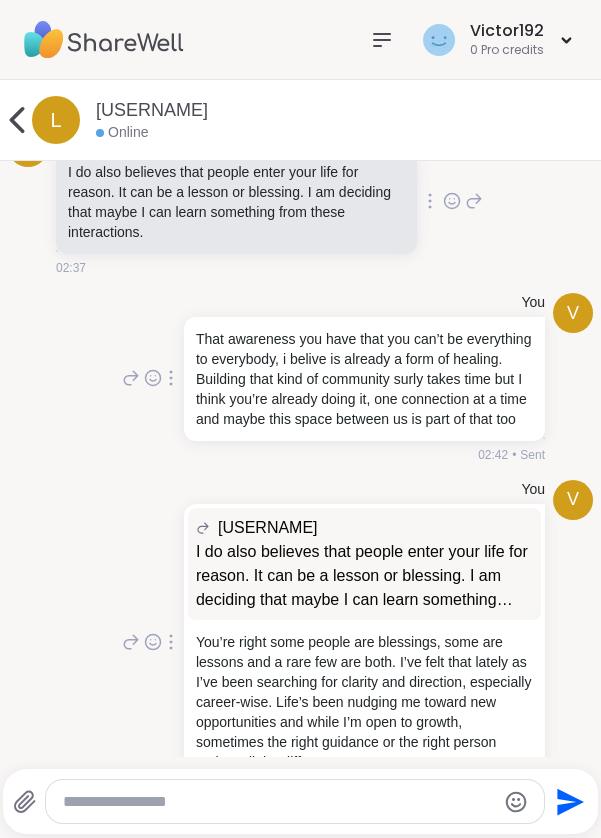 scroll, scrollTop: 12287, scrollLeft: 0, axis: vertical 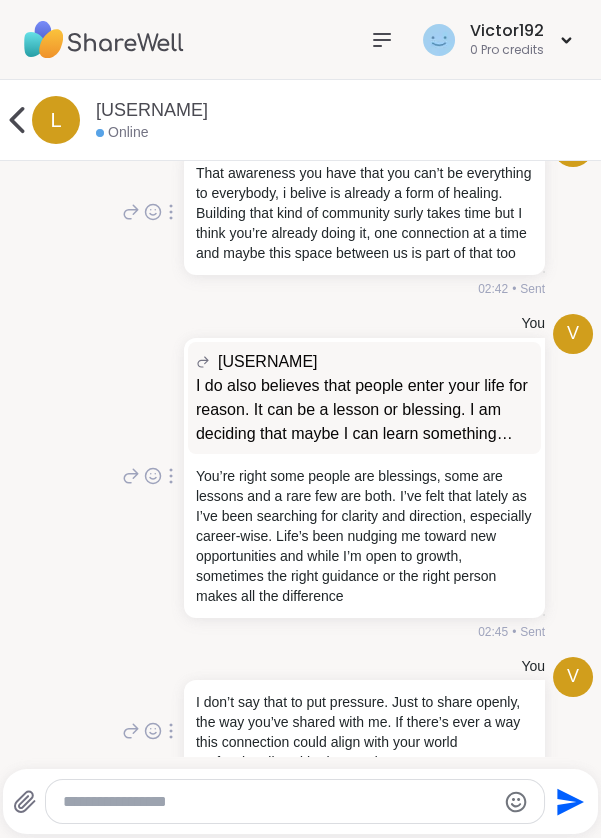 click 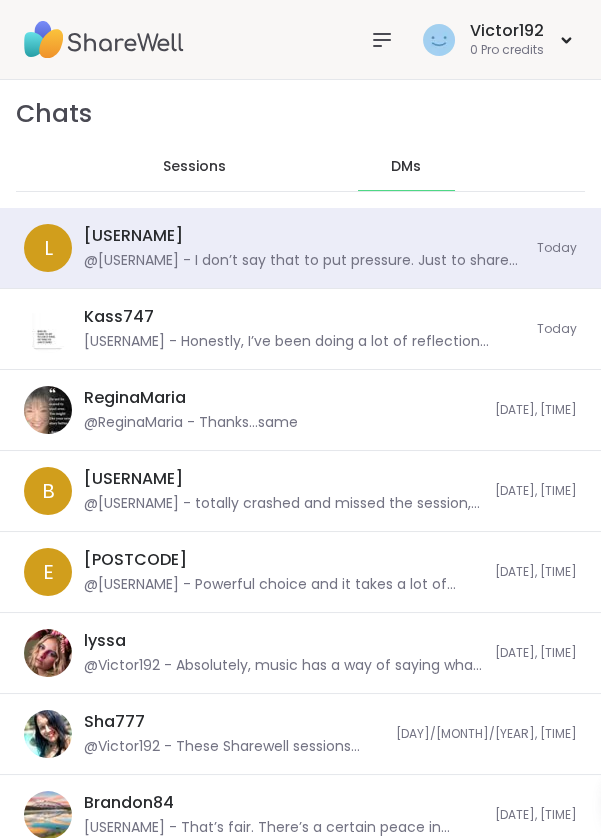 scroll, scrollTop: 34472, scrollLeft: 0, axis: vertical 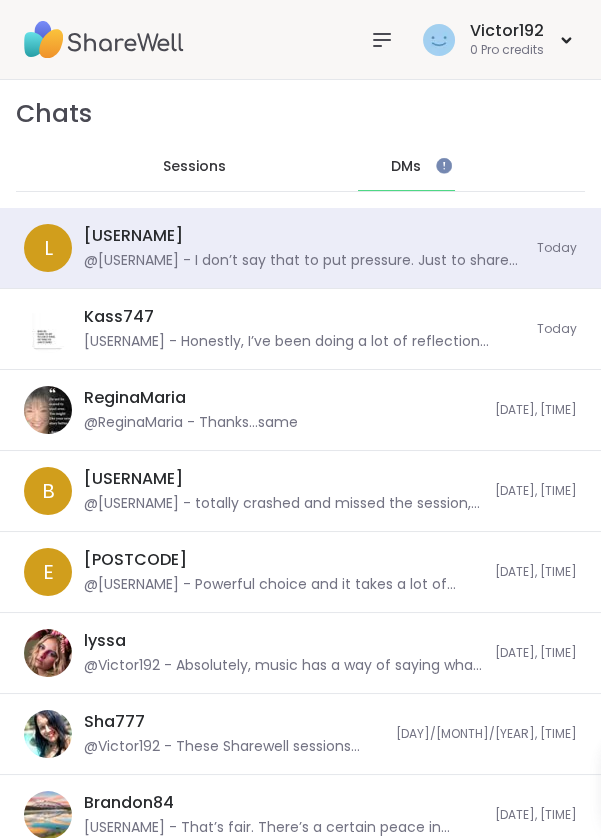 click on "Today" at bounding box center (557, 329) 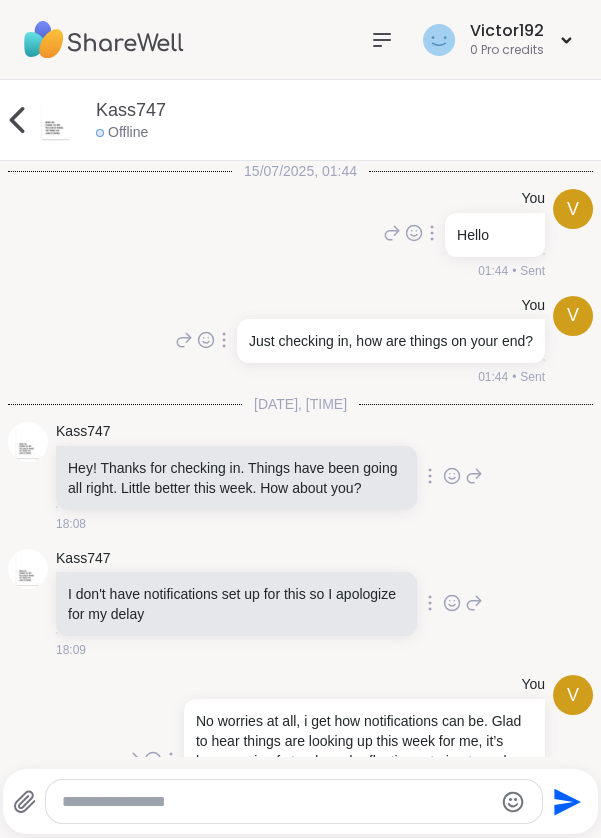 scroll, scrollTop: 10924, scrollLeft: 0, axis: vertical 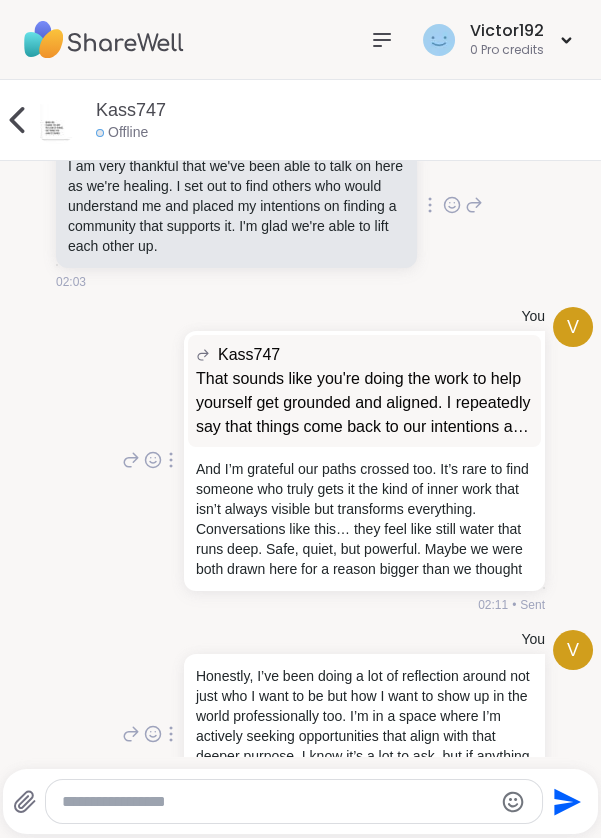 click 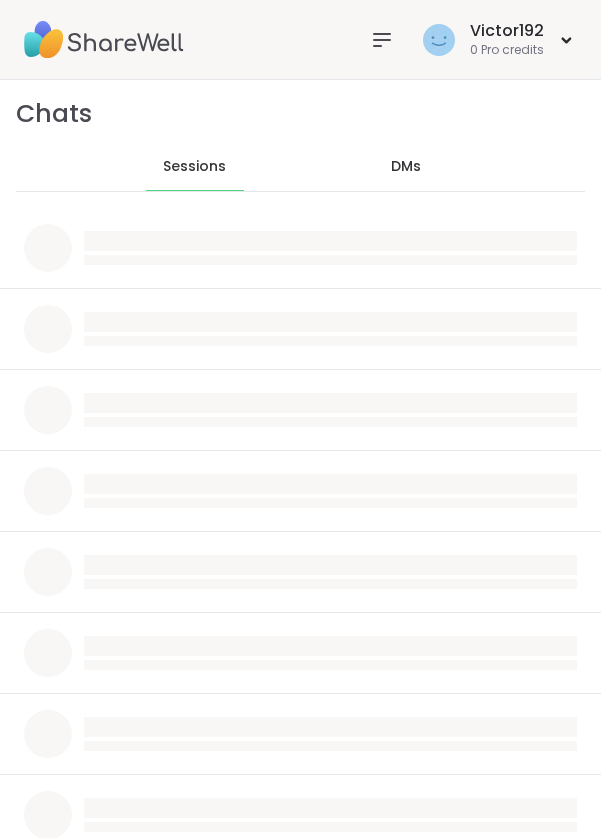 scroll, scrollTop: 0, scrollLeft: 0, axis: both 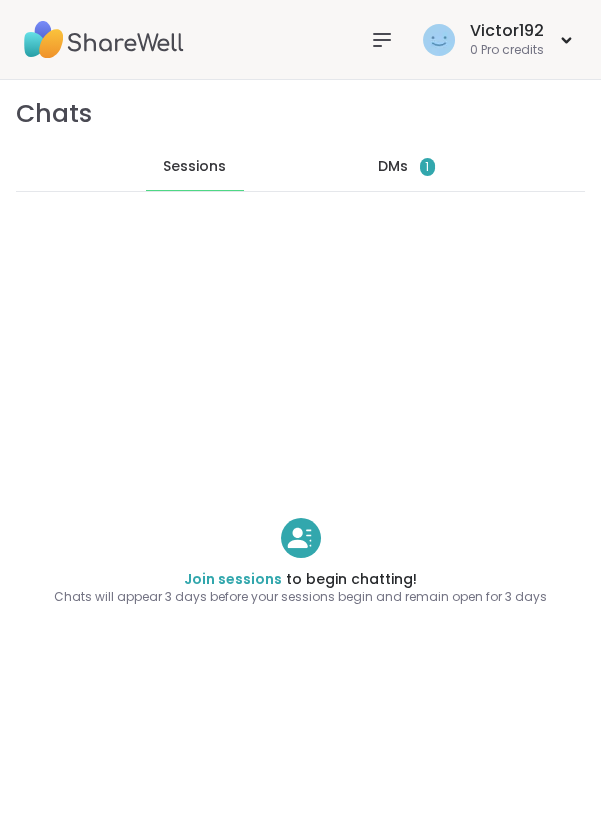 click on "DMs" at bounding box center (393, 167) 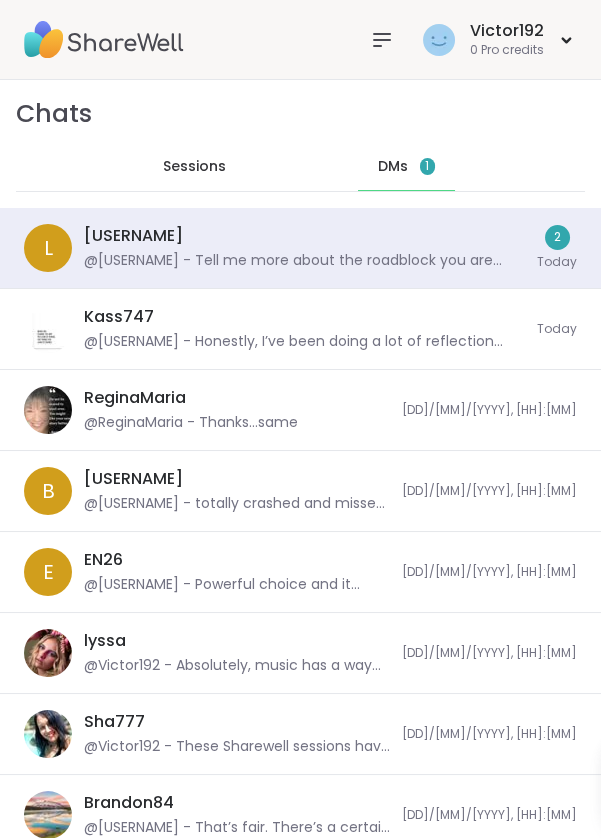 scroll, scrollTop: 13503, scrollLeft: 0, axis: vertical 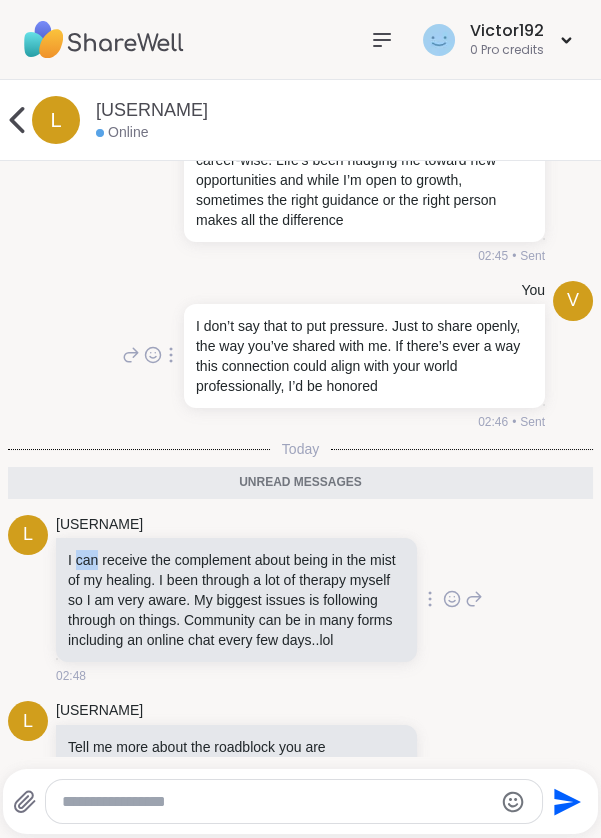 click at bounding box center (277, 802) 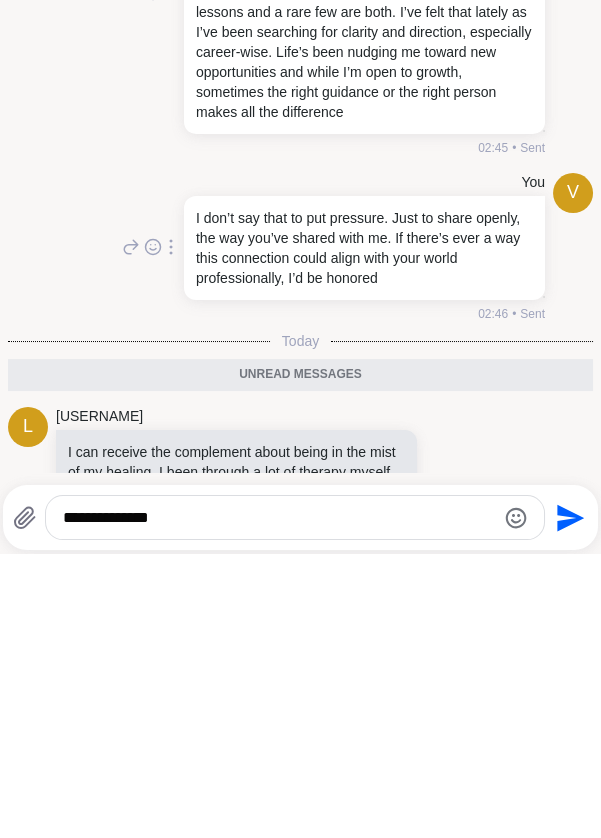scroll, scrollTop: 12490, scrollLeft: 0, axis: vertical 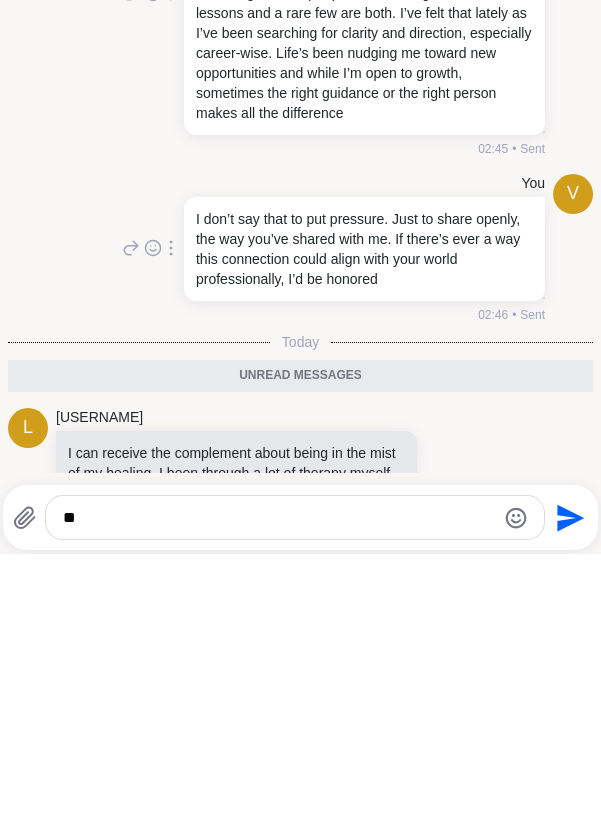 type on "*" 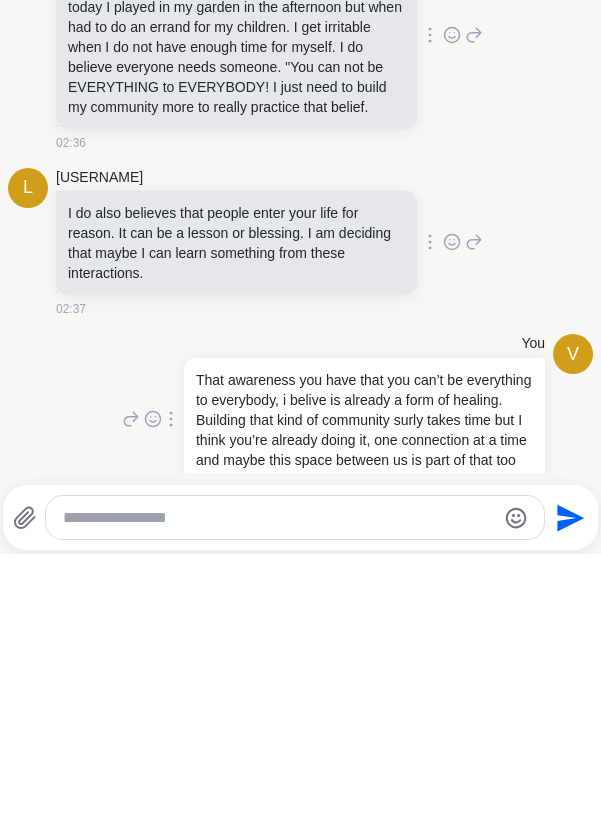 scroll, scrollTop: 11807, scrollLeft: 0, axis: vertical 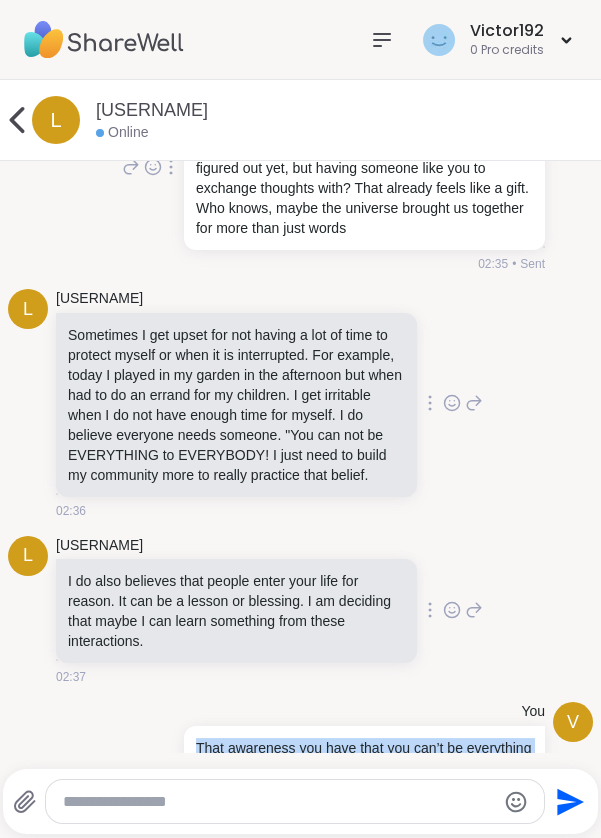 copy on "That awareness you have that you can’t be everything to everybody, i belive is already a form of healing. Building that kind of community surly takes time but I think you’re already doing it, one connection at a time and maybe this space between us is part of that too 02:42 • Sent V You lmj4272 I do also believes that people enter your life for reason. It can be a lesson or blessing. I am deciding that maybe I can learn something from these interactions. I do also believes that people enter your life for reason. It can be a lesson or blessing. I am deciding that maybe I can learn something from these interactions. You’re right some people are blessings, some are lessons and a rare few are both. I’ve felt that lately as I’ve been searching for clarity and direction, especially career-wise. Life’s been nudging me toward new opportunities and while I’m open to growth, sometimes the right guidance or the right person makes all the difference 02:45 • Sent V You I don’t say that to put pressure. Just to share op..." 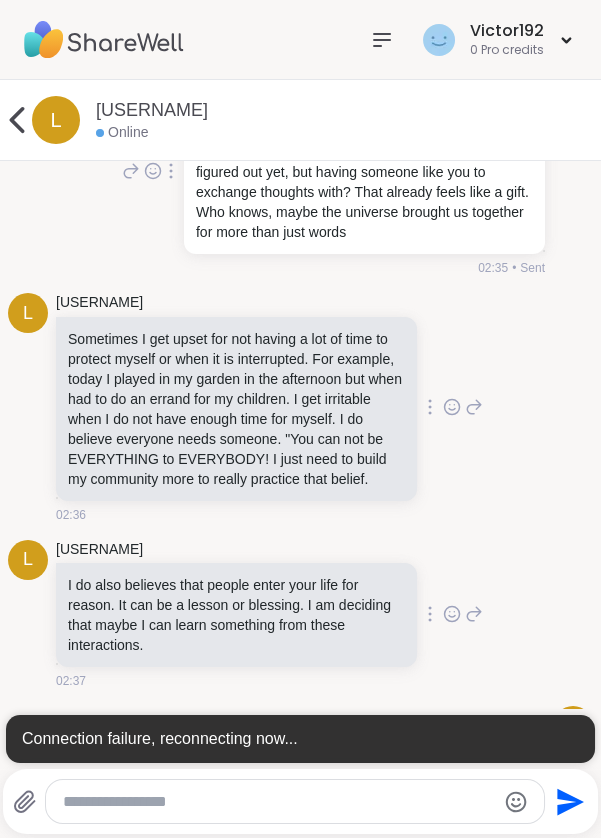 scroll, scrollTop: 0, scrollLeft: 0, axis: both 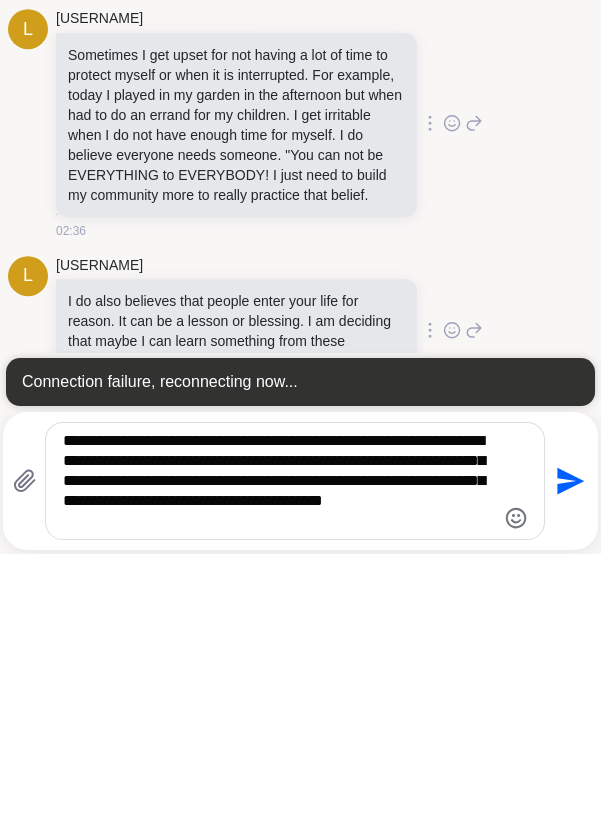 click on "**********" at bounding box center (278, 765) 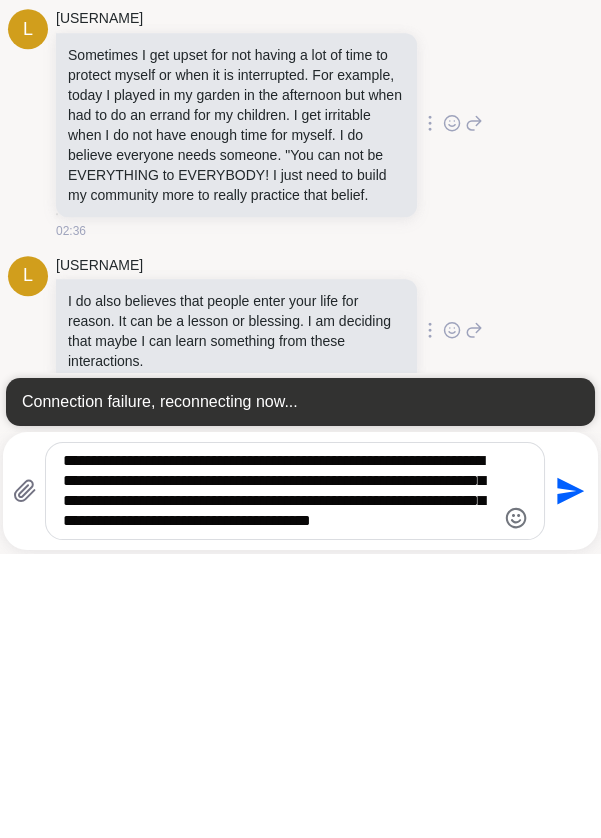 click on "**********" at bounding box center (278, 775) 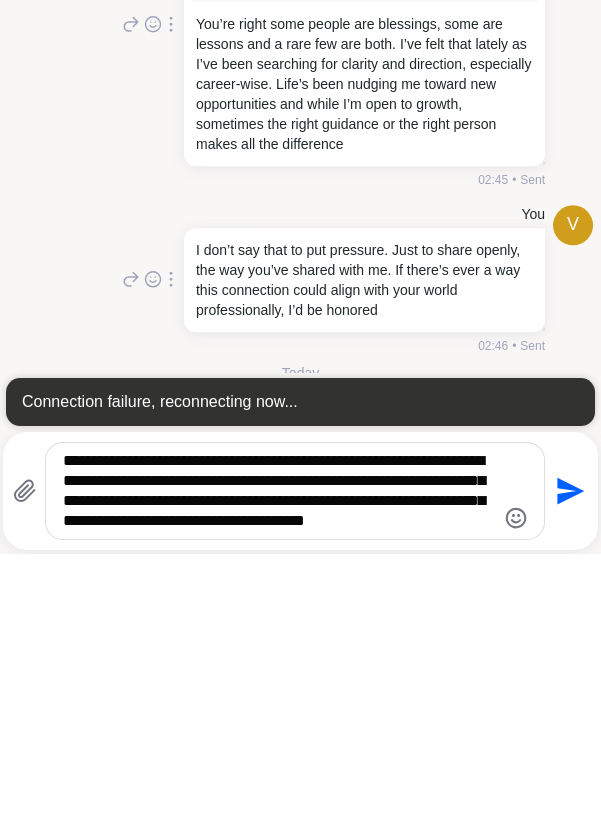 scroll, scrollTop: 12808, scrollLeft: 0, axis: vertical 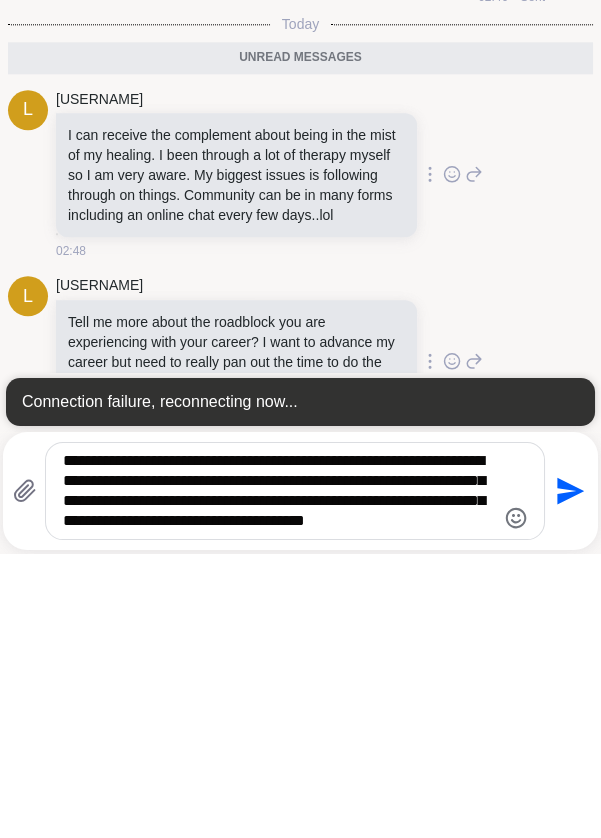 click on "**********" at bounding box center [278, 775] 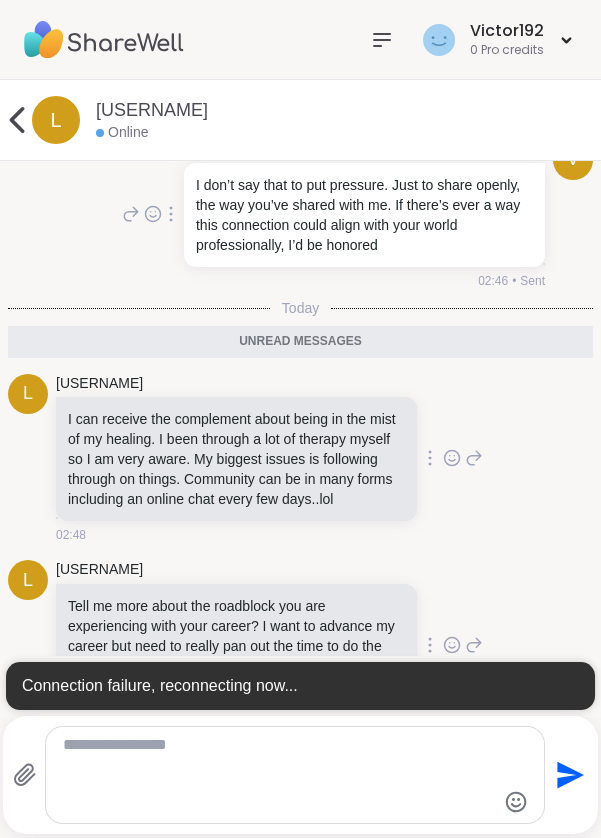scroll, scrollTop: 12755, scrollLeft: 0, axis: vertical 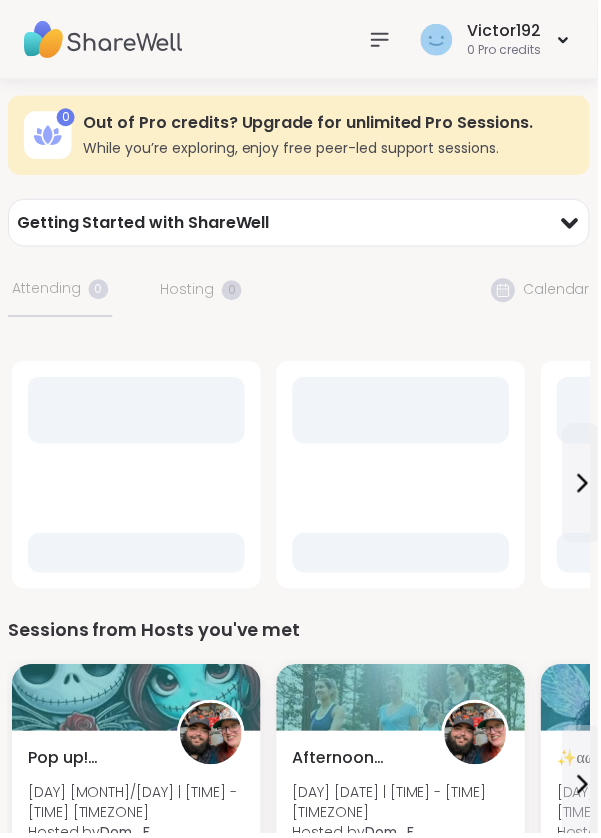 click 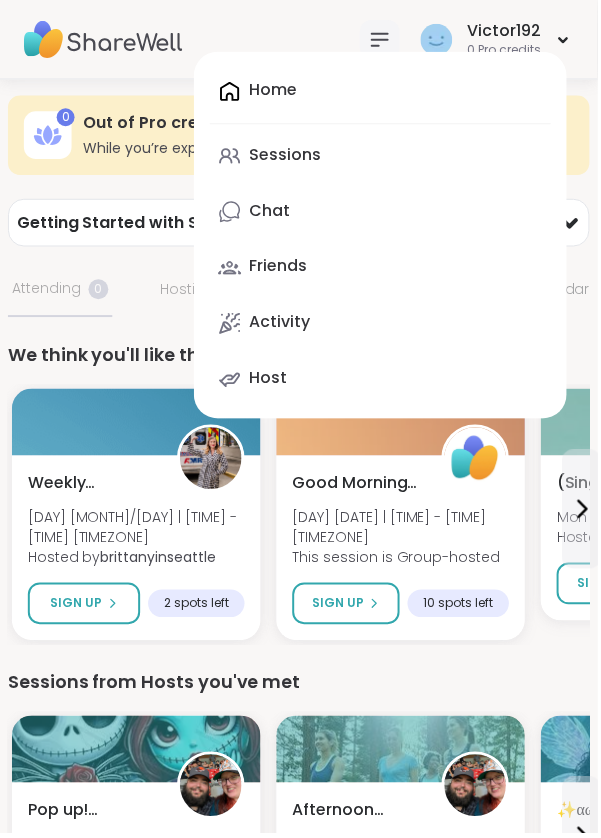 click on "Chat" at bounding box center (382, 213) 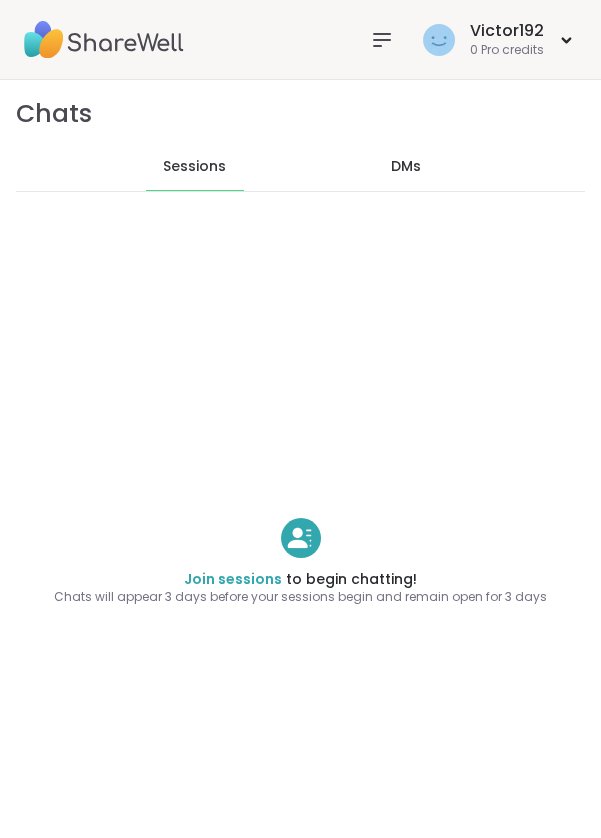 click on "DMs" at bounding box center [406, 167] 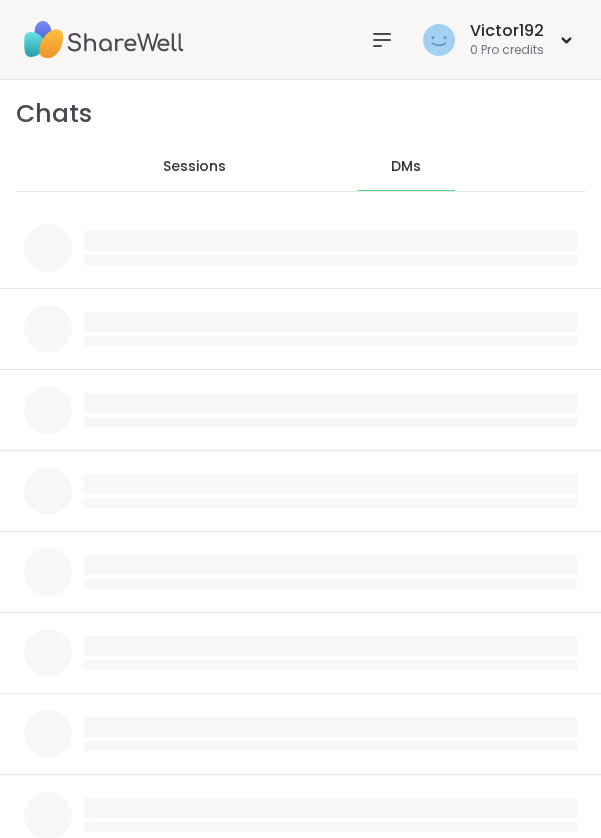 scroll, scrollTop: 0, scrollLeft: 0, axis: both 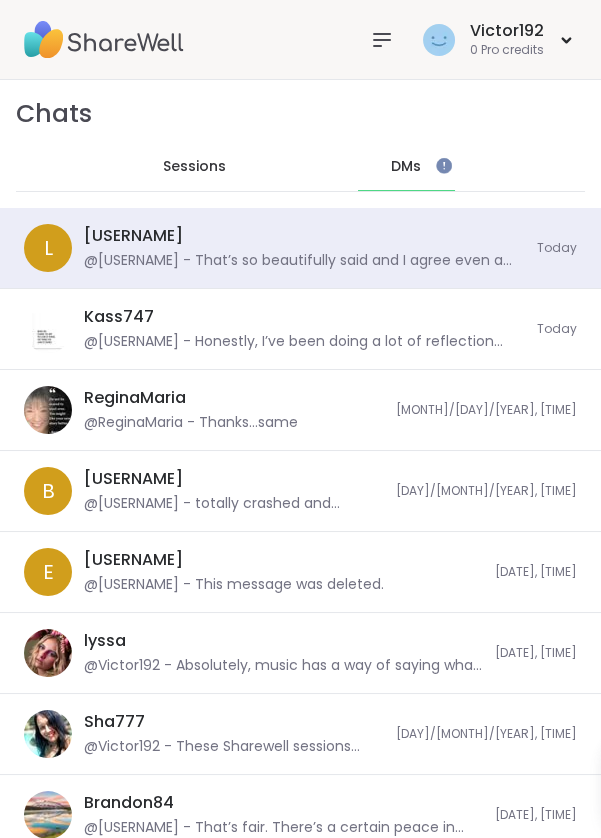 click on "@Victor192 - That’s so beautifully said and I agree even a simple chat like this can be part of the kind of support we all need. I think it’s really powerful that you’re self aware enough to know where the follow-through gets tough. That’s half the battle, right?" at bounding box center (304, 261) 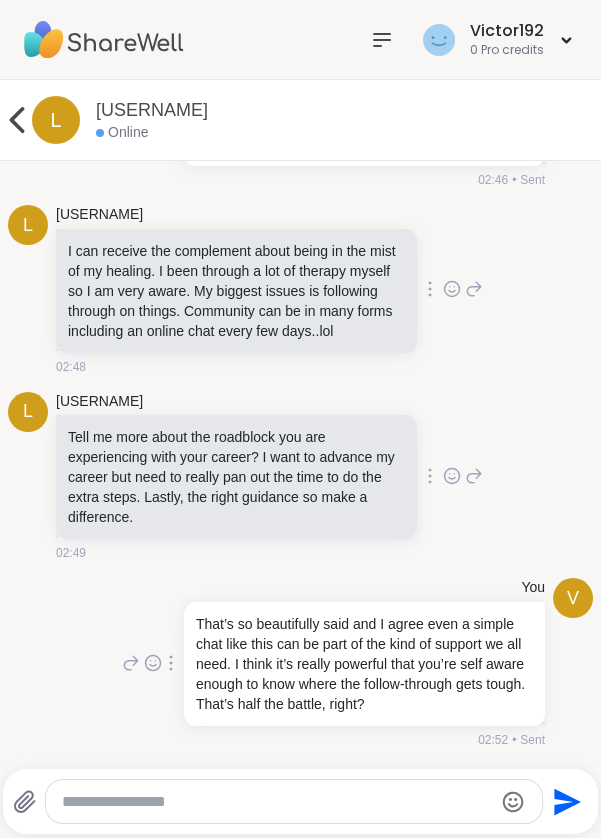 scroll, scrollTop: 12826, scrollLeft: 0, axis: vertical 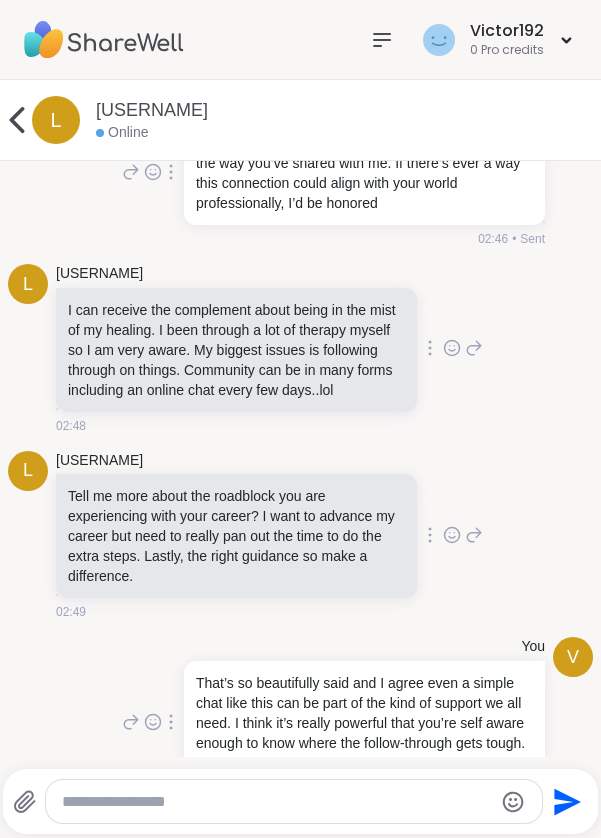 click at bounding box center [277, 802] 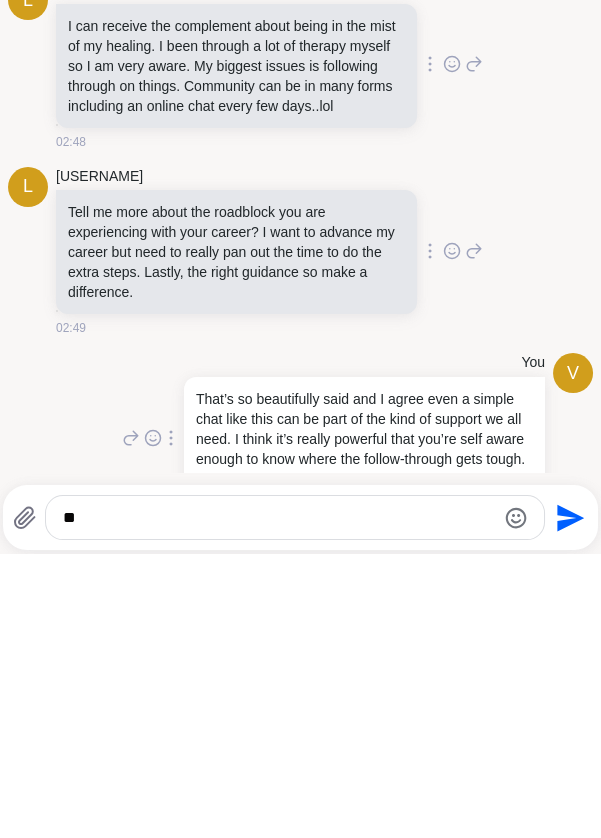 type on "*" 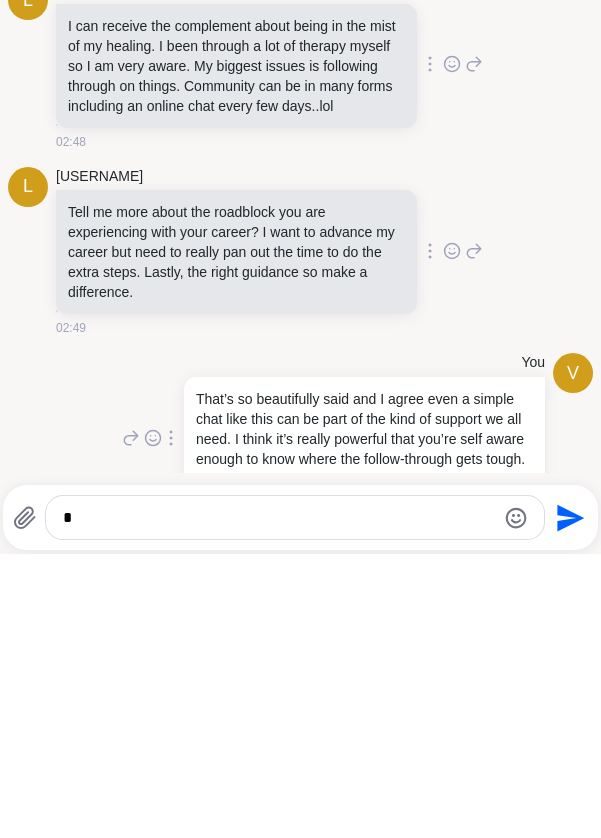 type 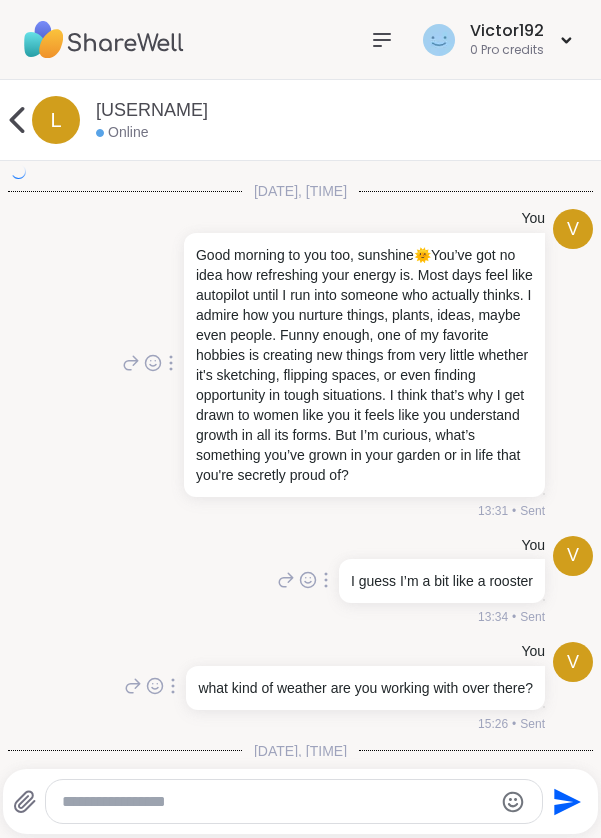 scroll, scrollTop: 0, scrollLeft: 0, axis: both 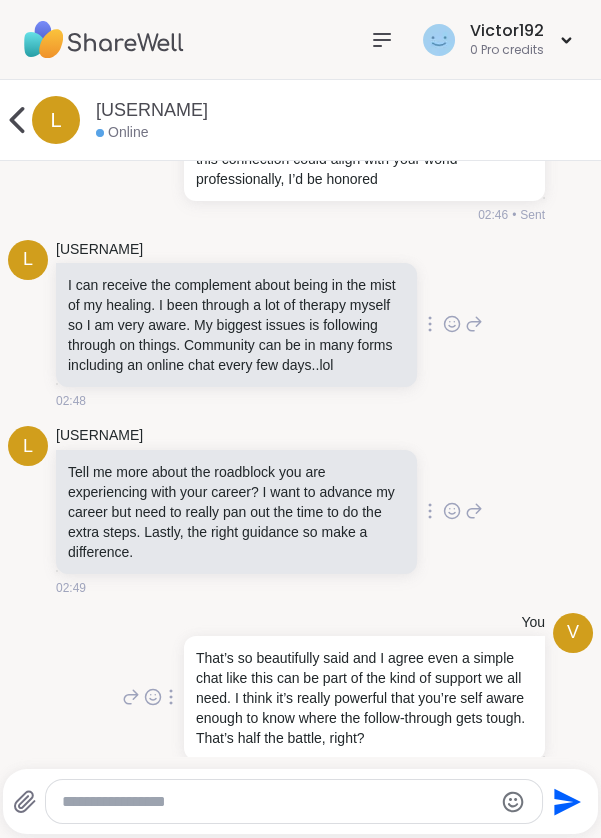 click at bounding box center (277, 802) 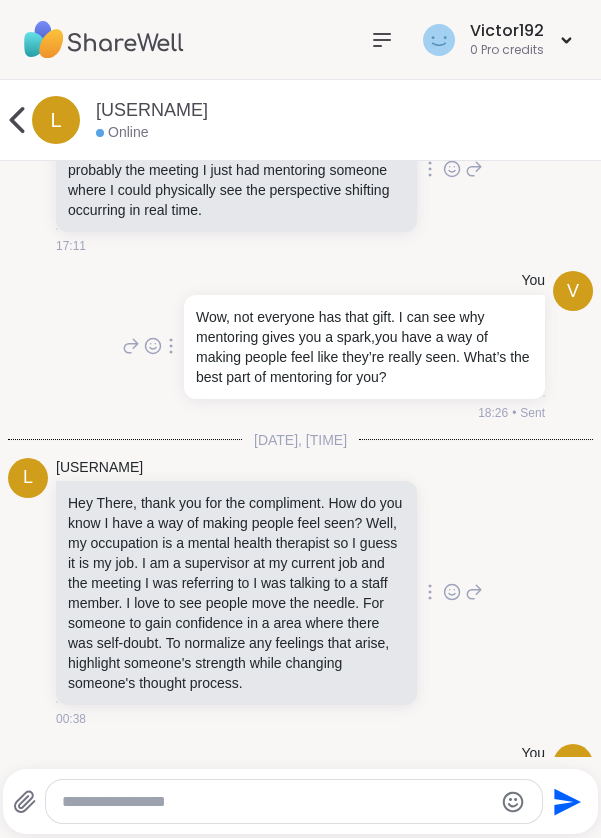 scroll, scrollTop: 12826, scrollLeft: 0, axis: vertical 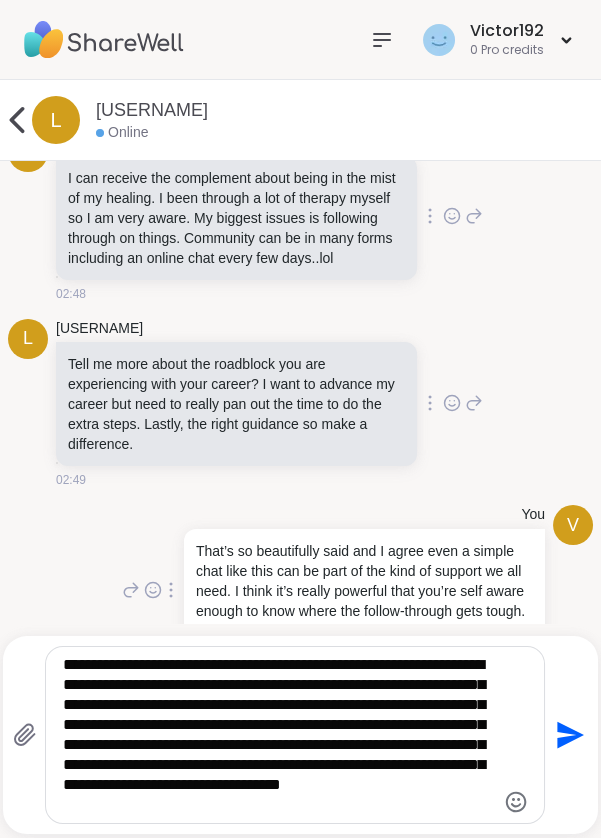 click on "**********" at bounding box center [278, 735] 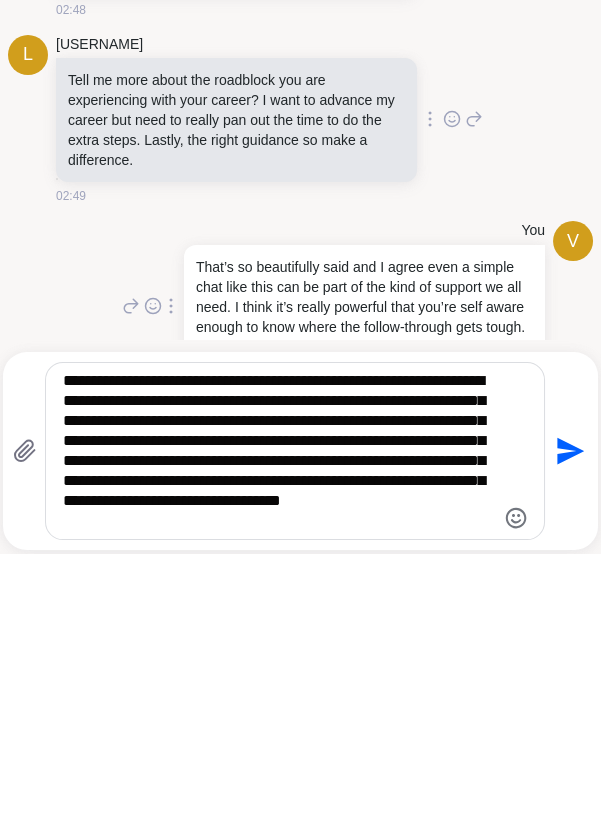 click on "**********" at bounding box center [278, 735] 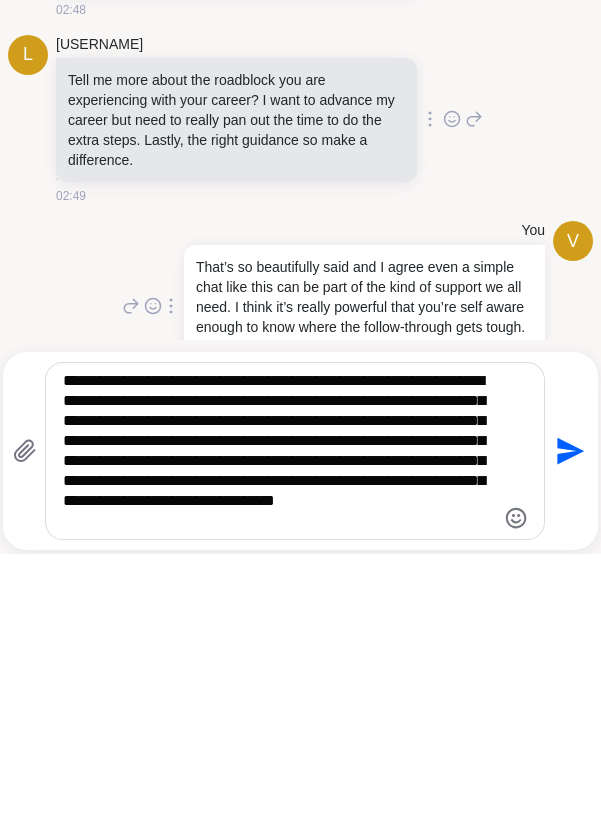 click on "**********" at bounding box center [278, 735] 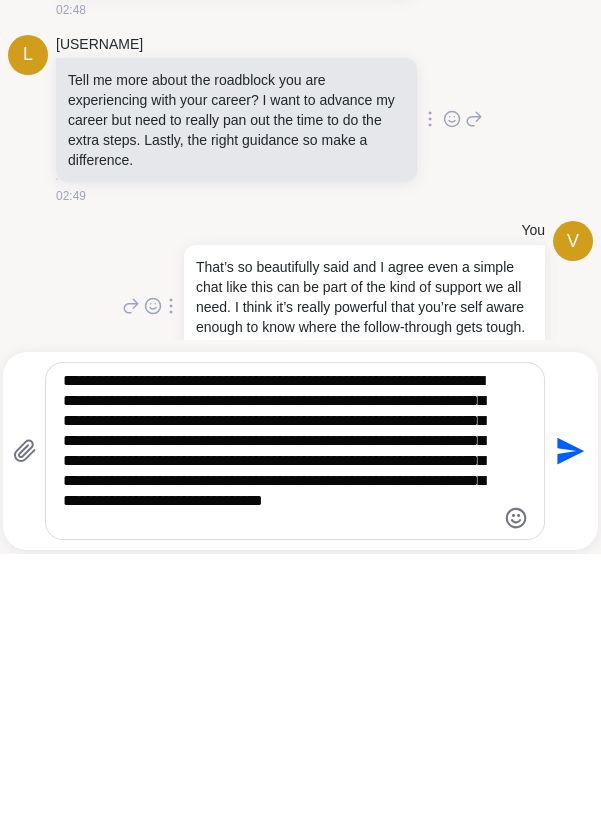click on "**********" at bounding box center [278, 735] 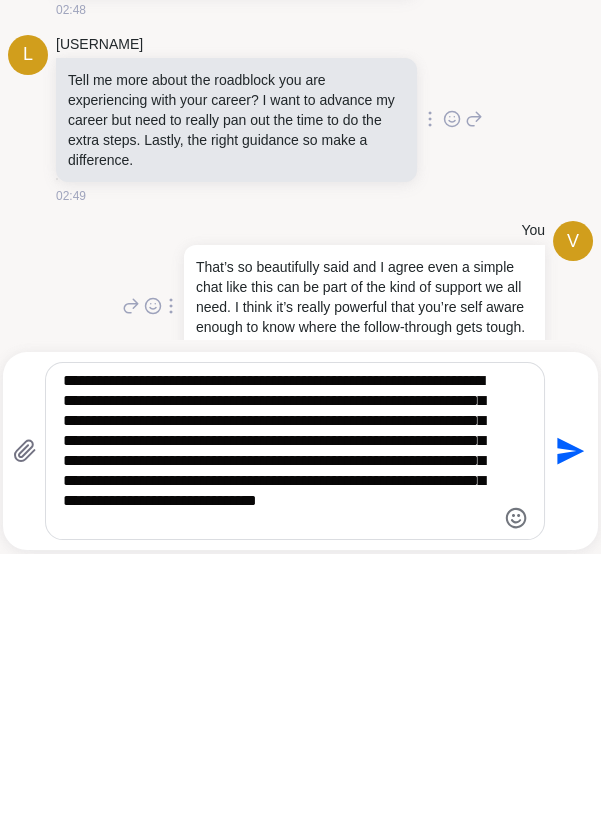 click on "**********" at bounding box center [278, 735] 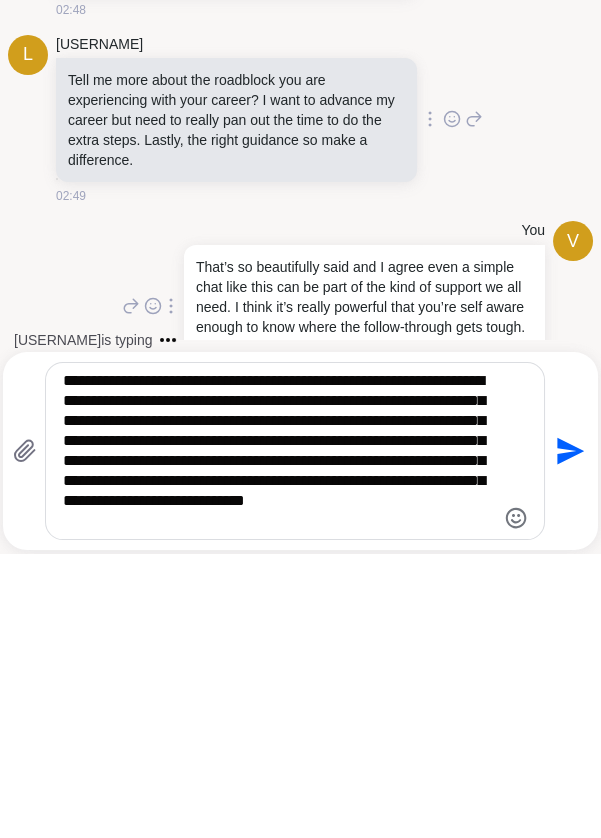 click on "**********" at bounding box center [278, 735] 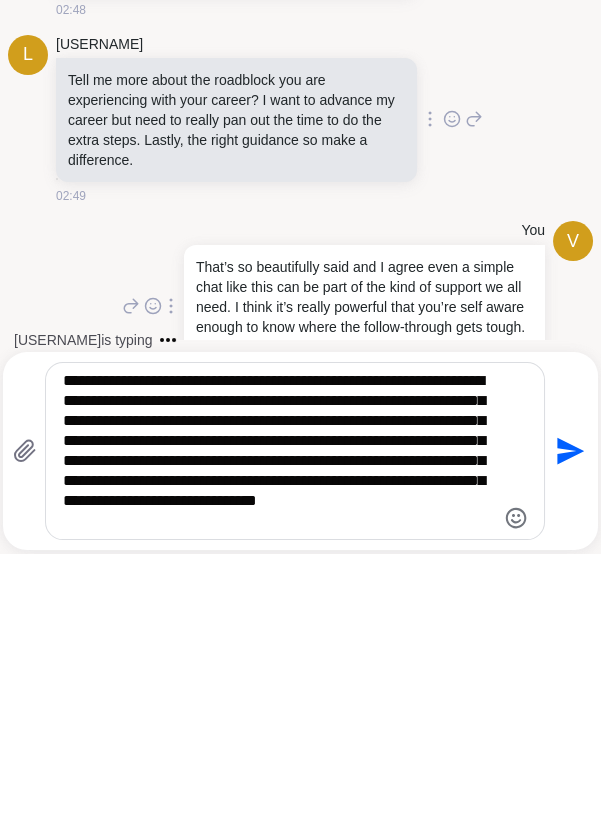 click on "**********" at bounding box center (278, 735) 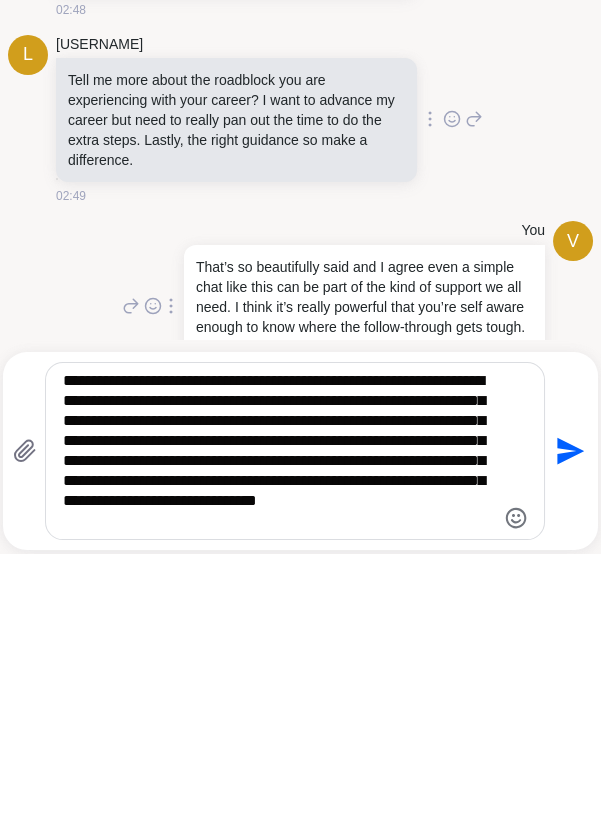 click on "**********" at bounding box center (278, 735) 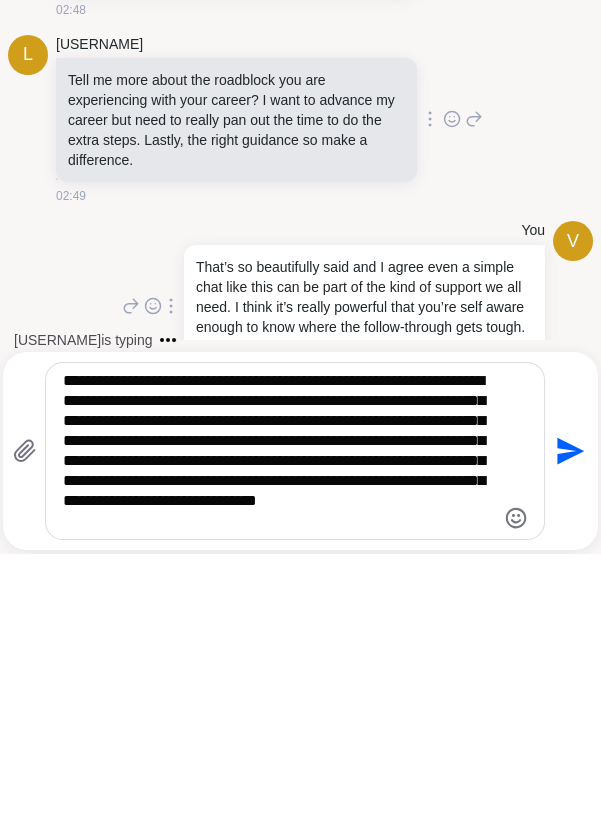 click on "**********" at bounding box center (278, 735) 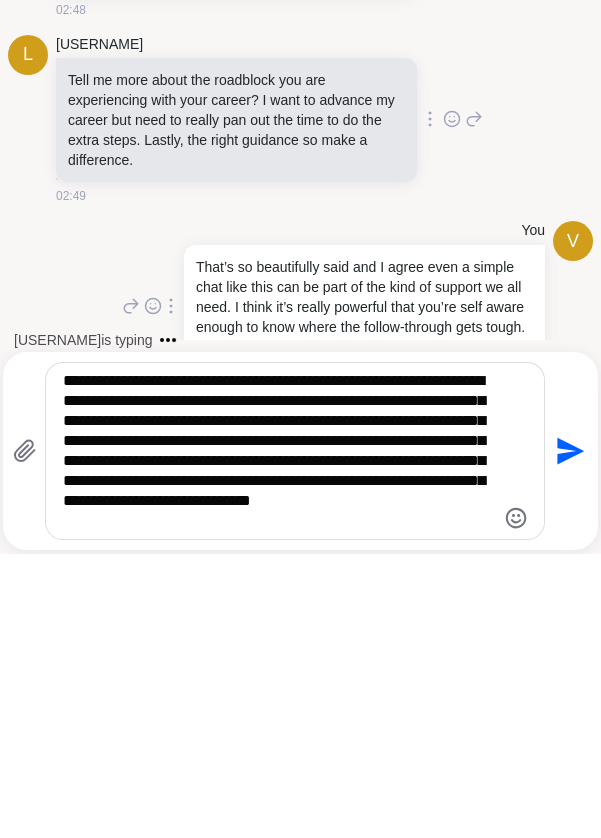 click on "**********" at bounding box center [278, 735] 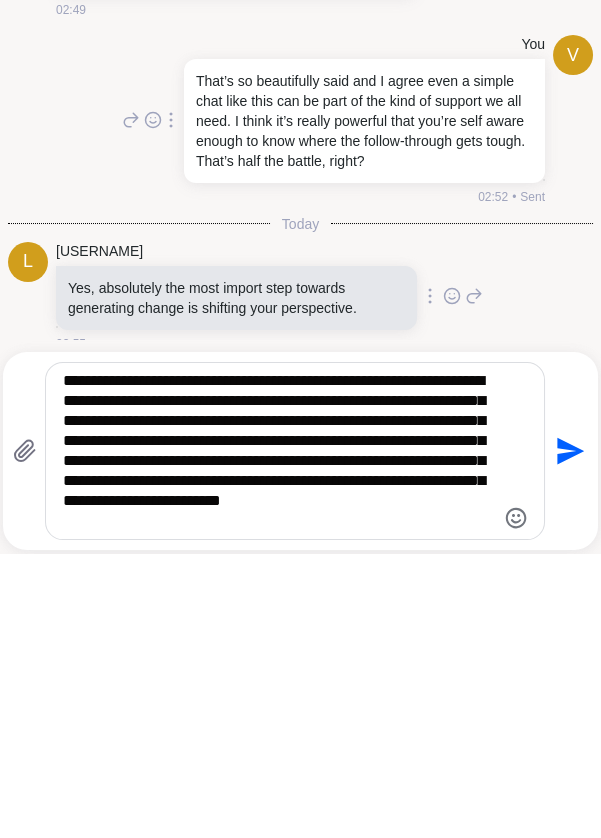 scroll, scrollTop: 13104, scrollLeft: 0, axis: vertical 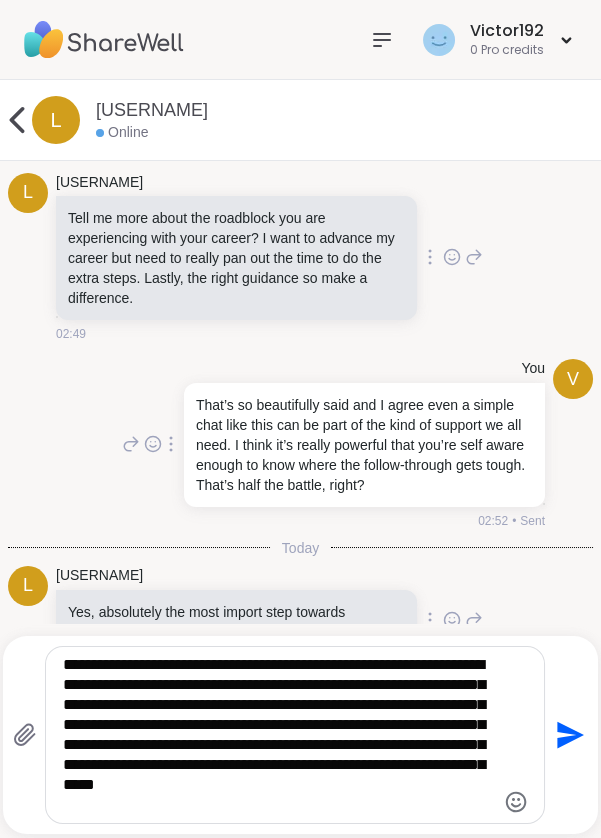 click on "**********" at bounding box center [278, 735] 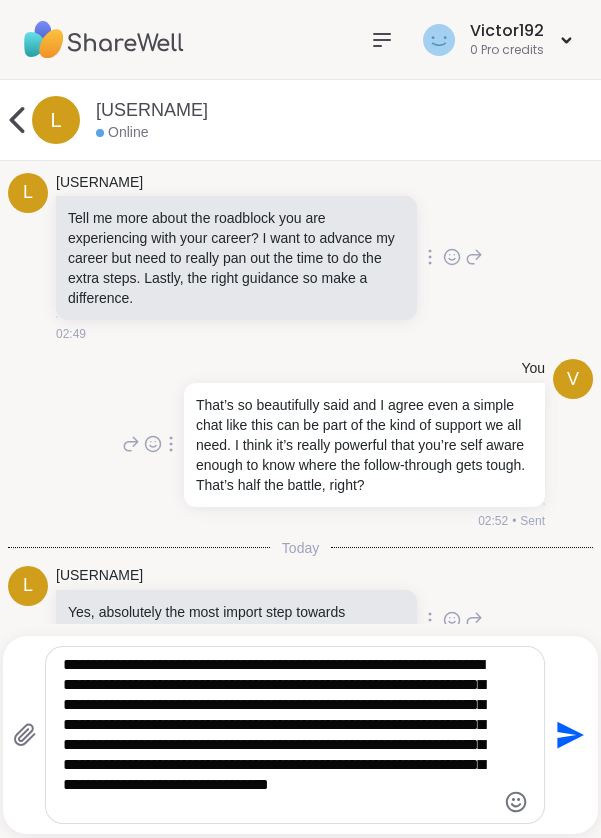 click on "**********" at bounding box center (278, 735) 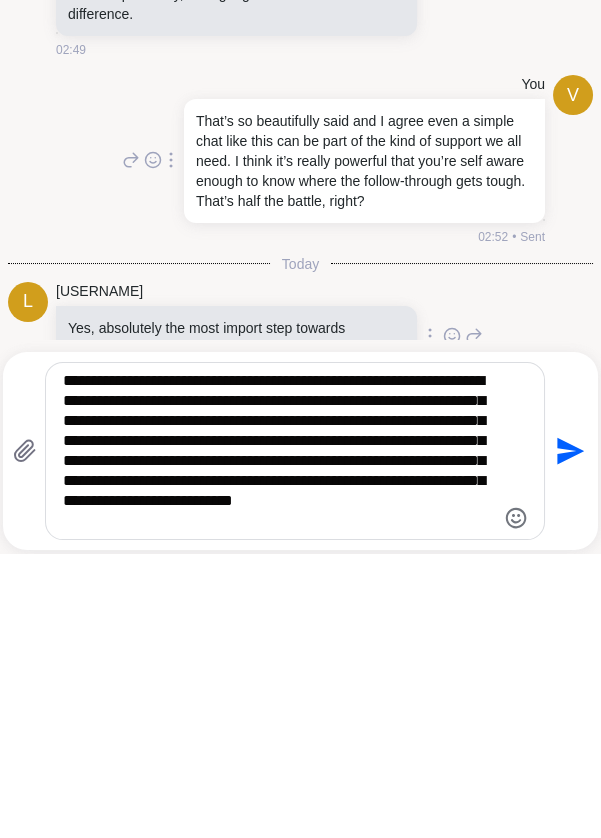 type on "**********" 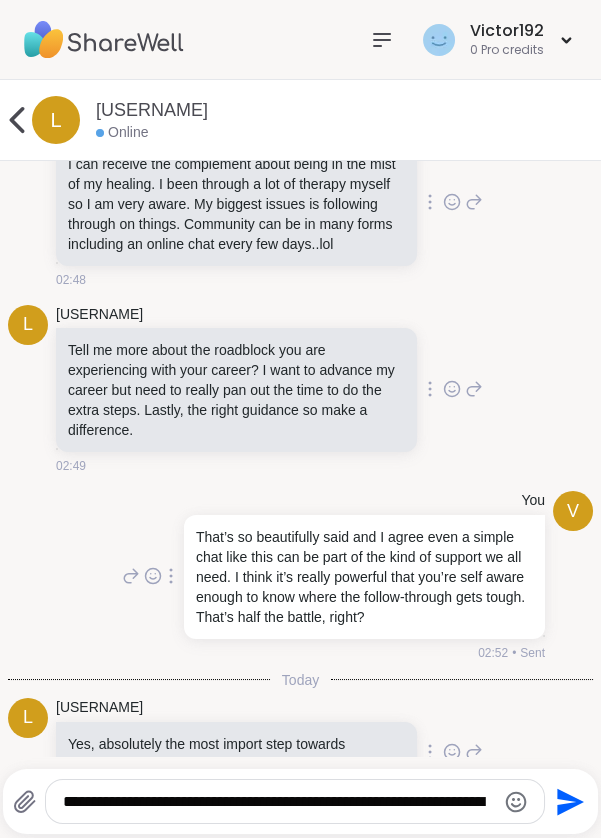 scroll, scrollTop: 13237, scrollLeft: 0, axis: vertical 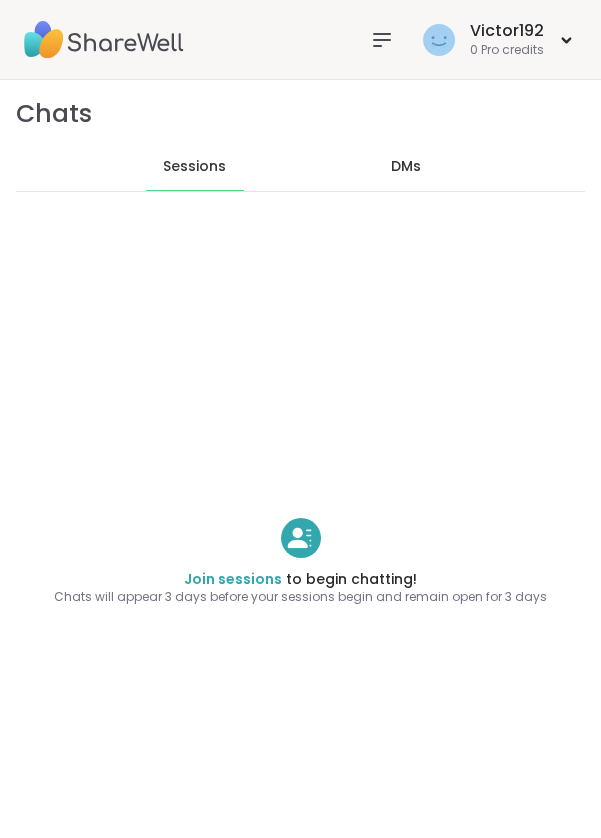 click on "DMs" at bounding box center (407, 167) 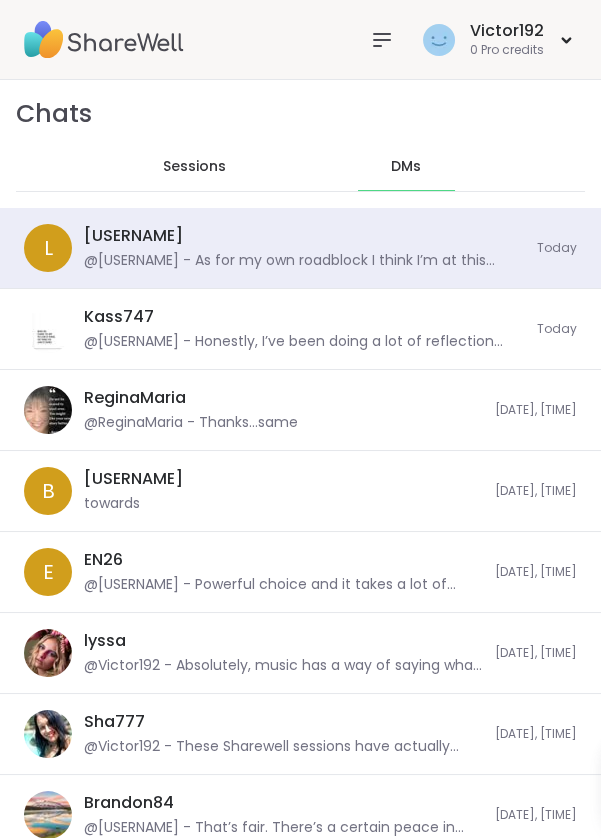 click on "@[USERNAME] - As for my own roadblock I think I’m at this place where I’m ready to step into something more meaningful something that challenges me and opens doors. I’ve done the work, I’ve grown a lot, but now it feels like I’m standing at the edge of that next step and I just need a little help crossing it. That’s why I mentioned guidance earlier not just any guidance but from someone grounded, someone who’s walked through their own transformation like you" at bounding box center (304, 261) 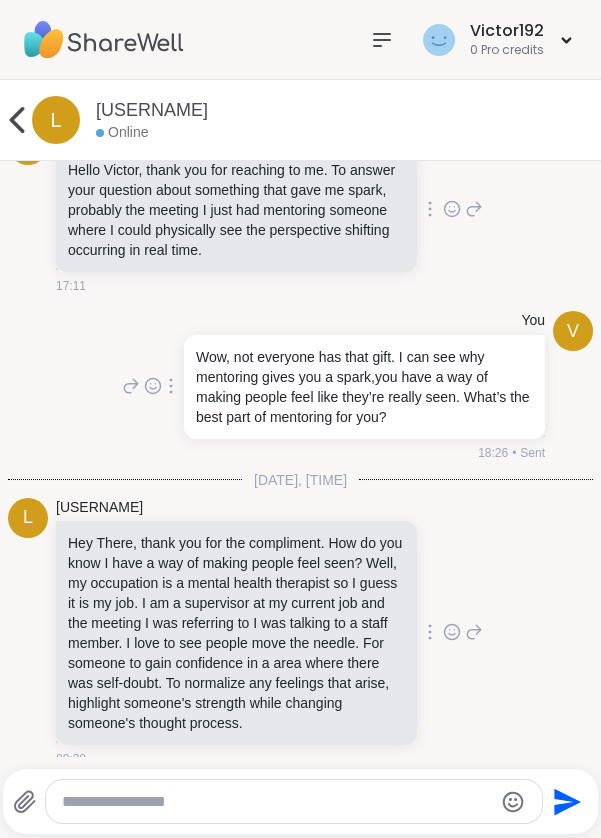 scroll, scrollTop: 13218, scrollLeft: 0, axis: vertical 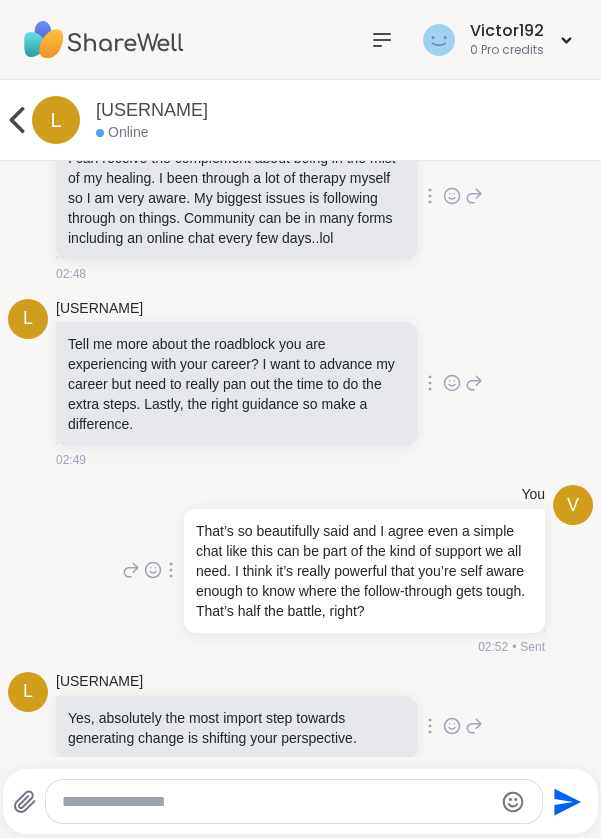 click at bounding box center [277, 802] 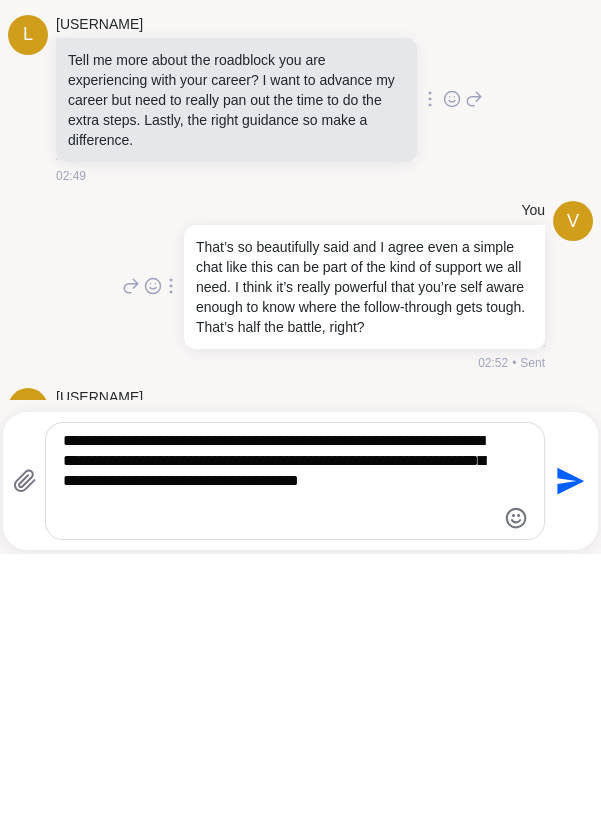 scroll, scrollTop: 0, scrollLeft: 0, axis: both 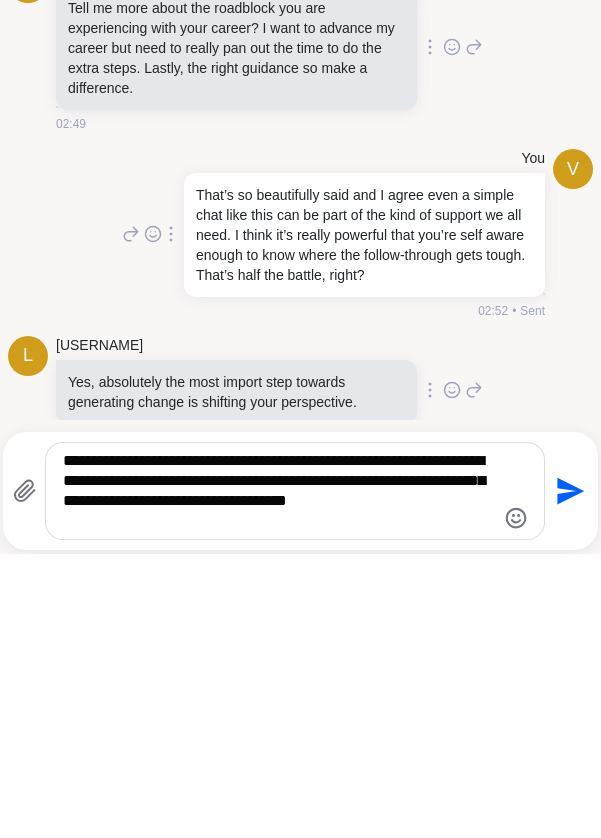 click on "**********" at bounding box center (278, 775) 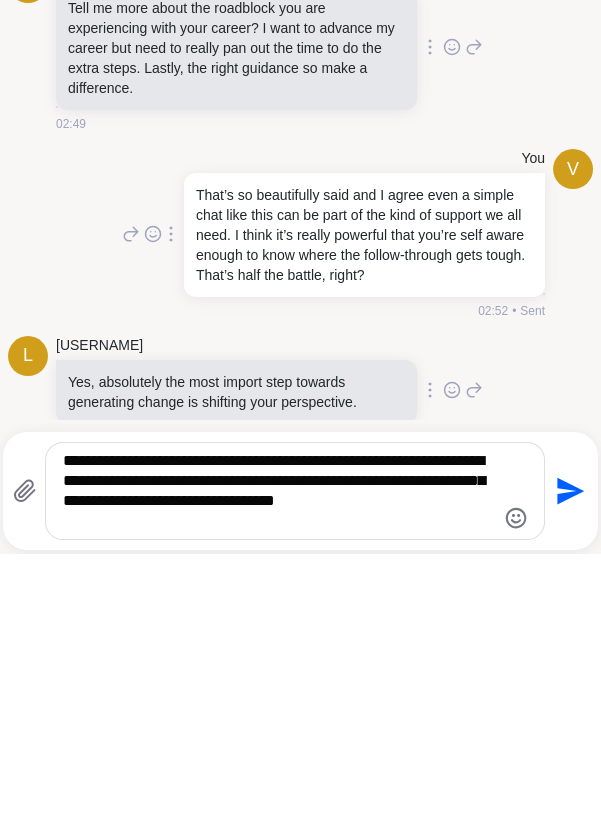 scroll, scrollTop: 13250, scrollLeft: 0, axis: vertical 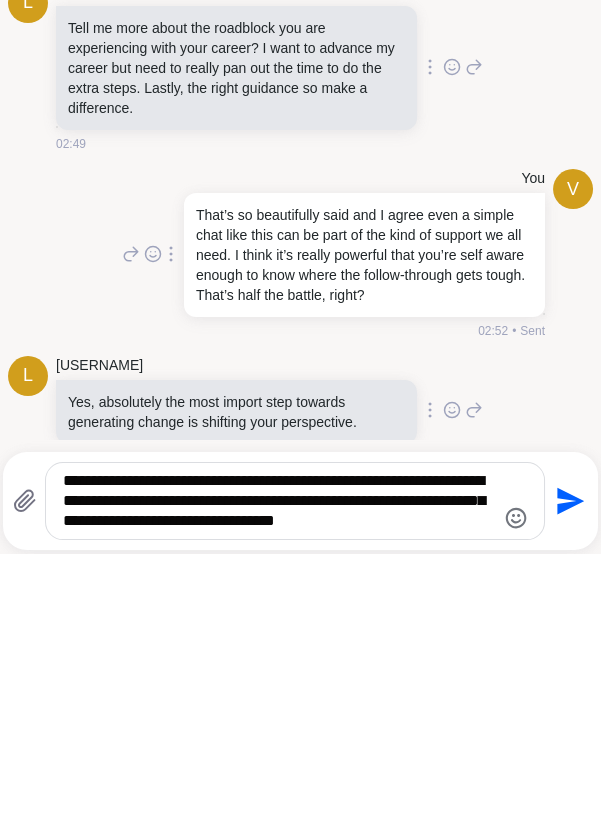 click on "**********" at bounding box center (278, 785) 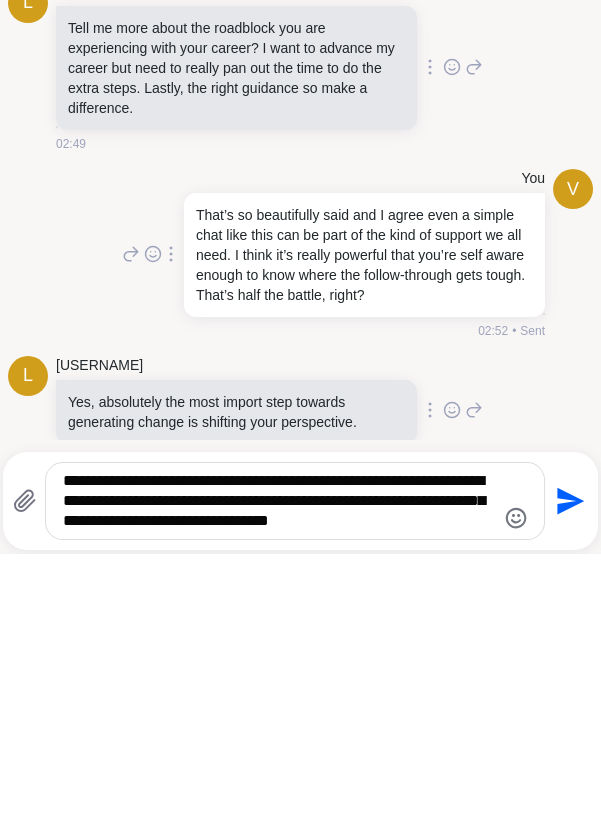 click on "**********" at bounding box center [278, 785] 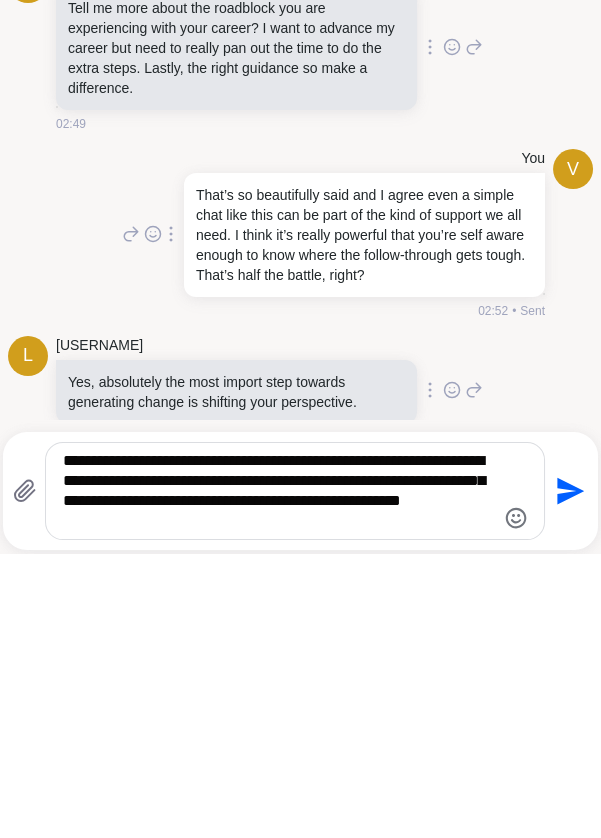 scroll, scrollTop: 13250, scrollLeft: 0, axis: vertical 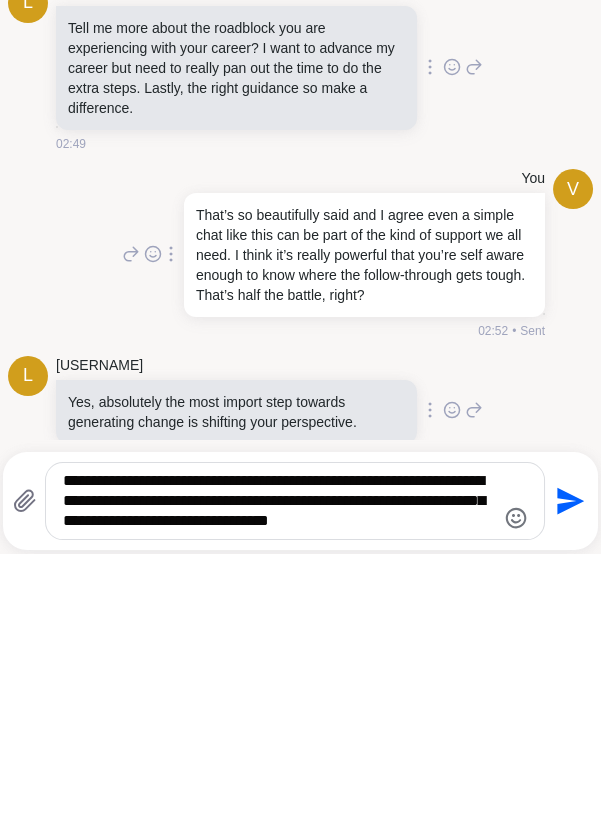 type on "**********" 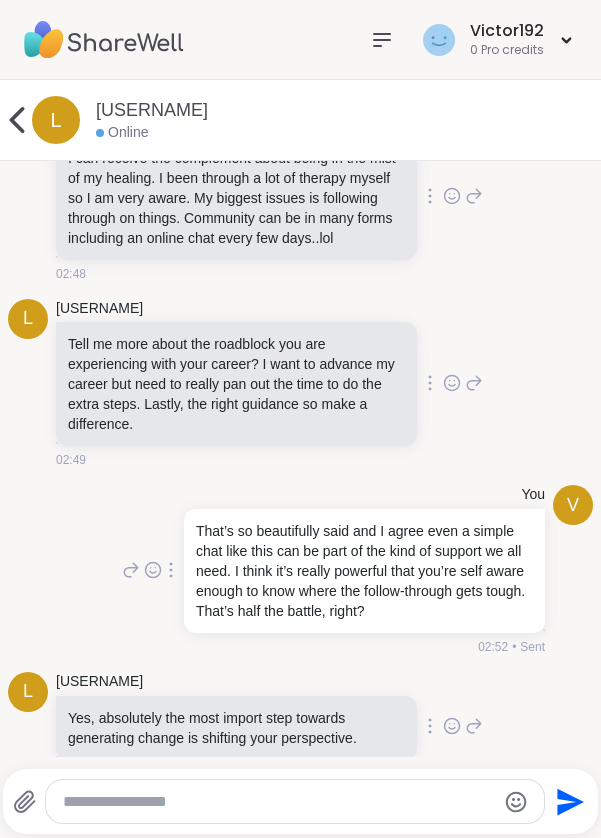 scroll, scrollTop: 13384, scrollLeft: 0, axis: vertical 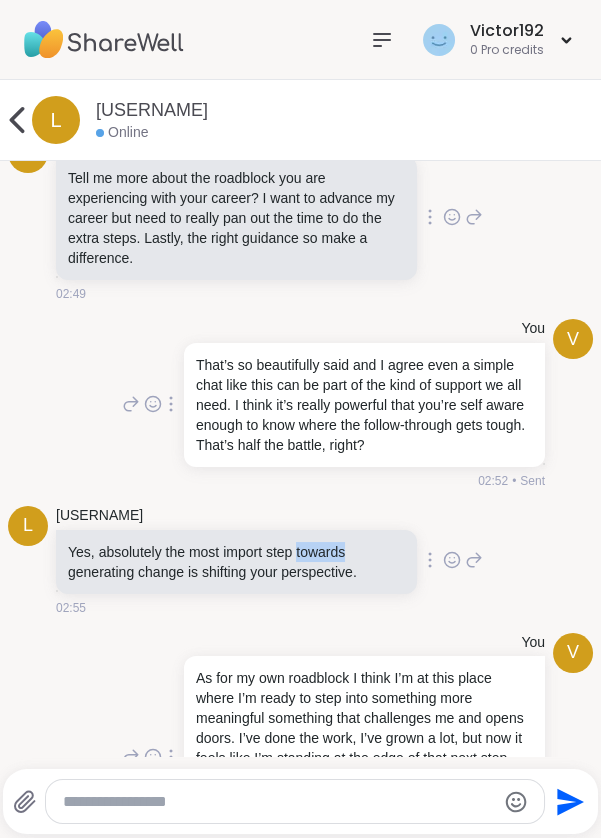 click at bounding box center [430, 560] 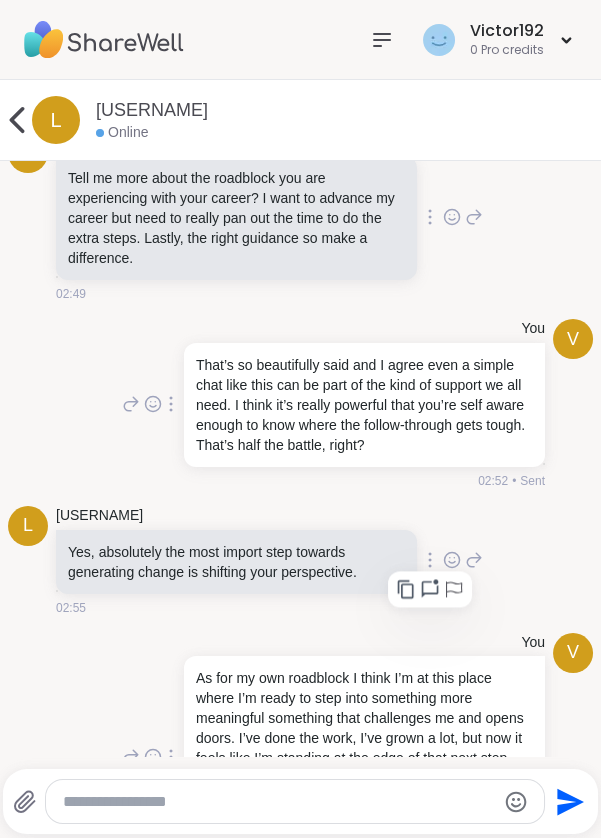 click on "l lmj4272 Yes, absolutely the most import step towards generating change is shifting your perspective. 02:55" at bounding box center [300, 561] 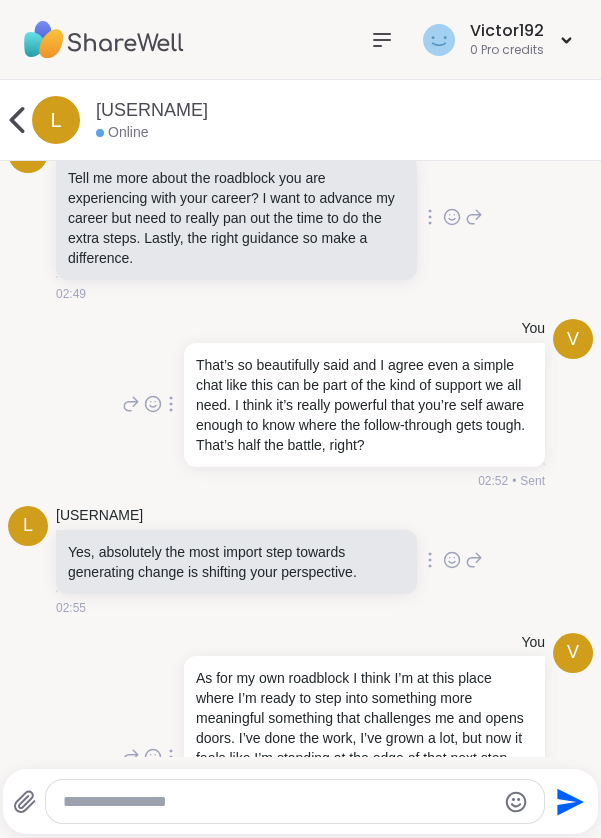 click 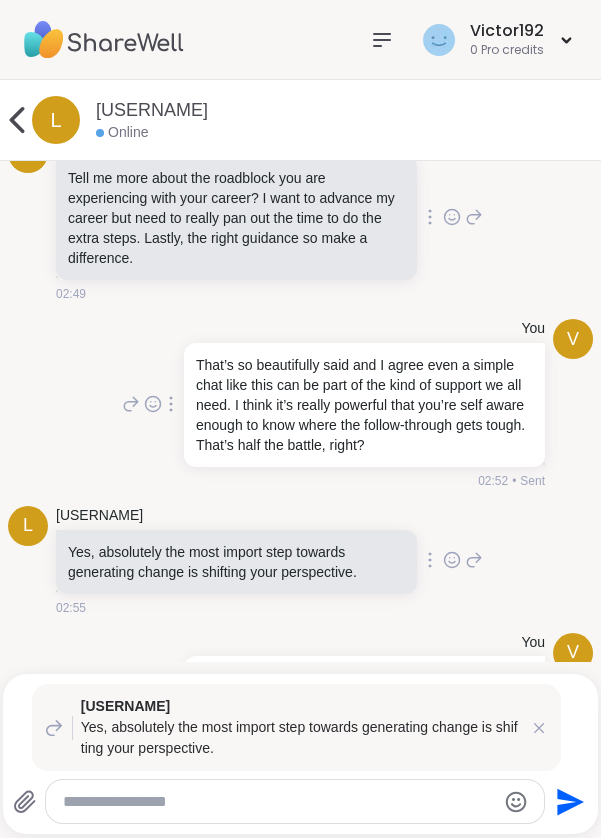 click 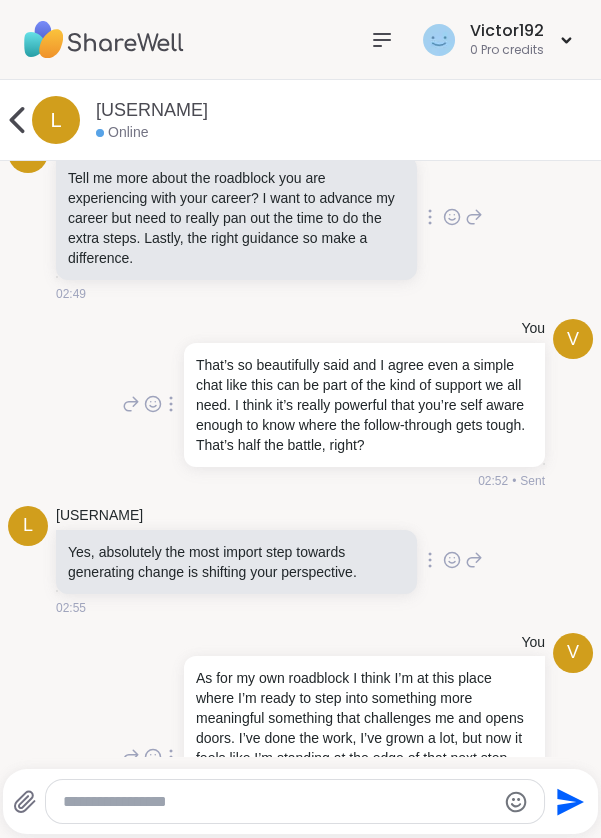 click 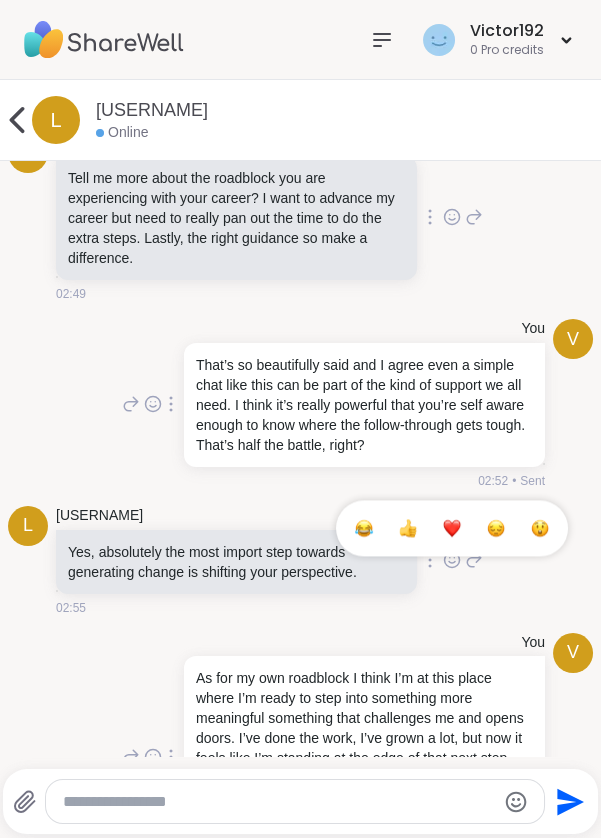 click at bounding box center [452, 528] 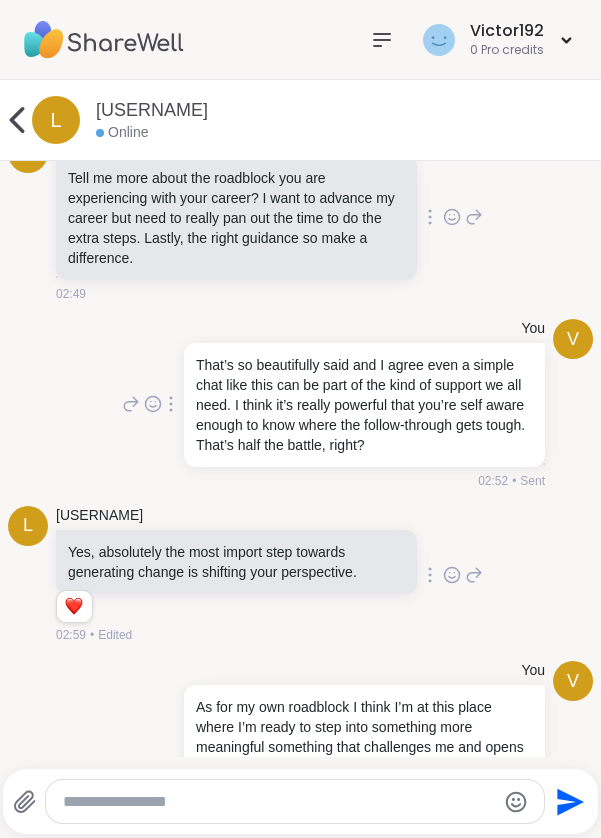 scroll, scrollTop: 13412, scrollLeft: 0, axis: vertical 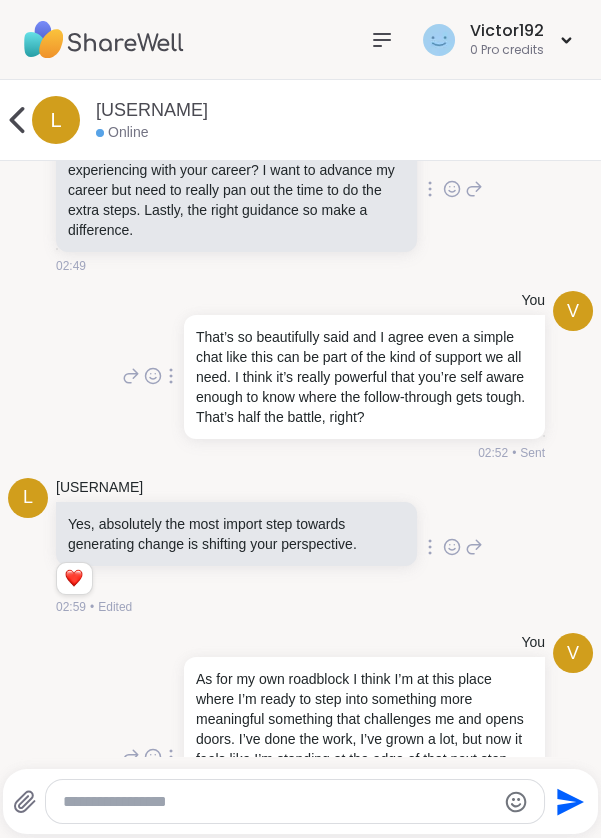 click 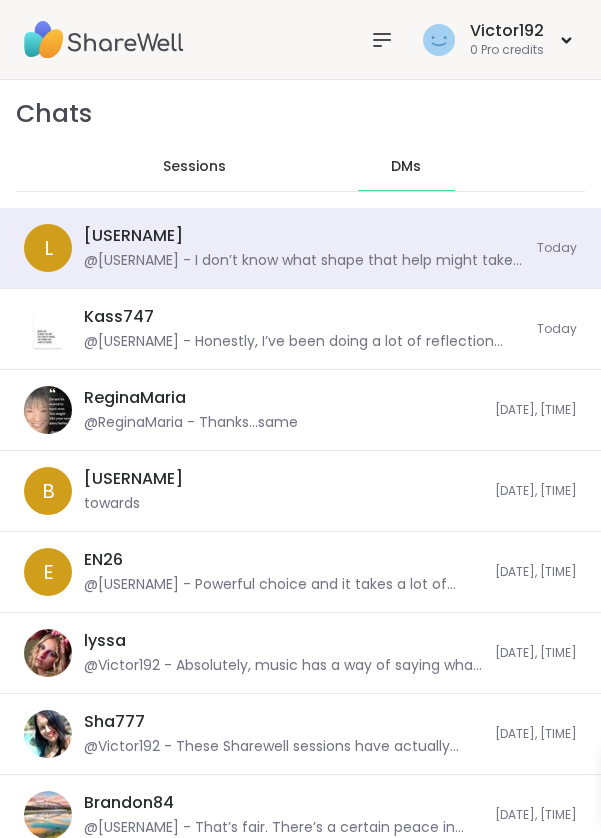 scroll, scrollTop: 37937, scrollLeft: 0, axis: vertical 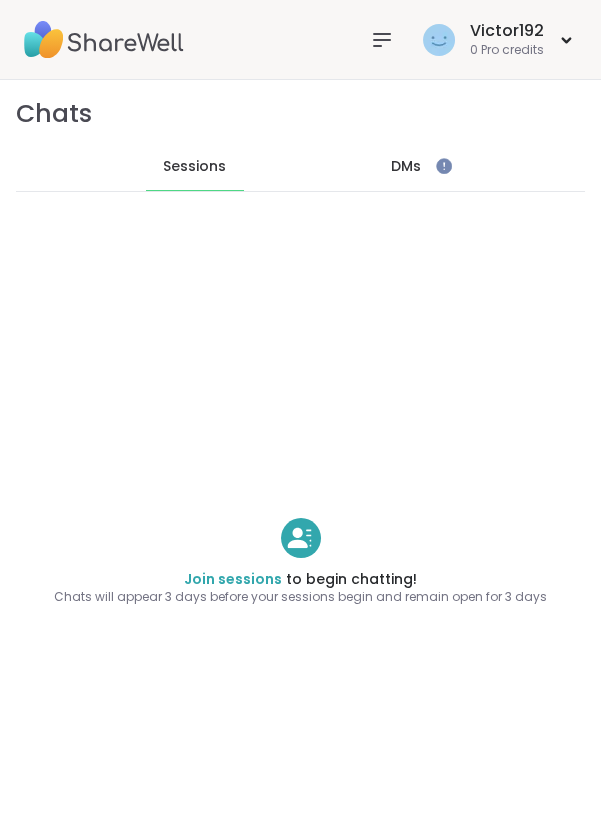 click on "DMs" at bounding box center [406, 167] 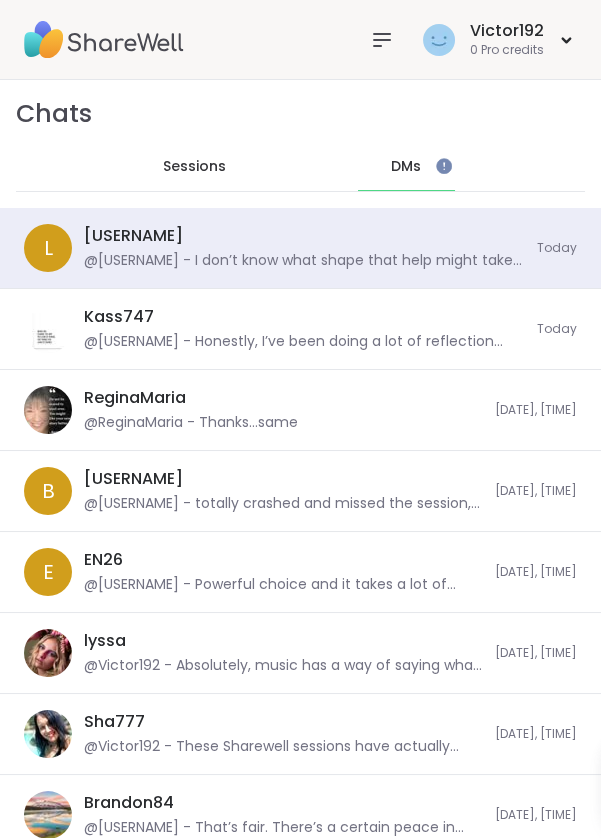 click on "@[USERNAME] - I don’t know what shape that help might take and I don’t expect magic but even just pointing me in the right direction, or sharing insight from your journey, would mean a lot" at bounding box center (304, 261) 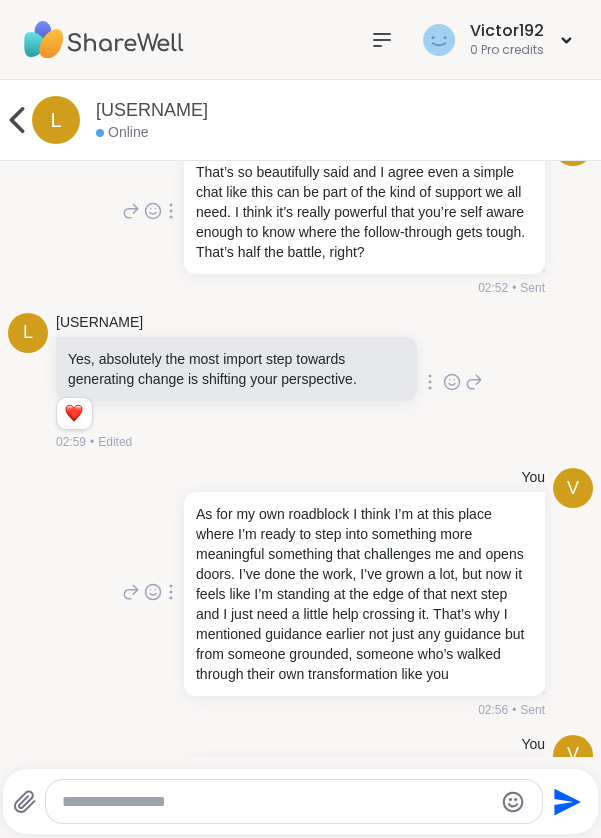 scroll, scrollTop: 13412, scrollLeft: 0, axis: vertical 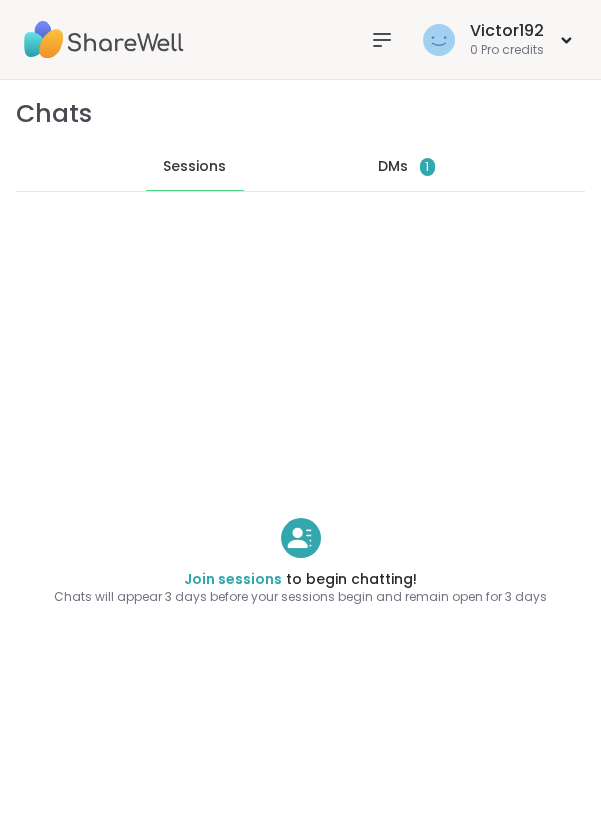 click on "DMs 1" at bounding box center (407, 167) 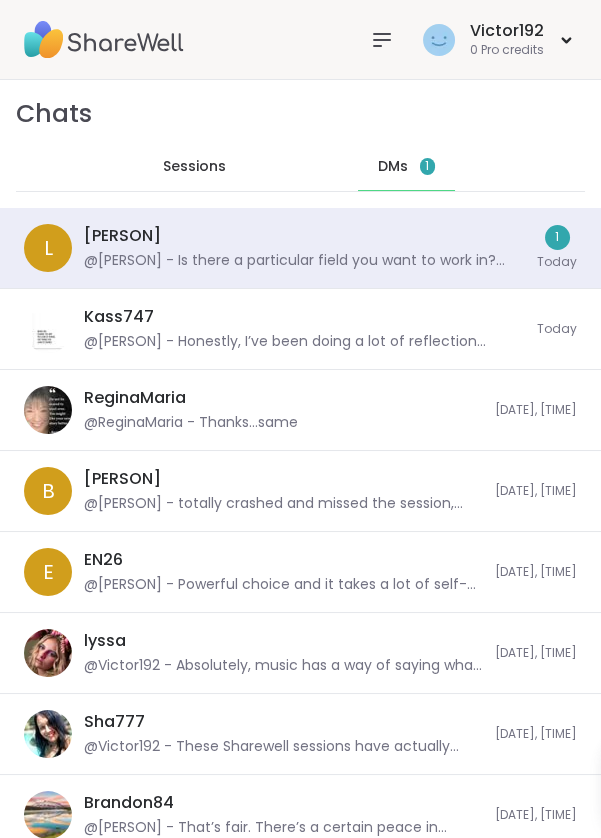 scroll, scrollTop: 13763, scrollLeft: 0, axis: vertical 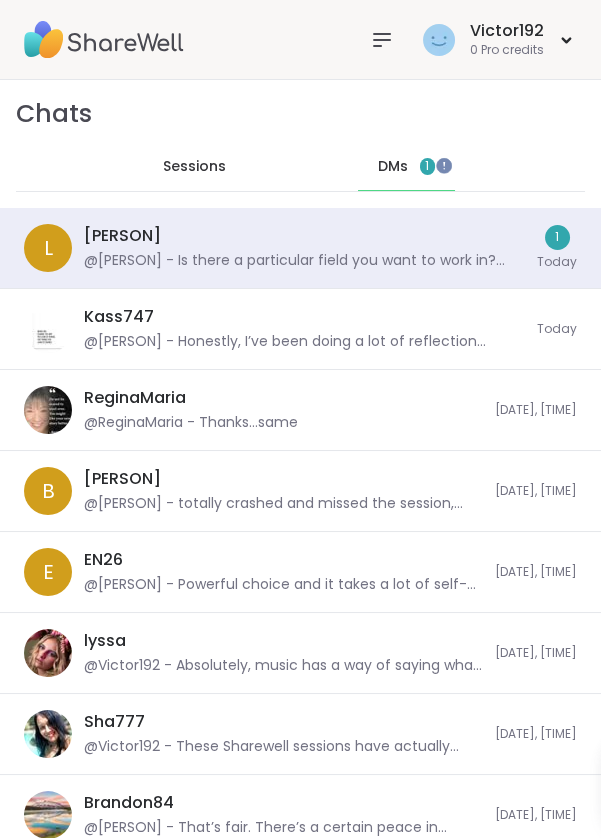 click on "@[PERSON] - Is there a particular field you want to work in?  Btw, I am getting ready for bed now so we would have to pick up this conversation at another time" at bounding box center (304, 261) 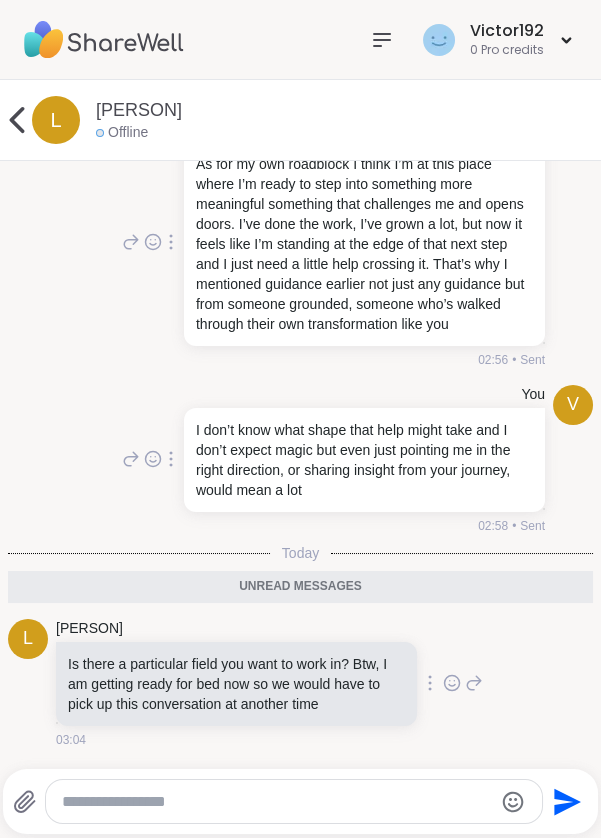 scroll, scrollTop: 0, scrollLeft: 0, axis: both 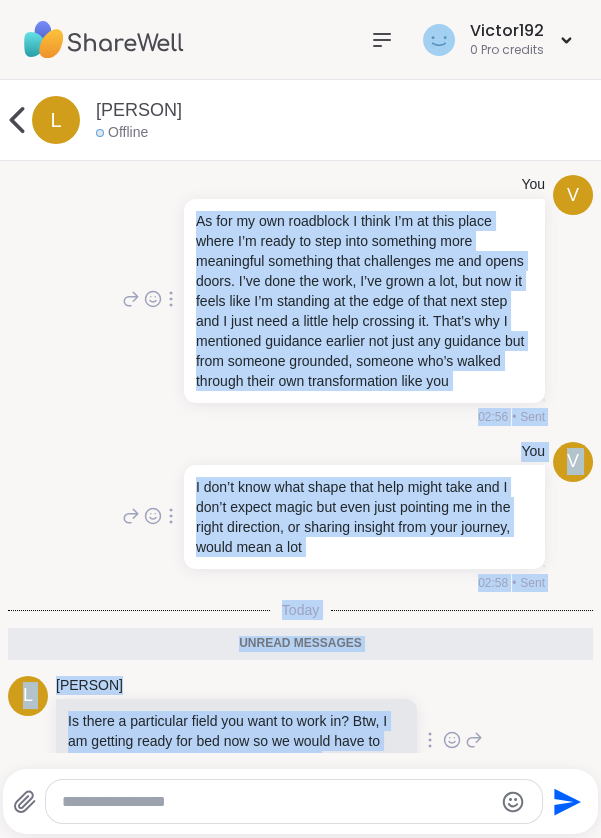 copy on "As for my own roadblock I think I’m at this place where I’m ready to step into something more meaningful something that challenges me and opens doors. I’ve done the work, I’ve grown a lot, but now it feels like I’m standing at the edge of that next step and I just need a little help crossing it. That’s why I mentioned guidance earlier not just any guidance but from someone grounded, someone who’s walked through their own transformation like you [TIME] • Sent V You I don’t know what shape that help might take and I don’t expect magic but even just pointing me in the right direction, or sharing insight from your journey, would mean a lot [TIME] • Sent Today Unread messages l [PERSON] Is there a particular field you want to work in?  Btw, I am getting ready for bed now so we would have to pick up this conversation at another time [TIME]" 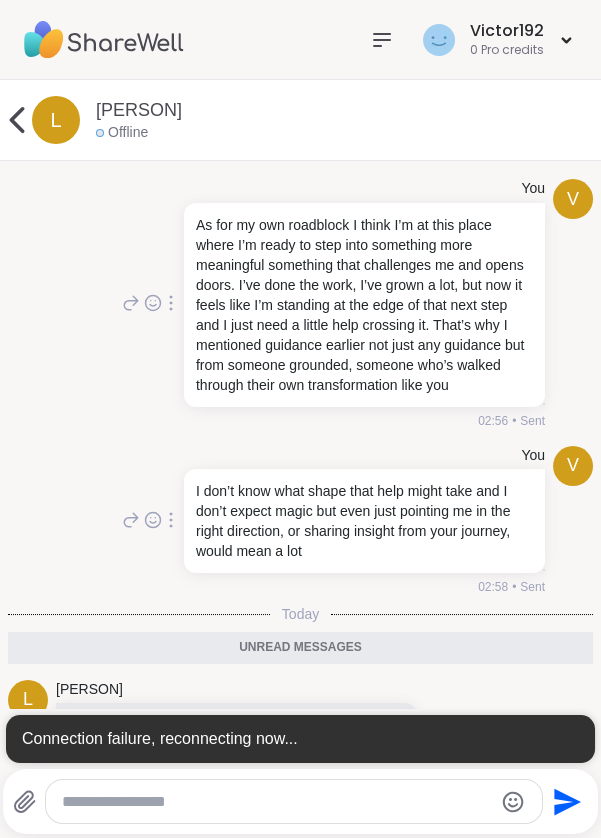 scroll, scrollTop: 0, scrollLeft: 0, axis: both 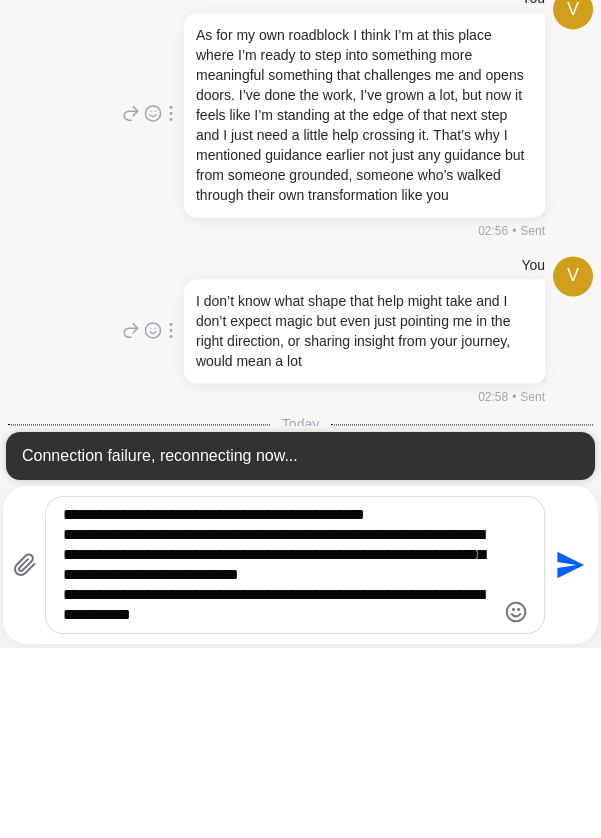 click on "**********" at bounding box center (278, 755) 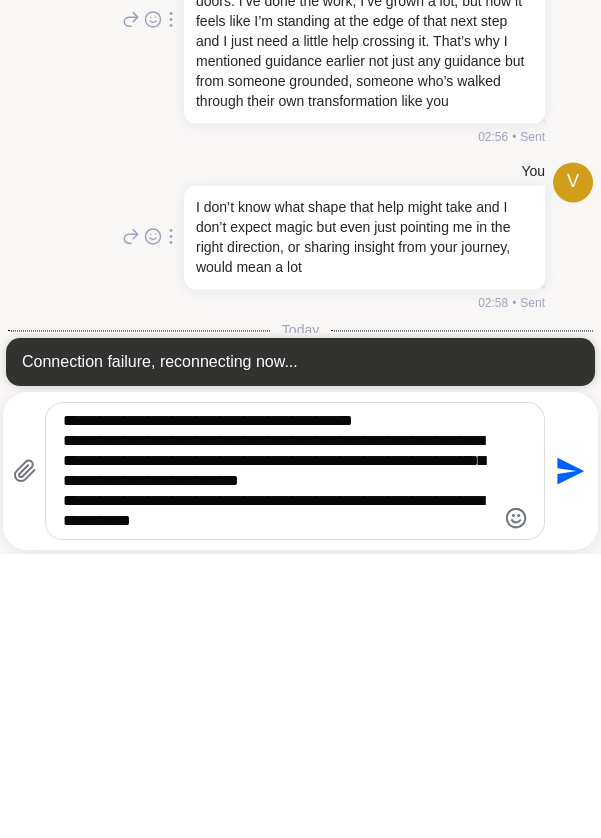 click on "**********" at bounding box center [278, 755] 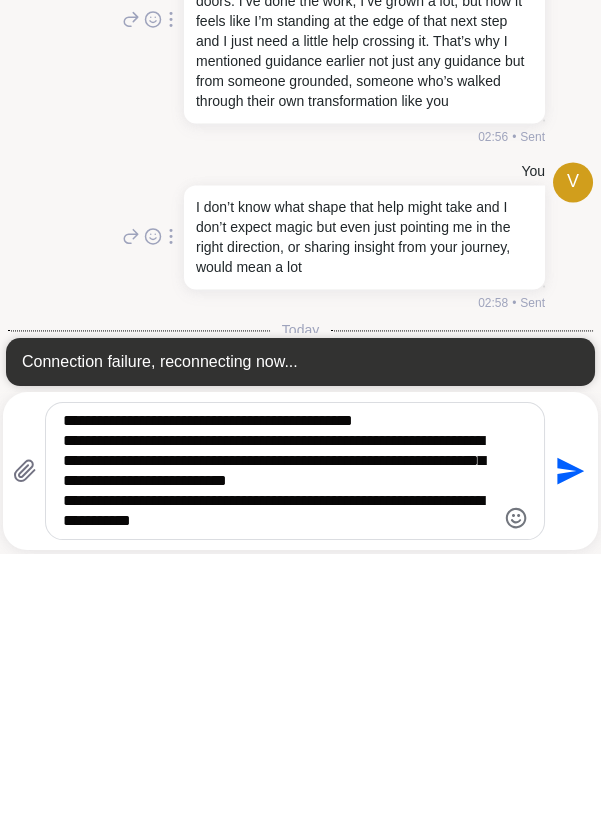 click on "**********" at bounding box center [278, 755] 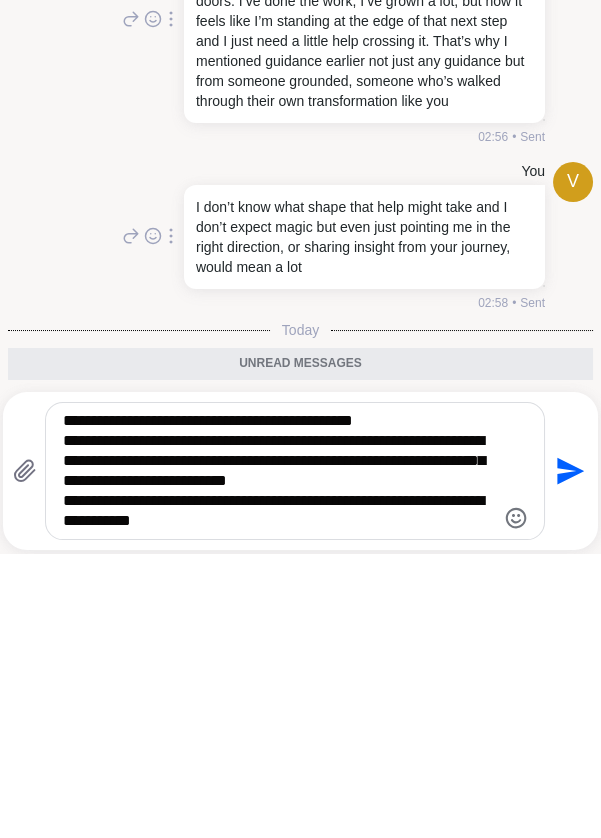 click on "**********" at bounding box center [278, 755] 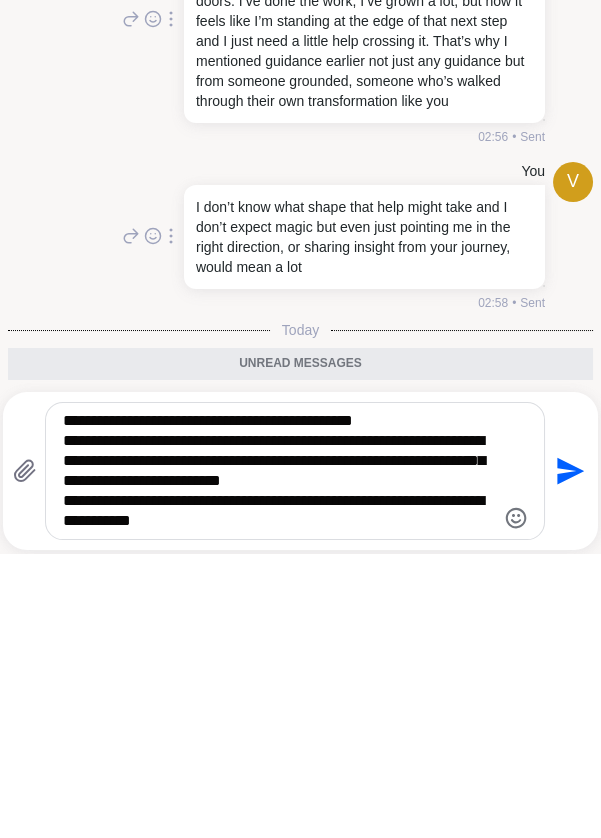 scroll, scrollTop: 13718, scrollLeft: 0, axis: vertical 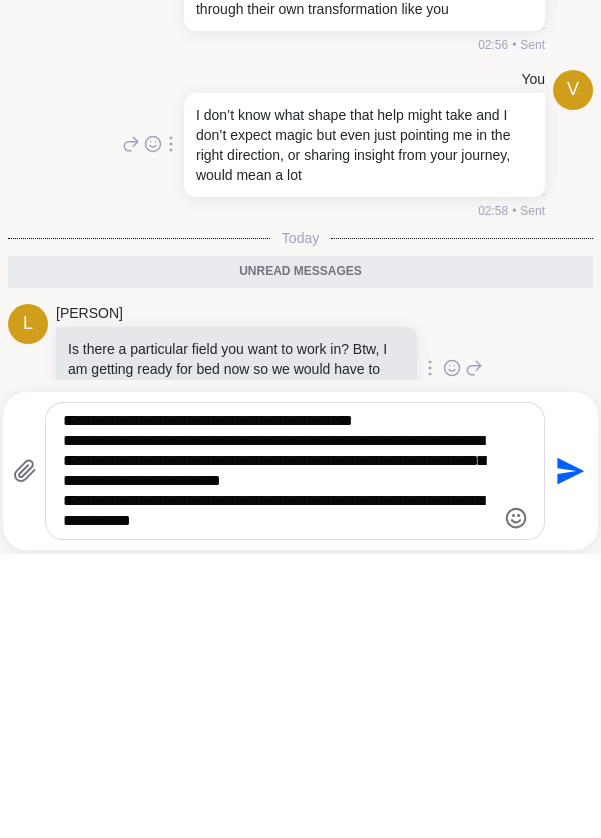 click on "**********" at bounding box center [278, 755] 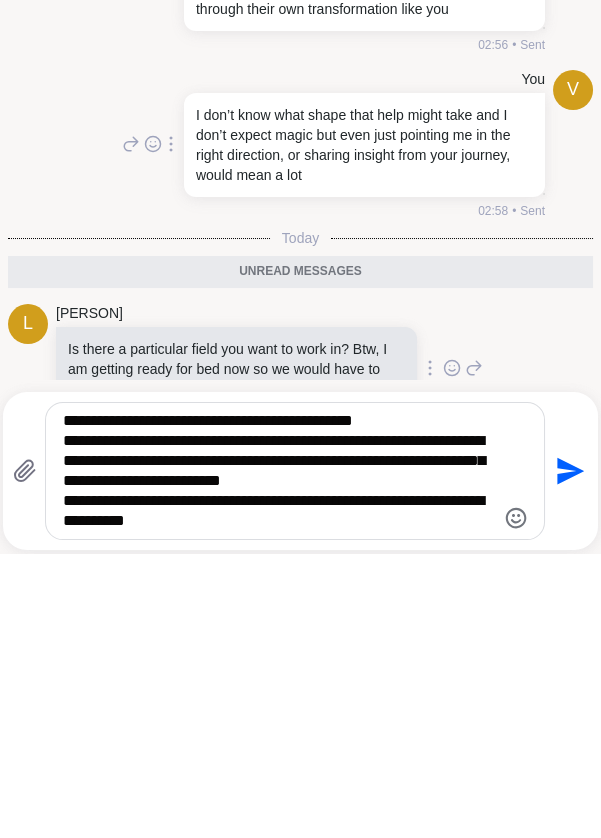 type on "**********" 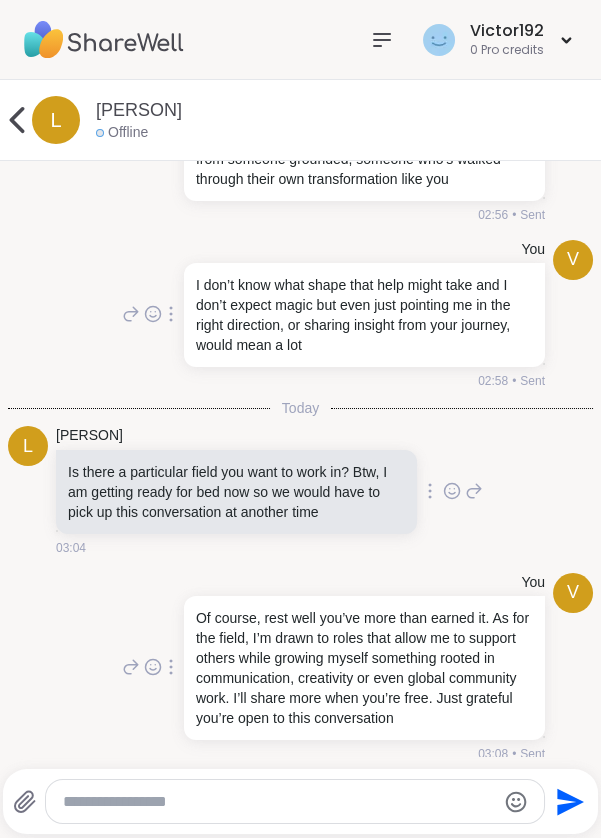 scroll, scrollTop: 13784, scrollLeft: 0, axis: vertical 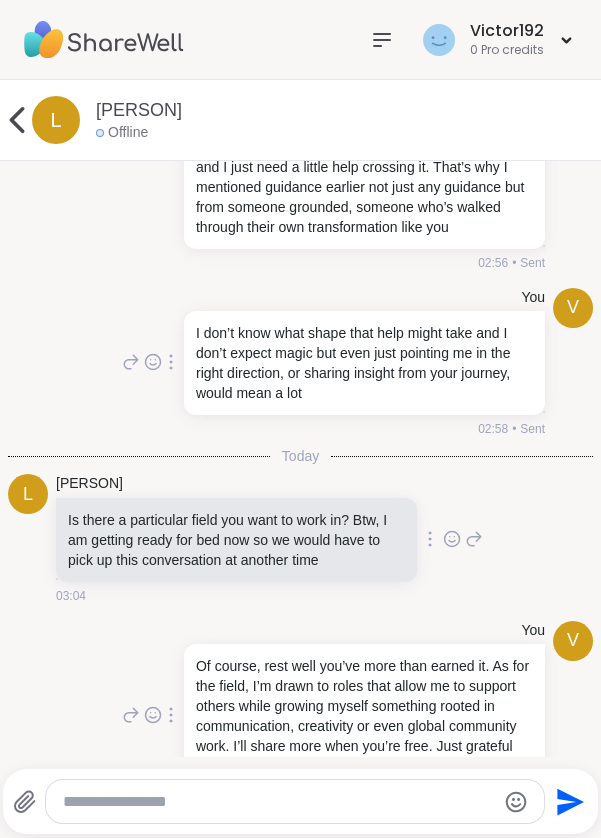 click on "l" at bounding box center [56, 120] 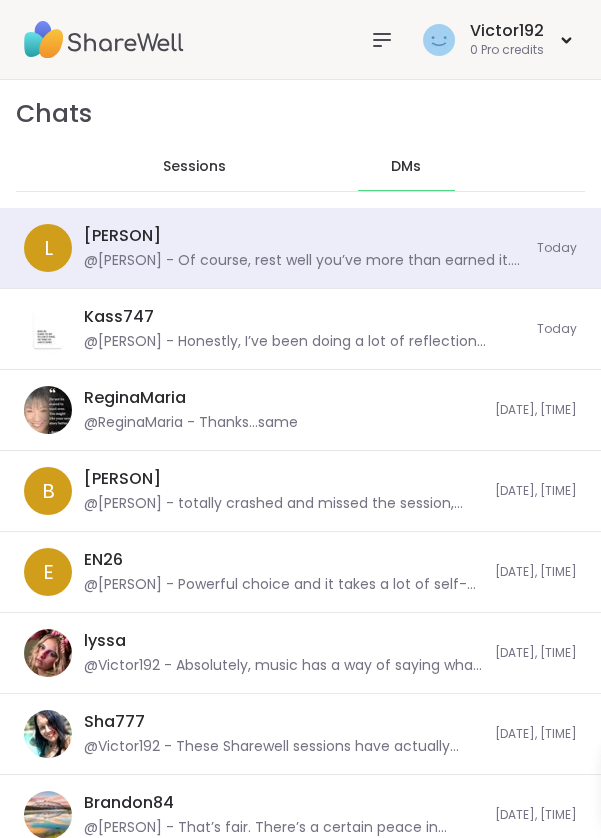 scroll, scrollTop: 39256, scrollLeft: 0, axis: vertical 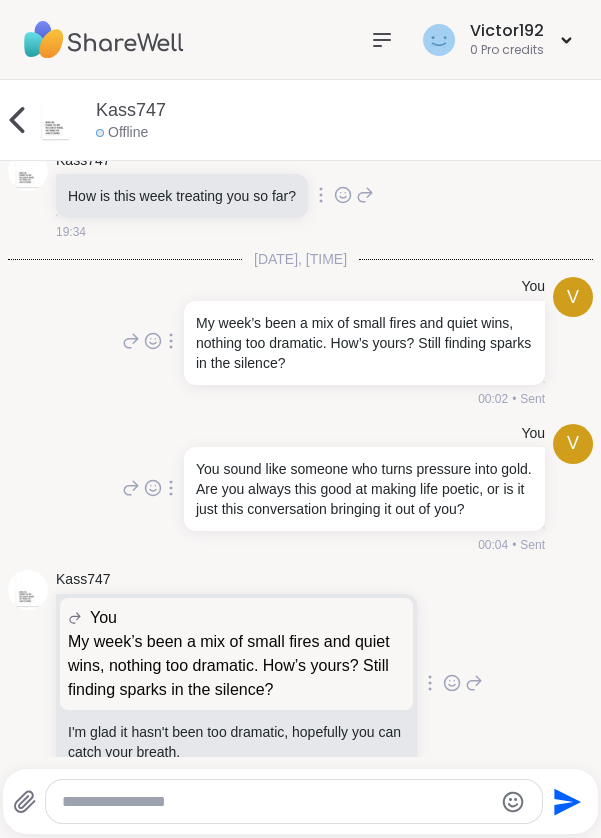 click 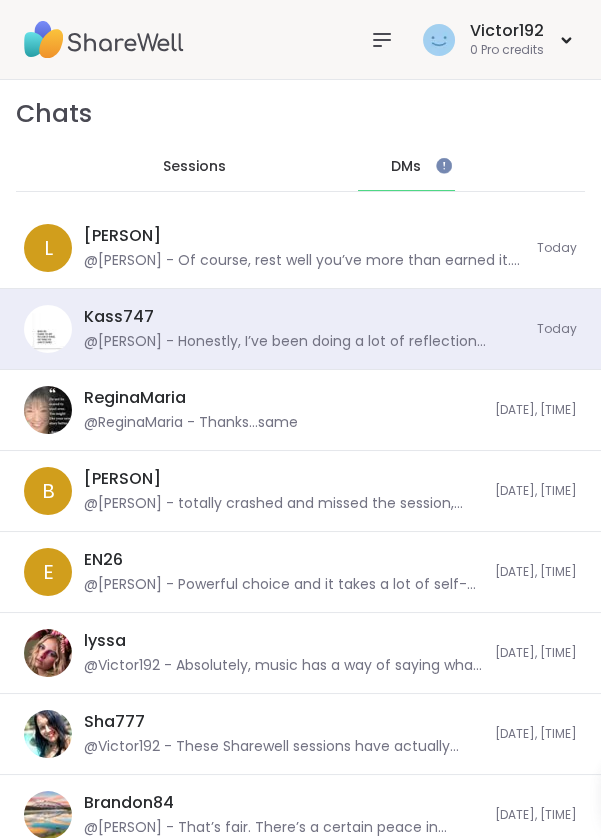 click on "[PERSON] @[PERSON] - Thanks...same" at bounding box center (283, 410) 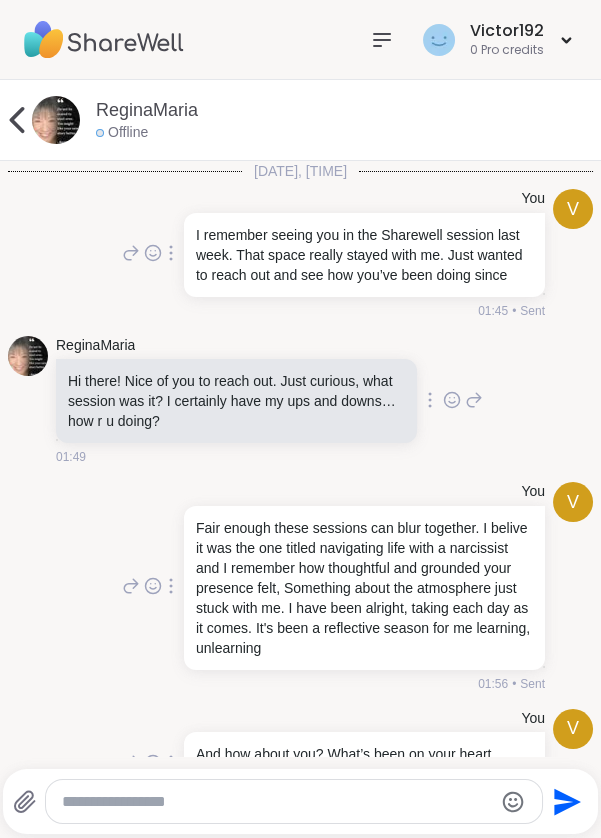 scroll, scrollTop: 3180, scrollLeft: 0, axis: vertical 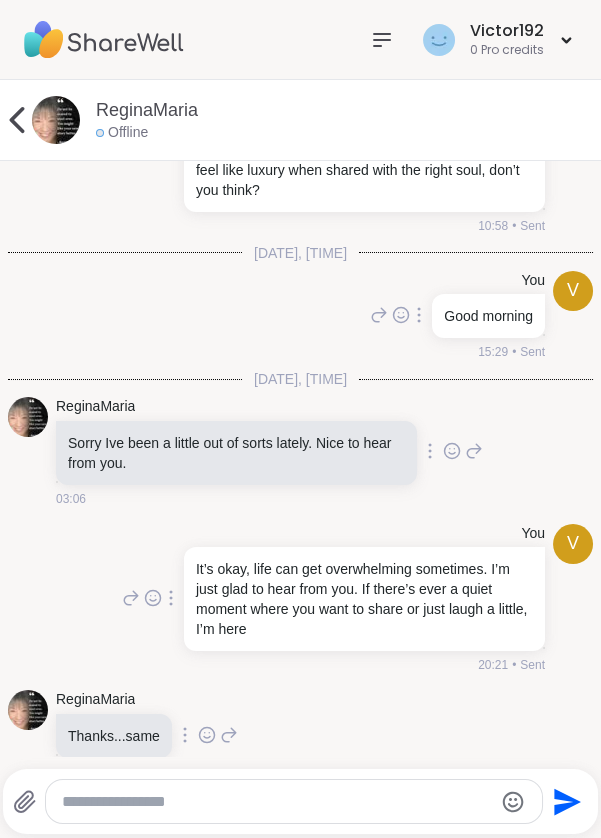 click at bounding box center (56, 120) 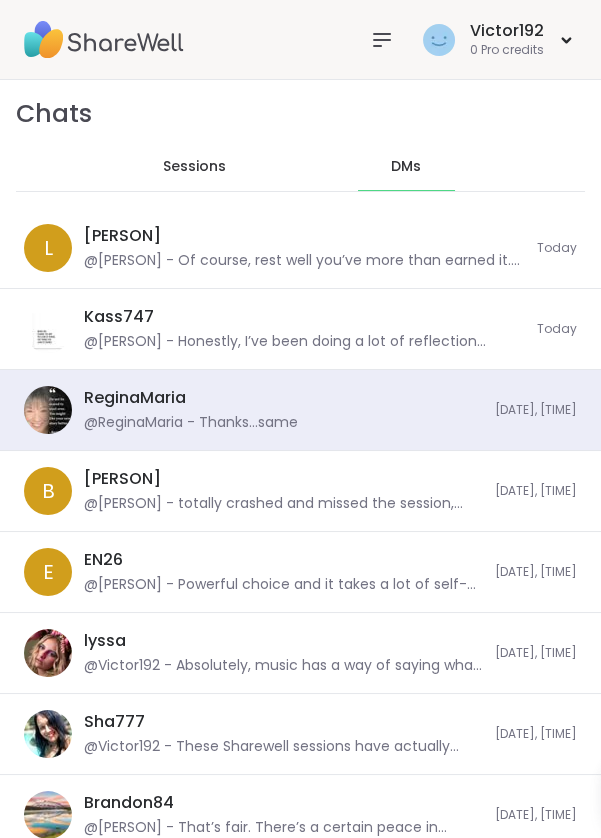 scroll, scrollTop: 7640, scrollLeft: 0, axis: vertical 